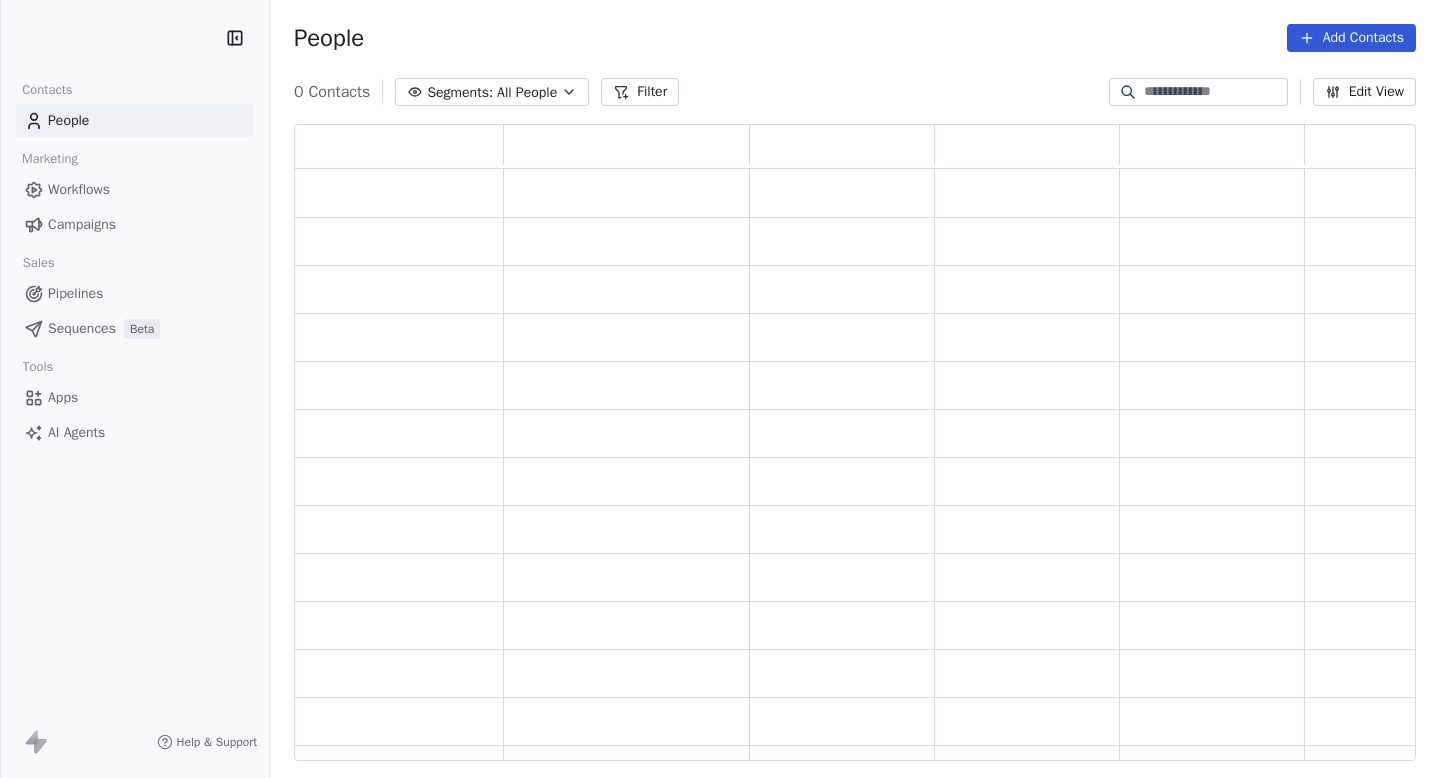 scroll, scrollTop: 0, scrollLeft: 0, axis: both 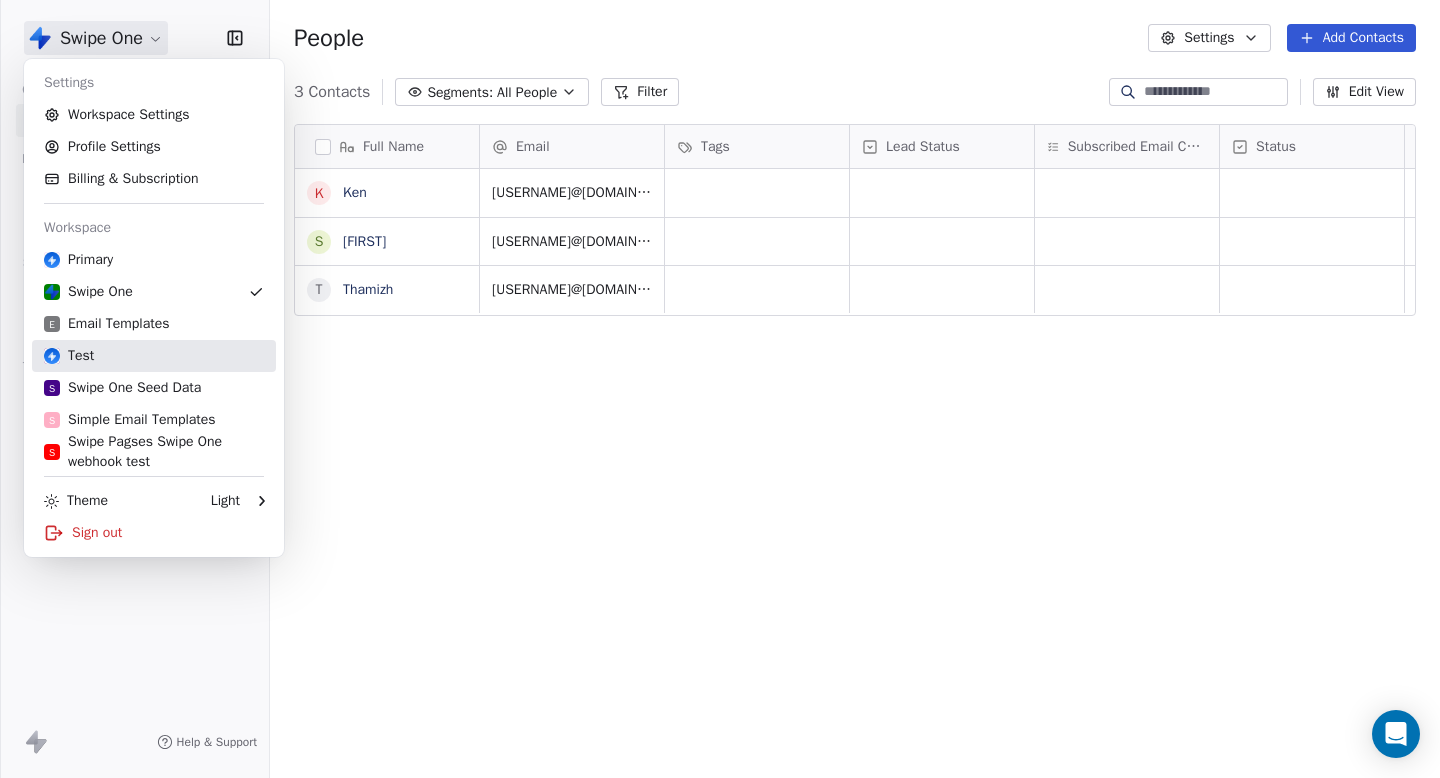 click on "Test" at bounding box center [154, 356] 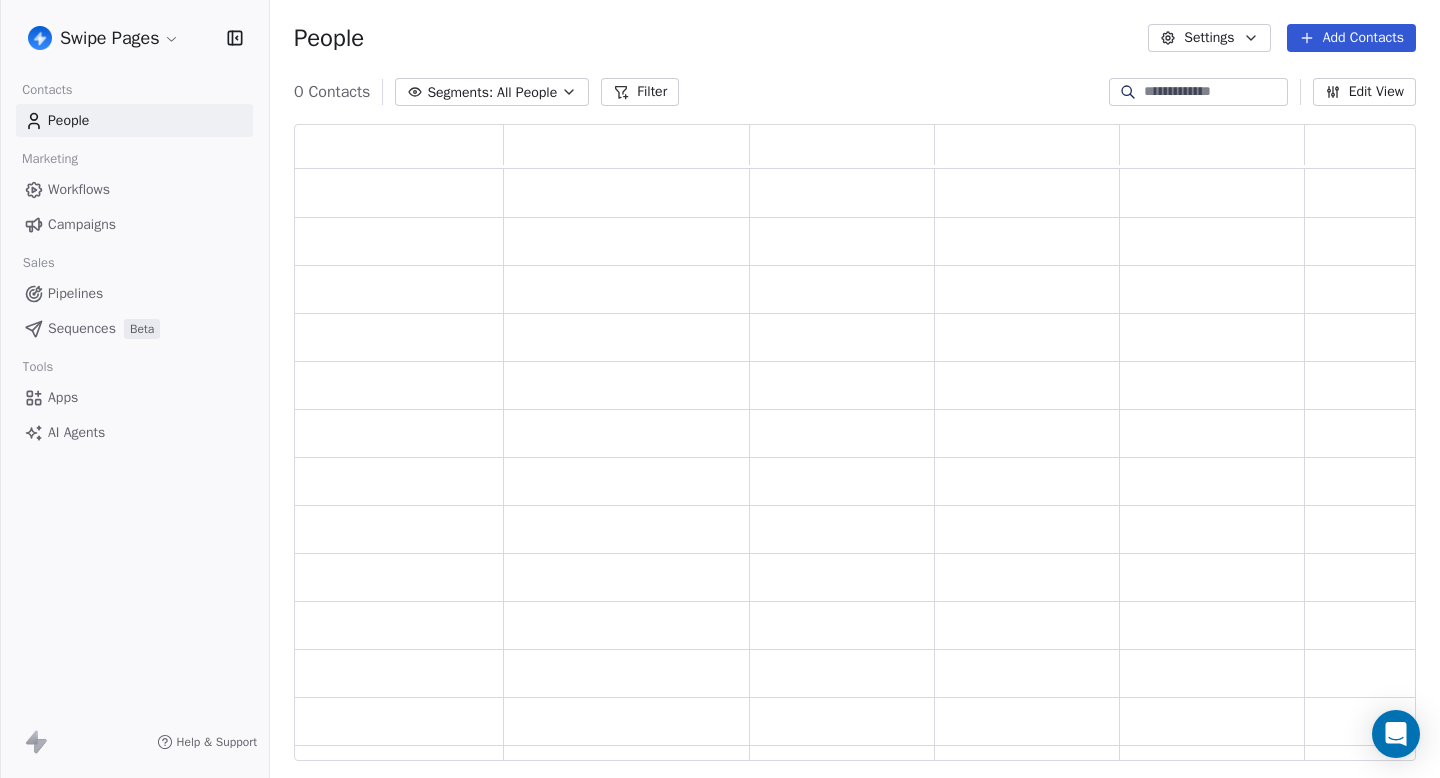 scroll, scrollTop: 1, scrollLeft: 1, axis: both 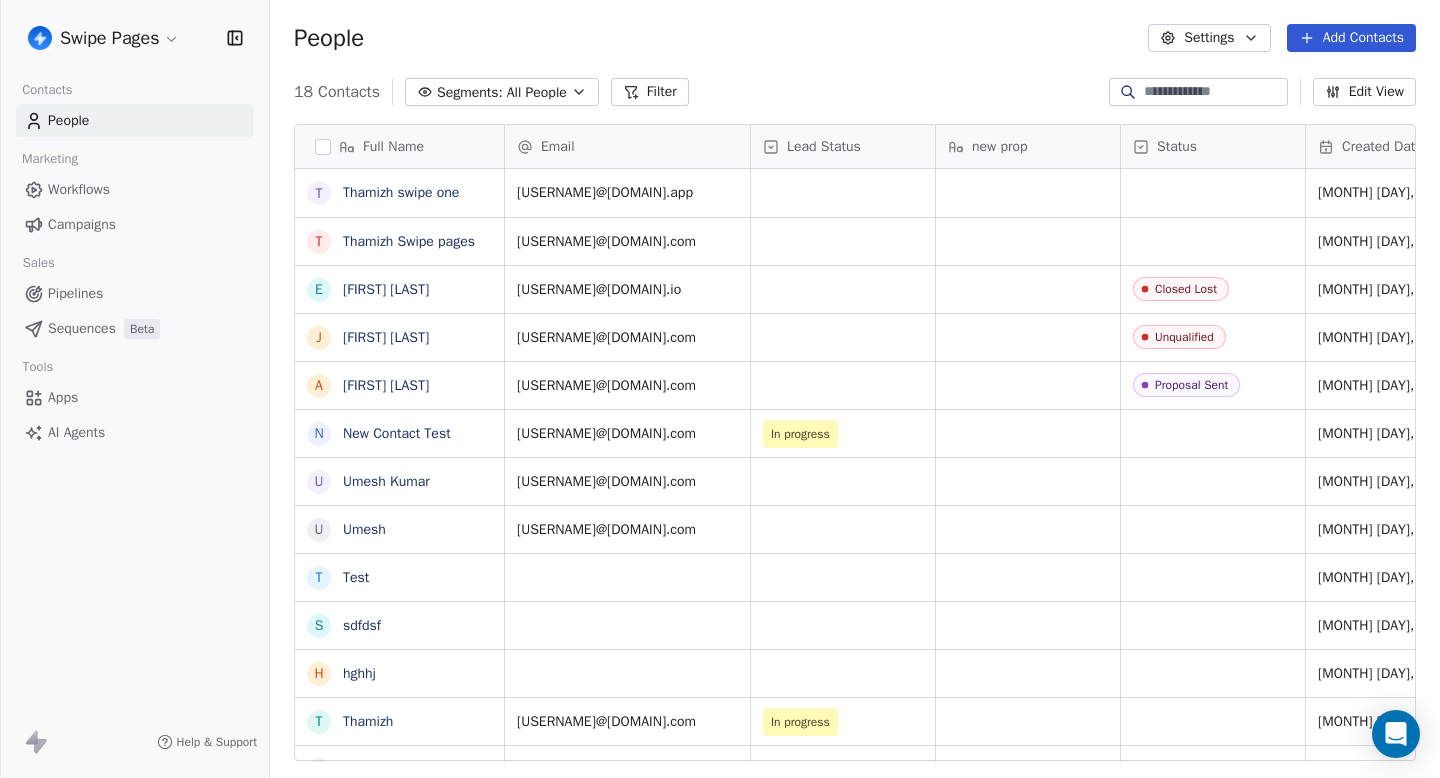 click on "Campaigns" at bounding box center (82, 224) 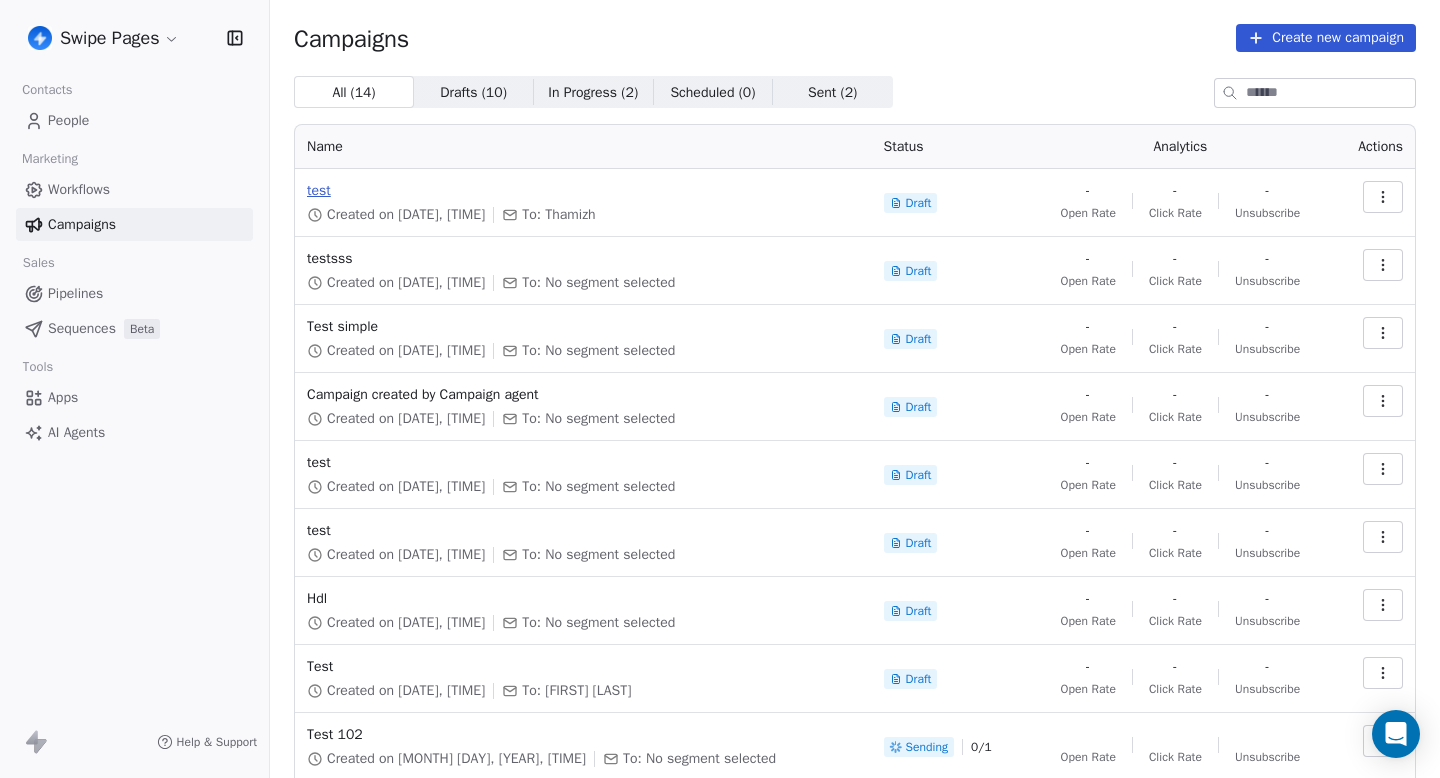 click on "test" at bounding box center (583, 191) 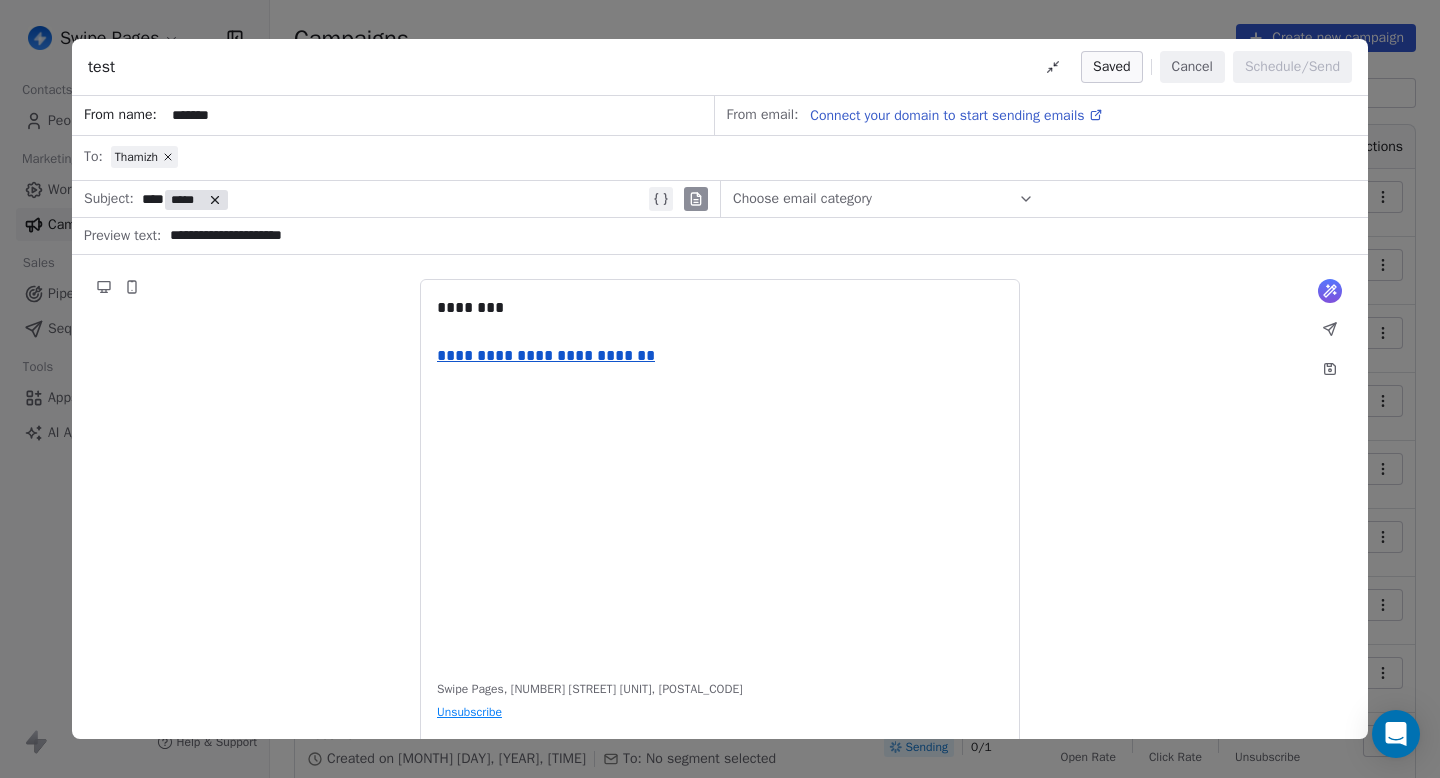 click on "Cancel" at bounding box center (1192, 67) 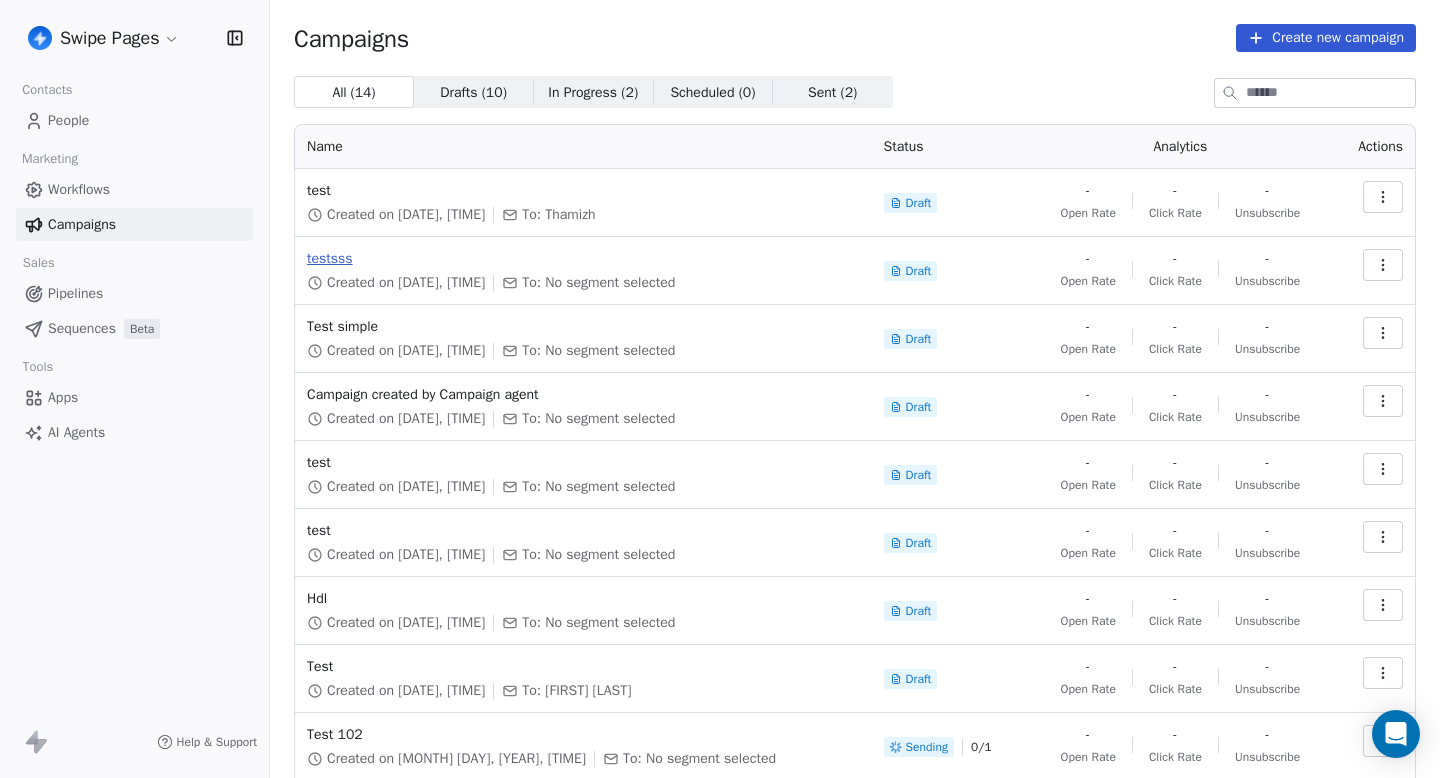 click on "testsss" at bounding box center (583, 259) 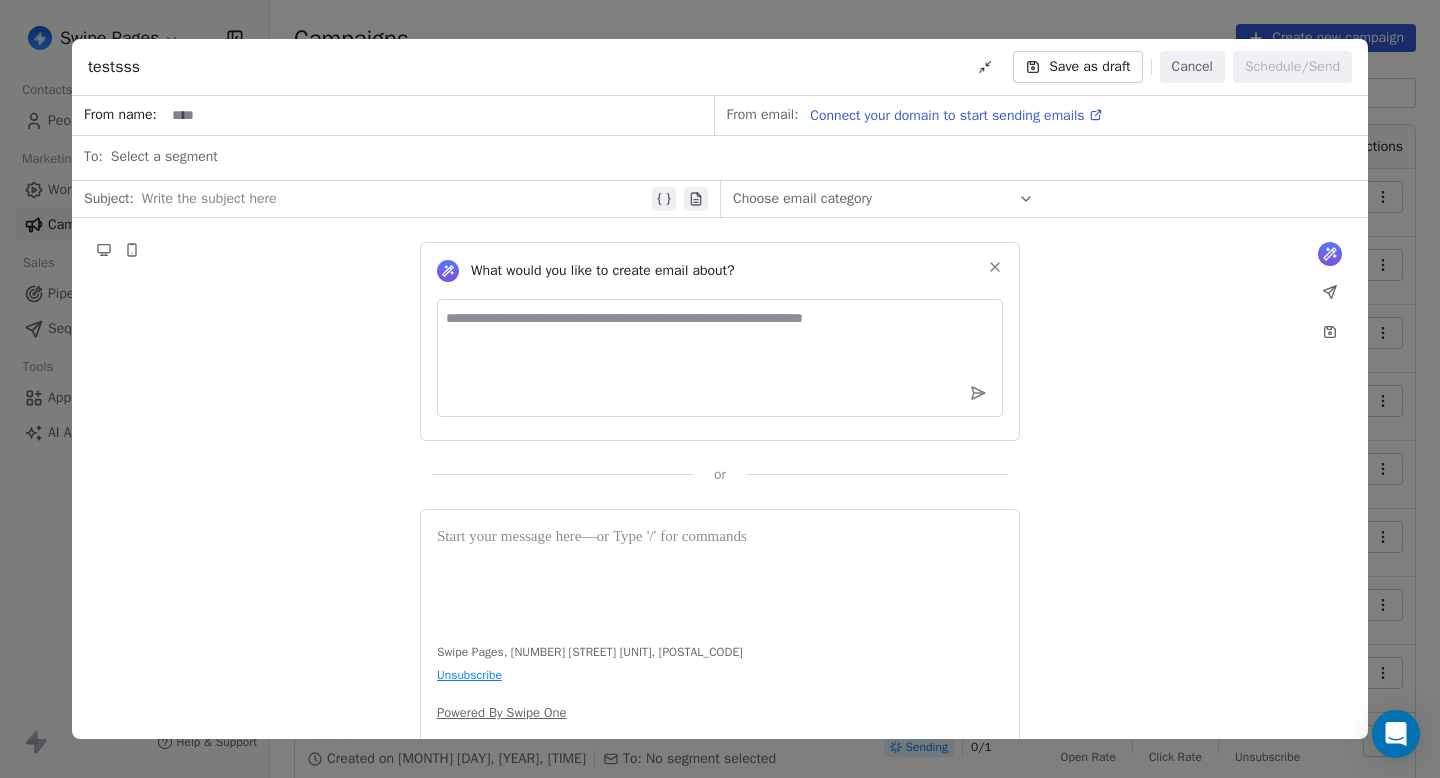click on "Cancel" at bounding box center (1192, 67) 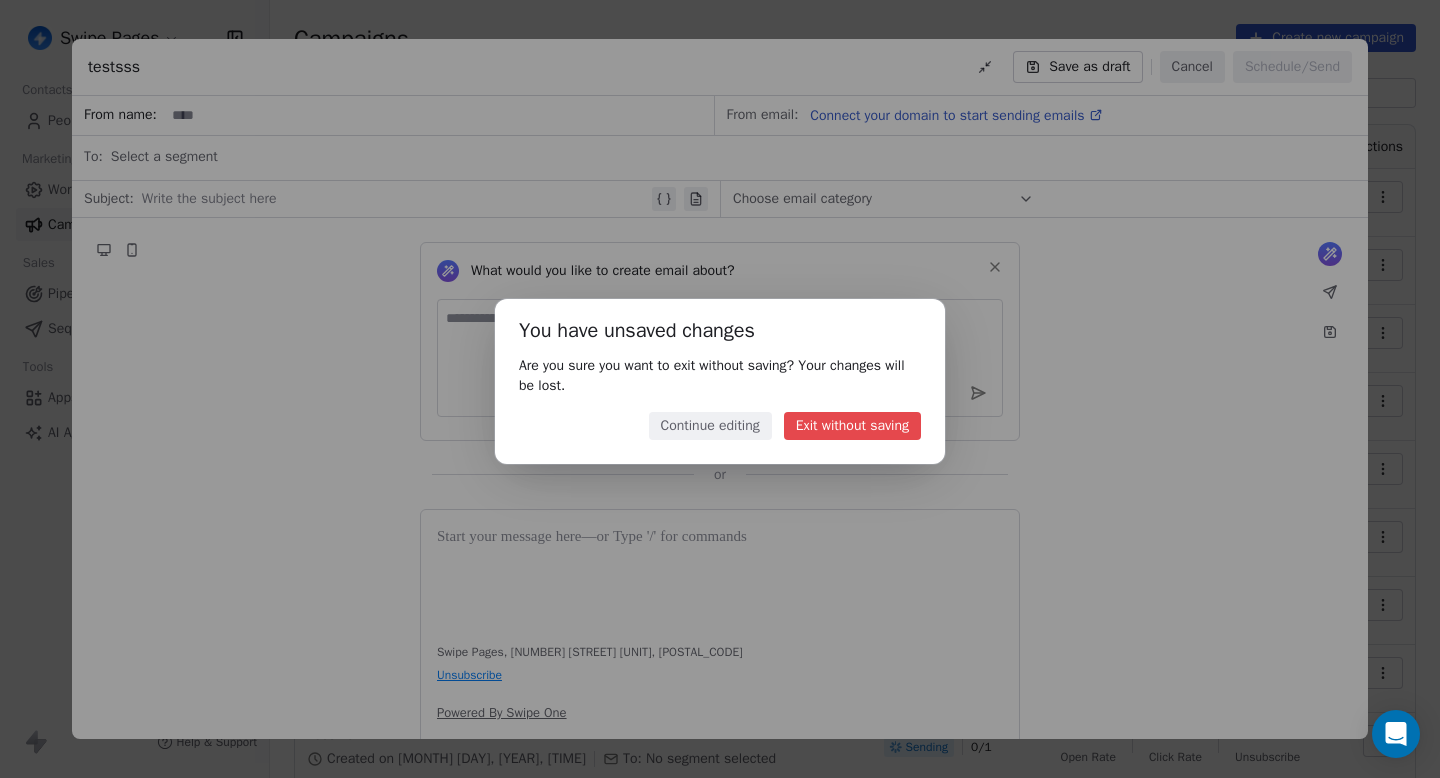 click on "Exit without saving" at bounding box center (852, 426) 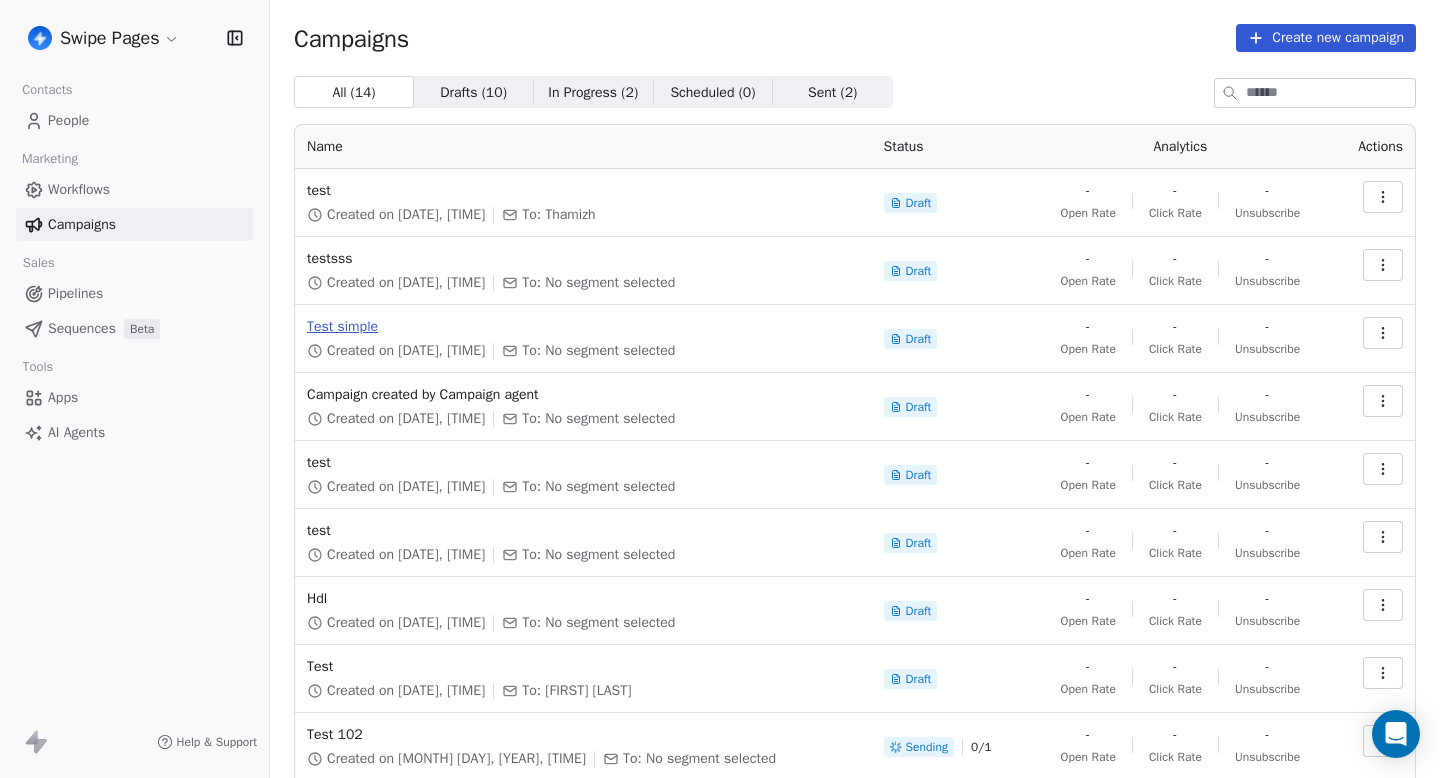 click on "Test simple" at bounding box center (583, 327) 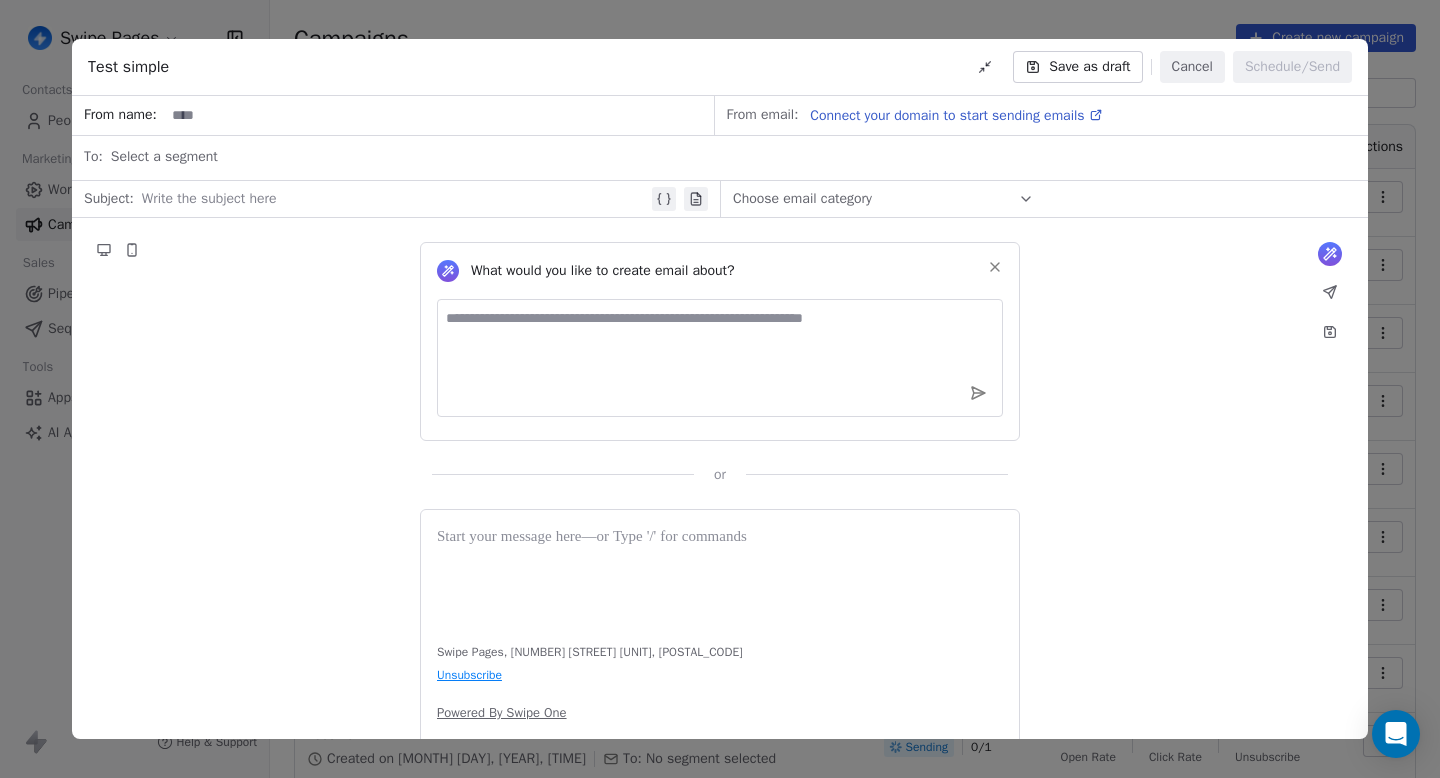 click on "Cancel" at bounding box center [1192, 67] 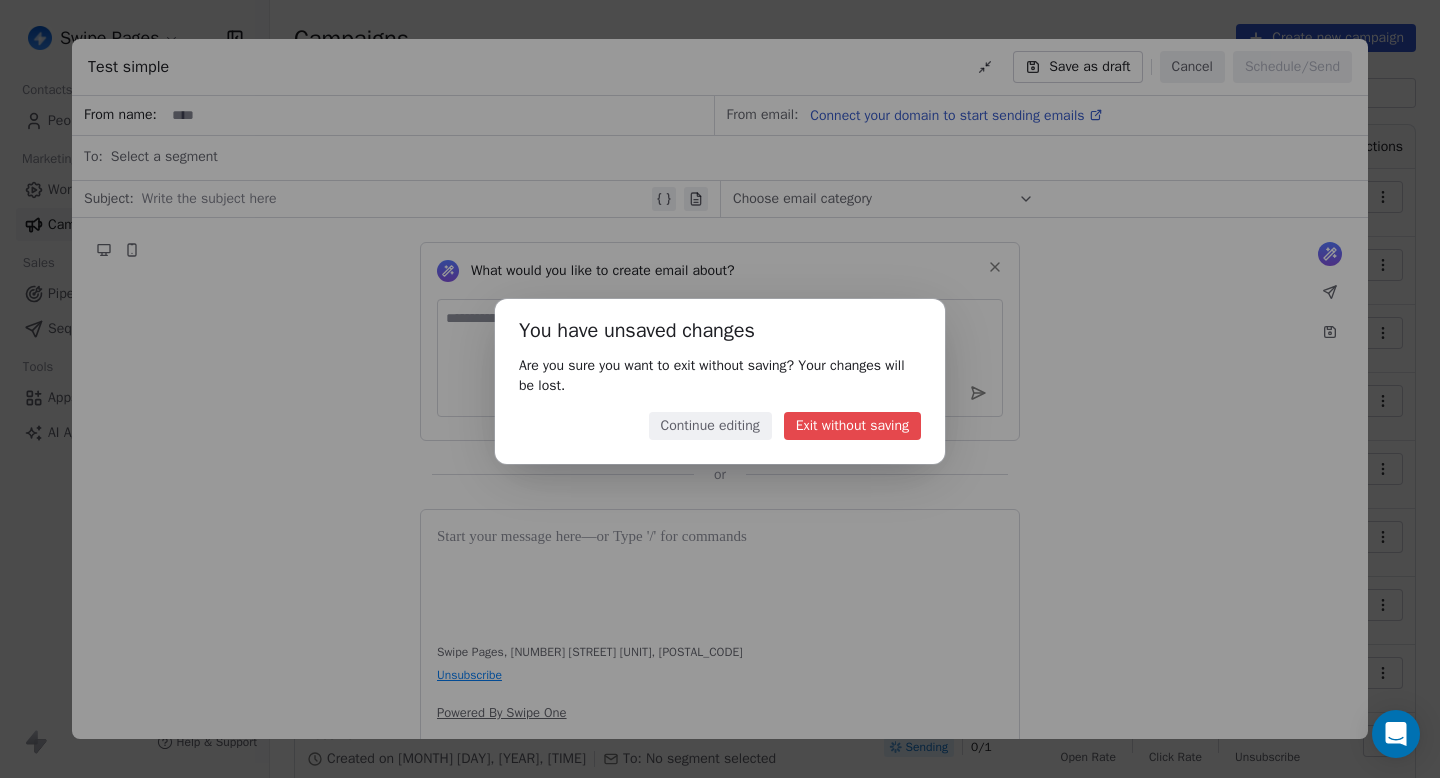 click on "Exit without saving" at bounding box center (852, 426) 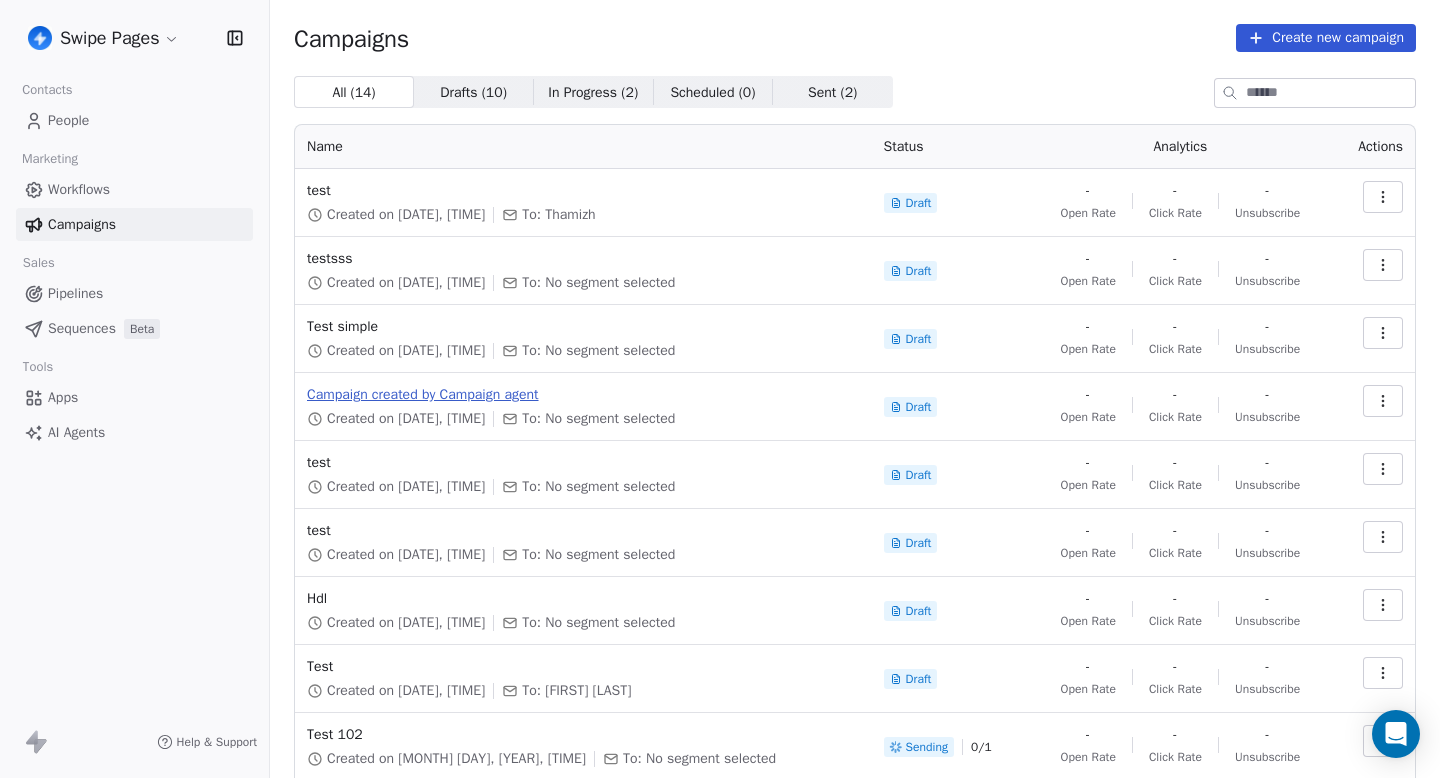 click on "Campaign created by Campaign agent" at bounding box center (583, 395) 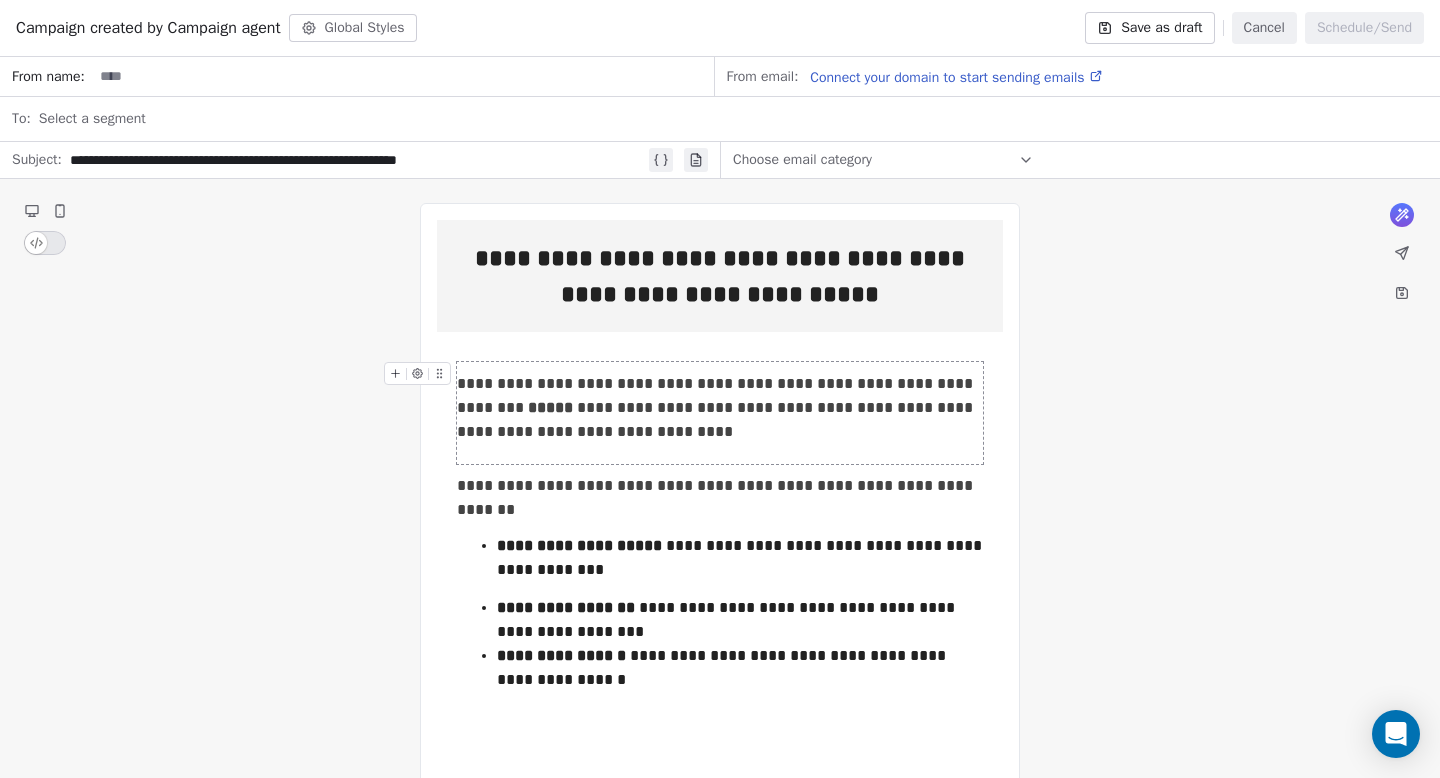 click on "**********" at bounding box center [720, 408] 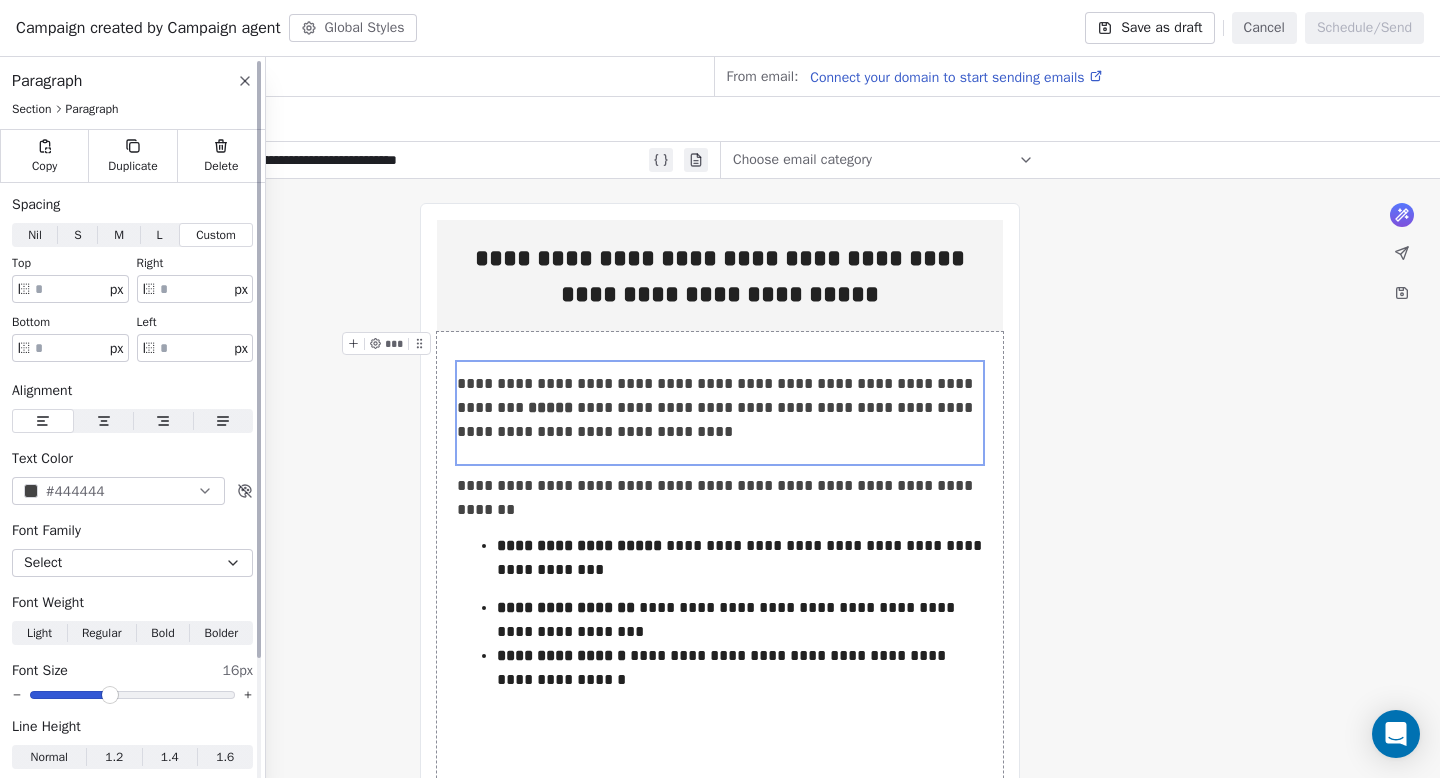 scroll, scrollTop: 150, scrollLeft: 0, axis: vertical 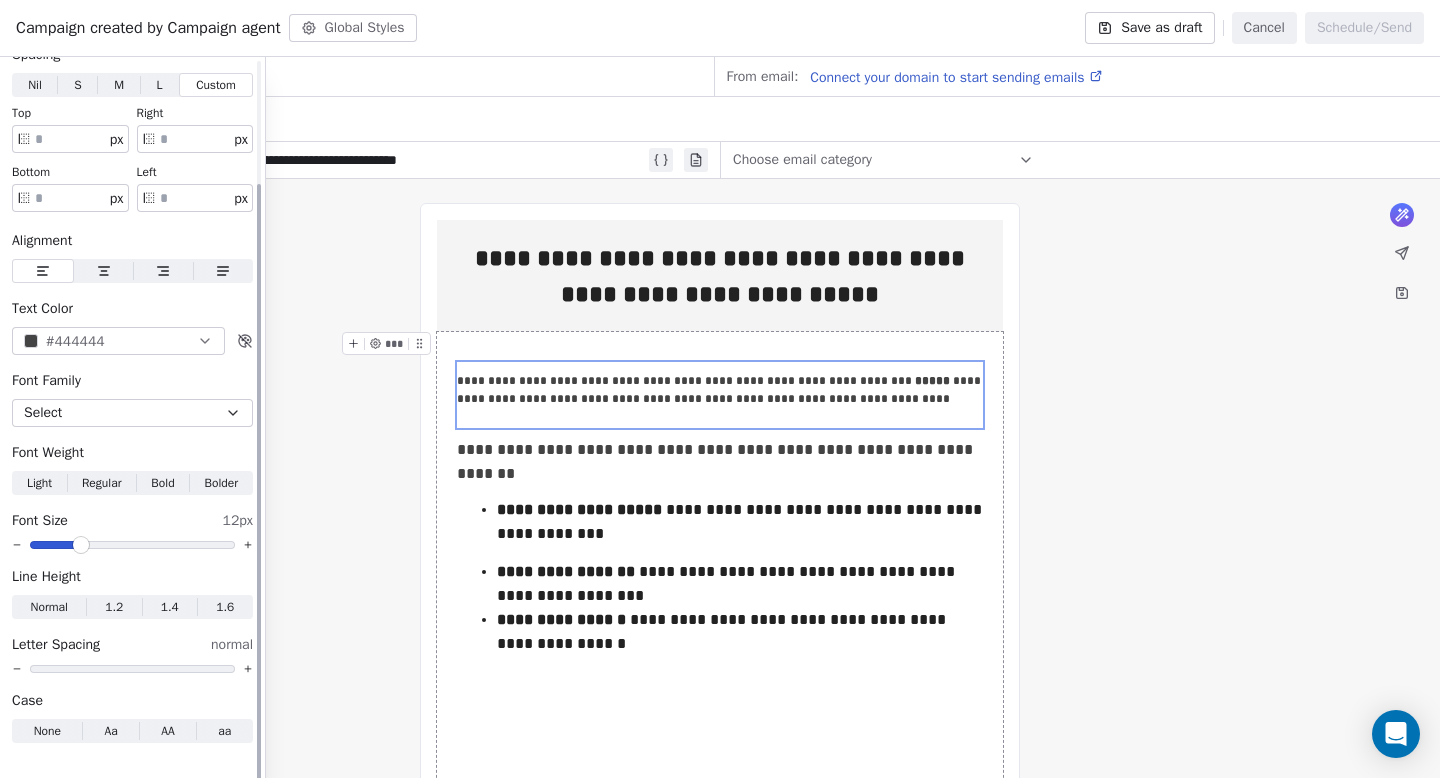 click at bounding box center (81, 545) 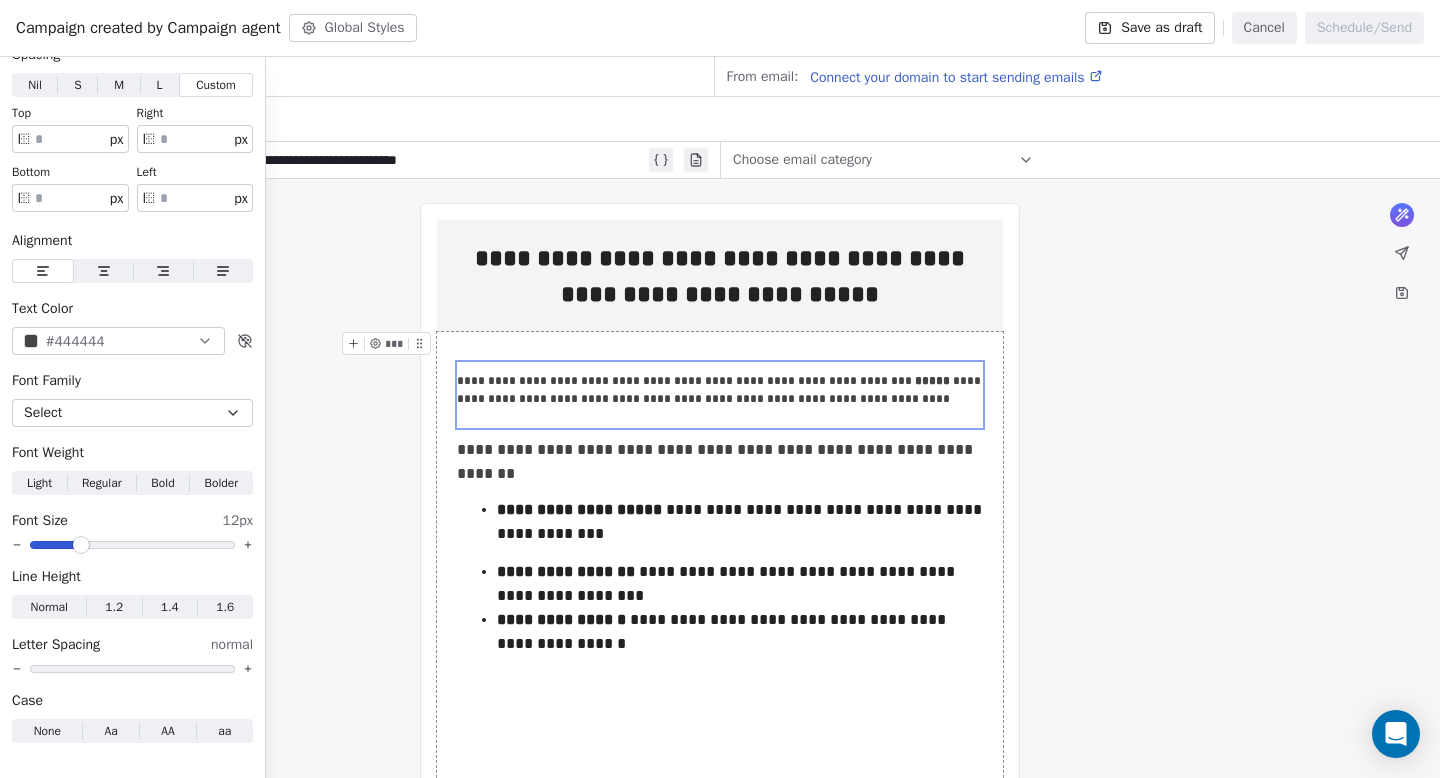 click on "**********" at bounding box center (720, 763) 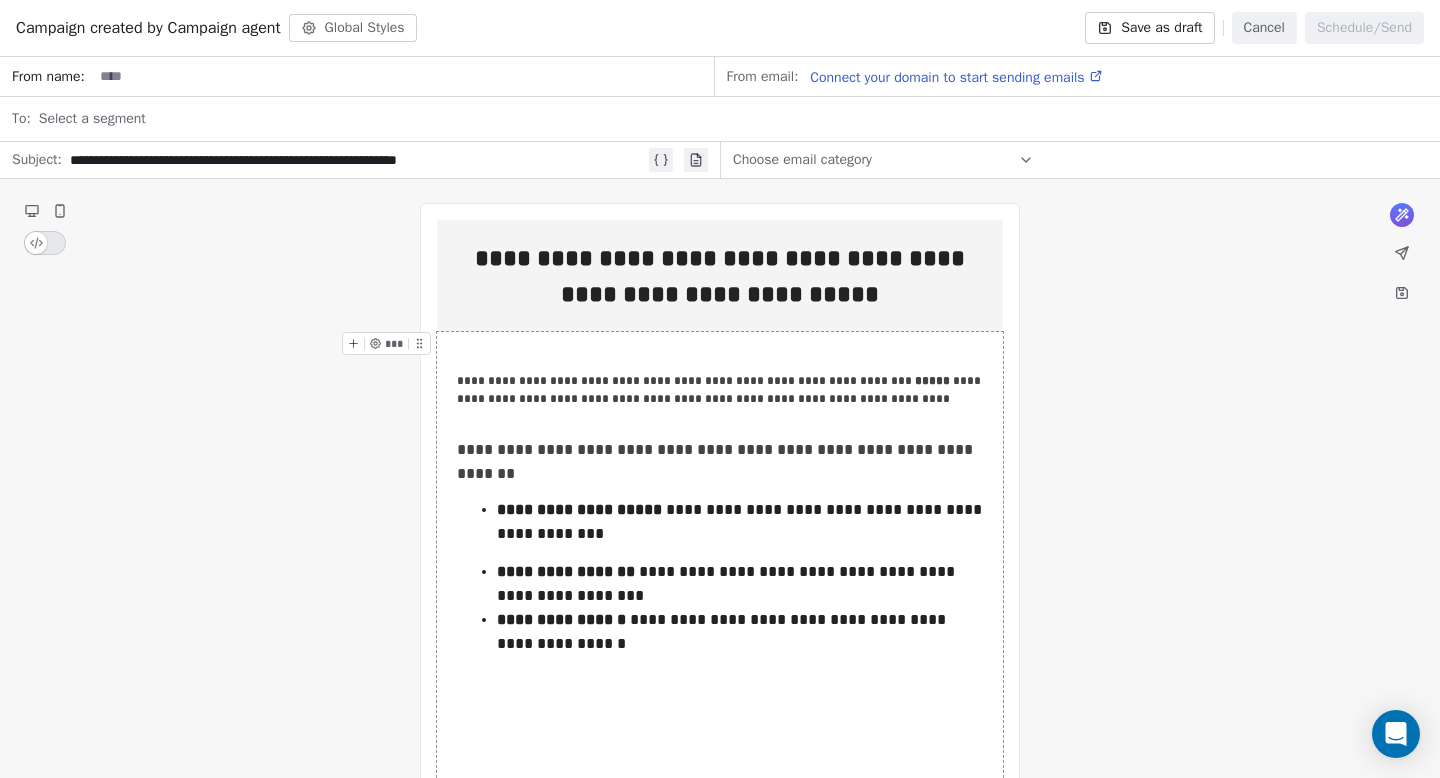 click on "Global Styles" at bounding box center [353, 28] 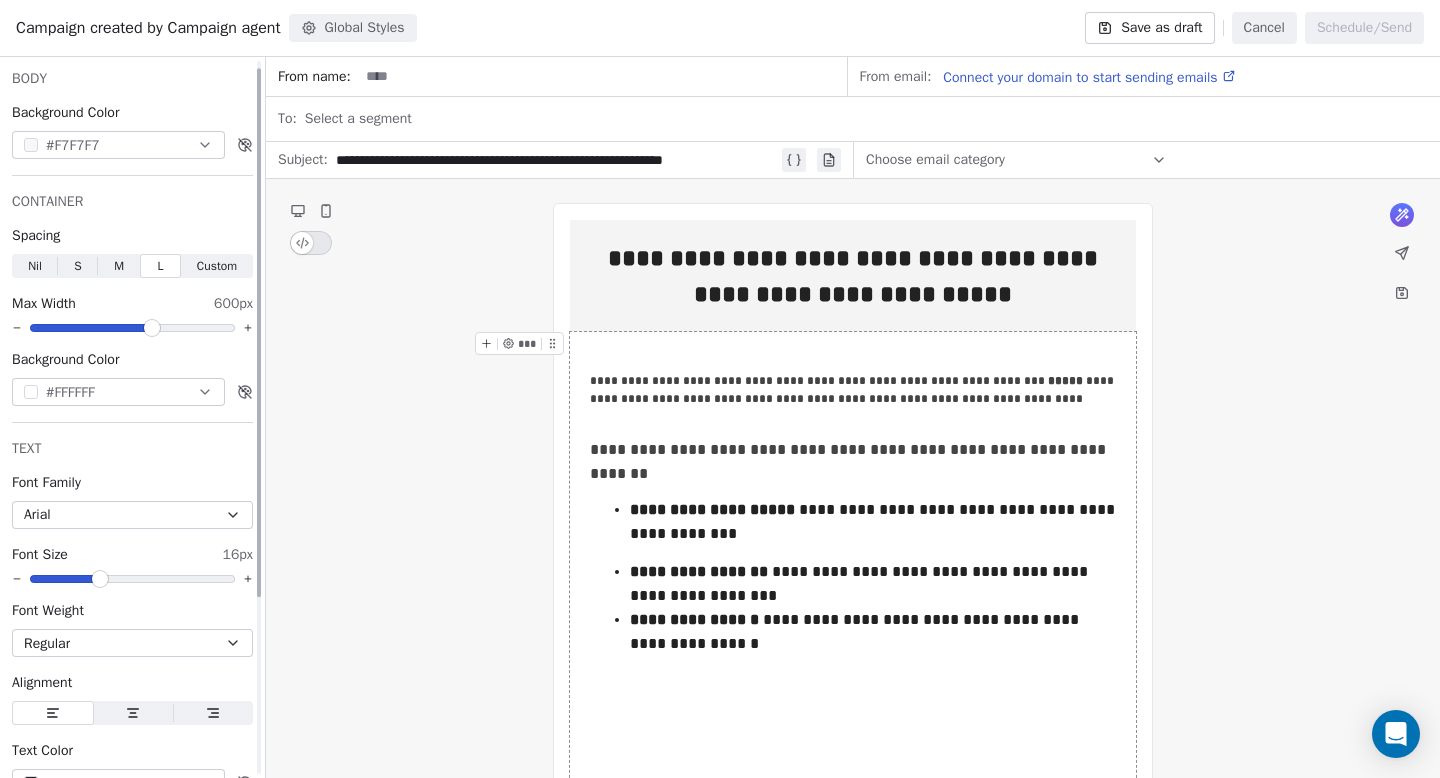 scroll, scrollTop: 250, scrollLeft: 0, axis: vertical 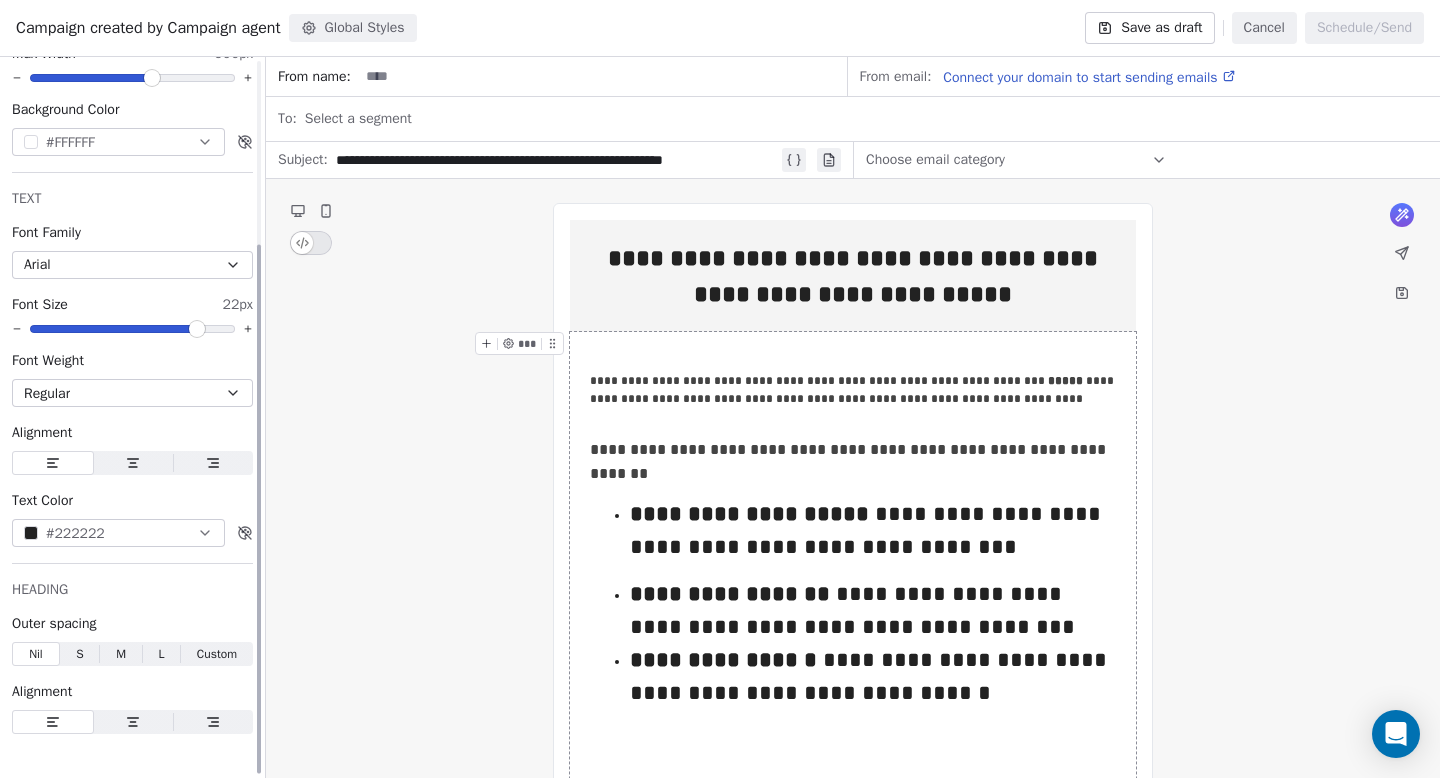click at bounding box center (197, 329) 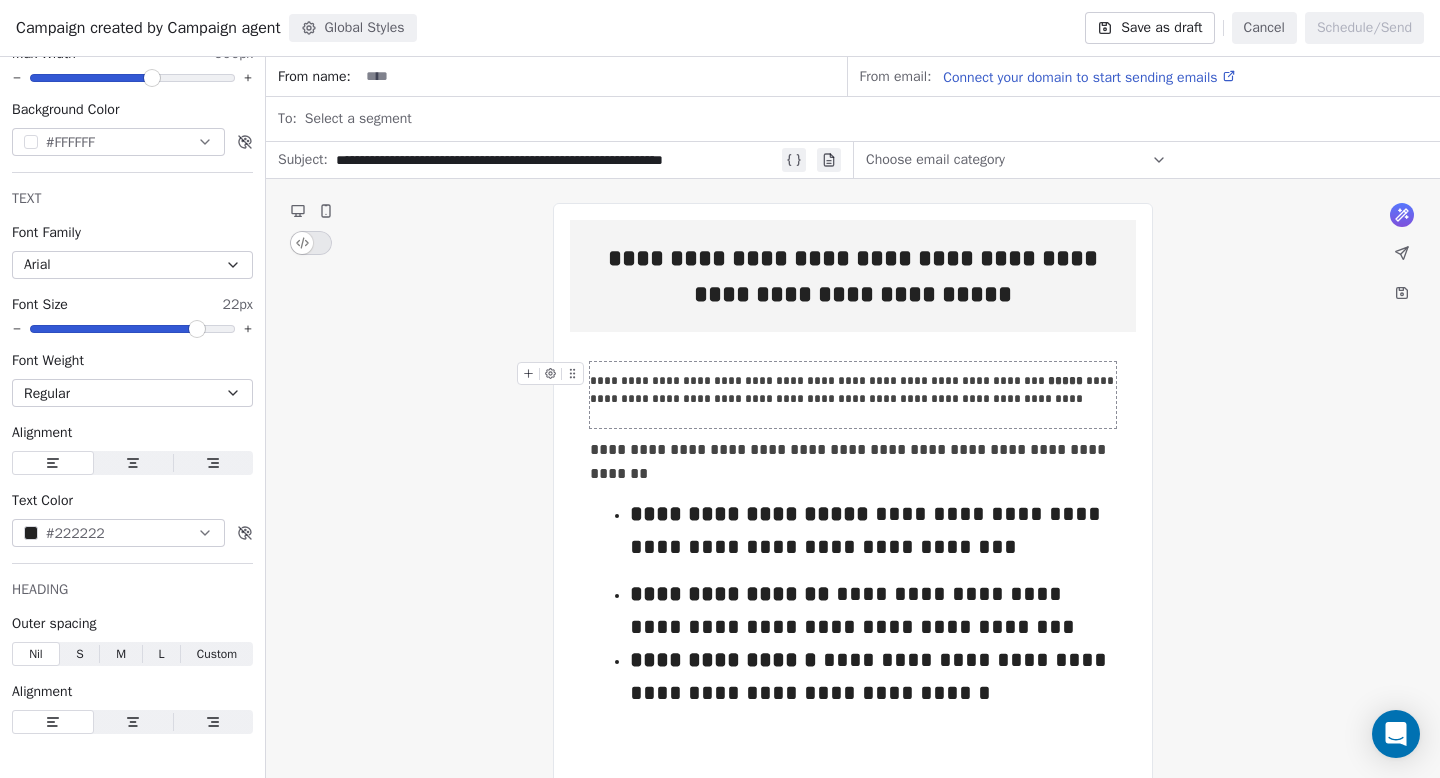 click on "**********" at bounding box center (853, 390) 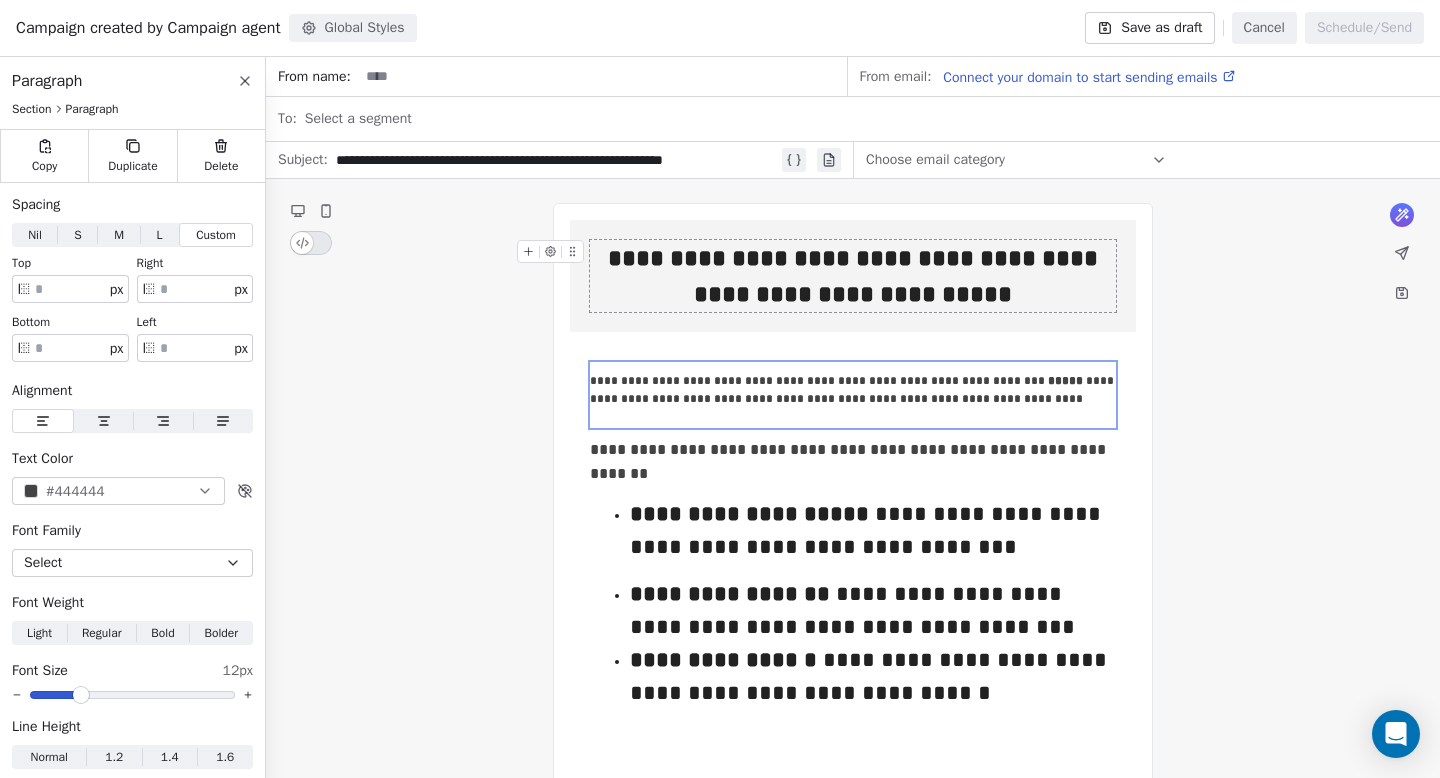 click on "Cancel" at bounding box center (1264, 28) 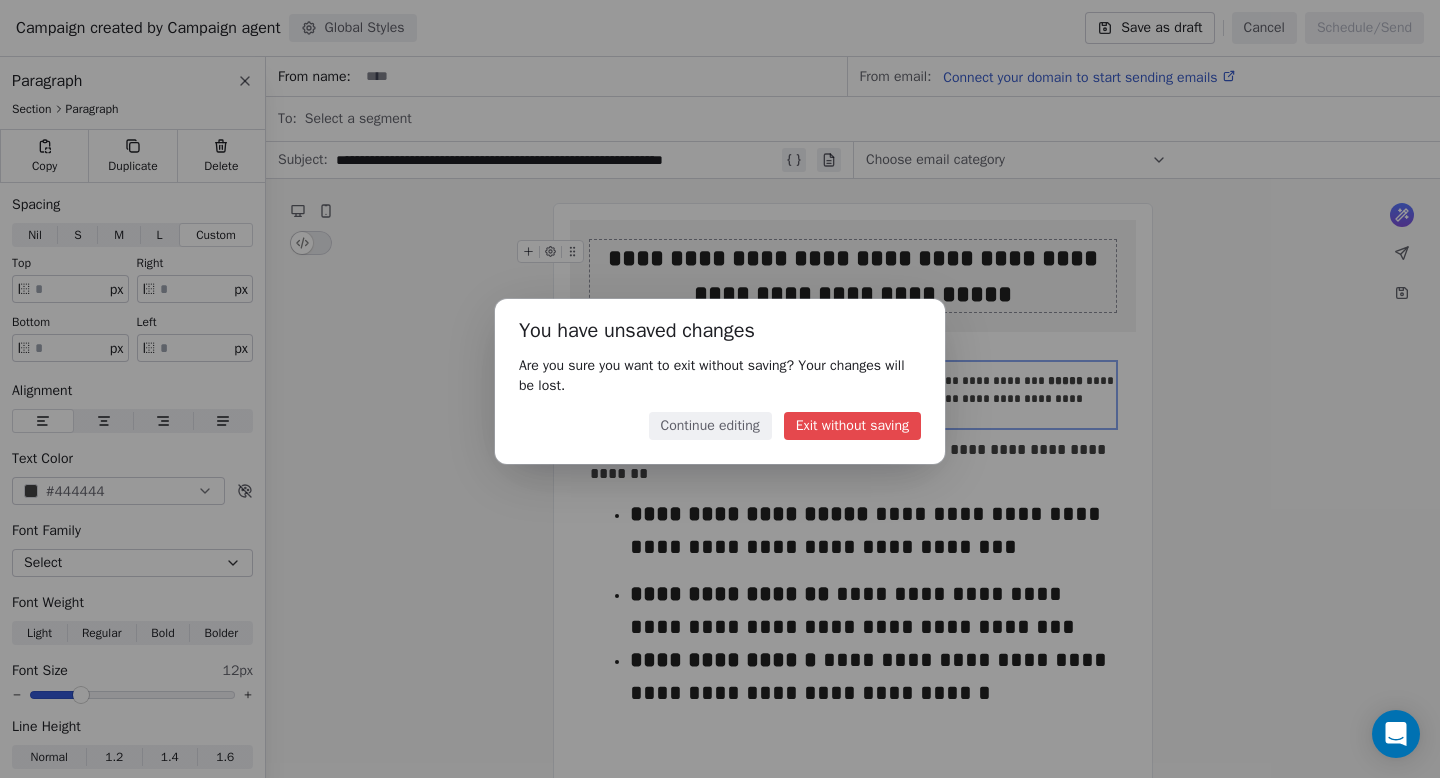 click on "Exit without saving" at bounding box center [852, 426] 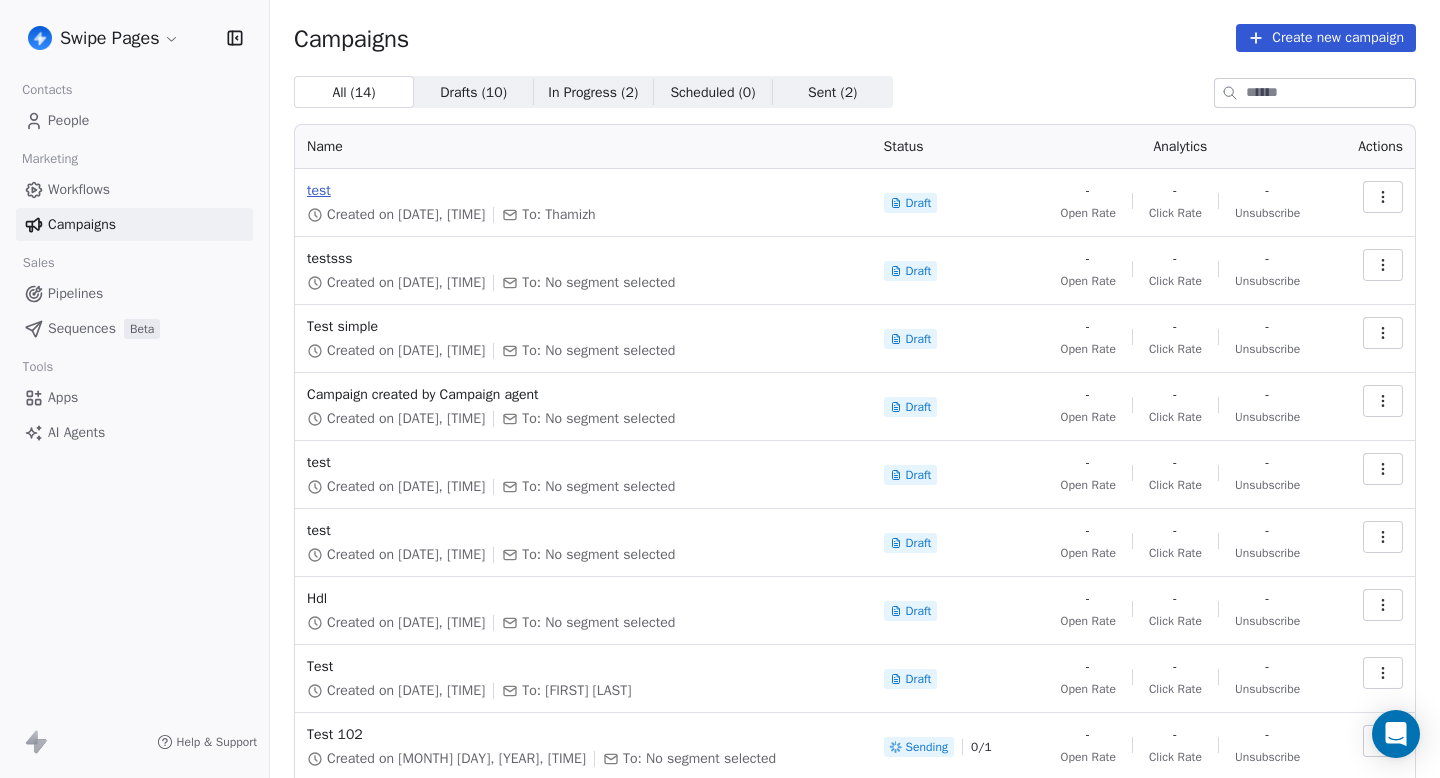 click on "test" at bounding box center [583, 191] 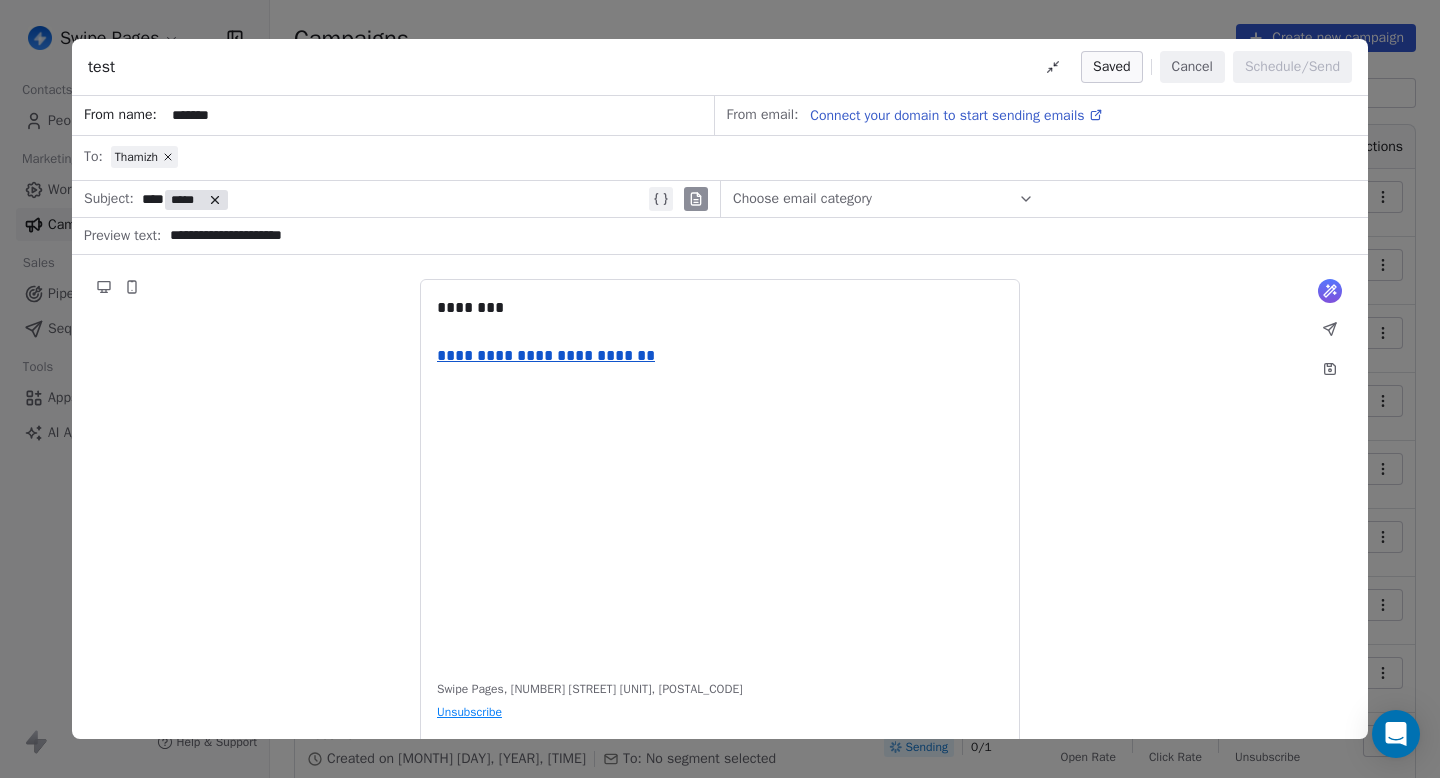 click on "test Saved Cancel Schedule/Send" at bounding box center [720, 67] 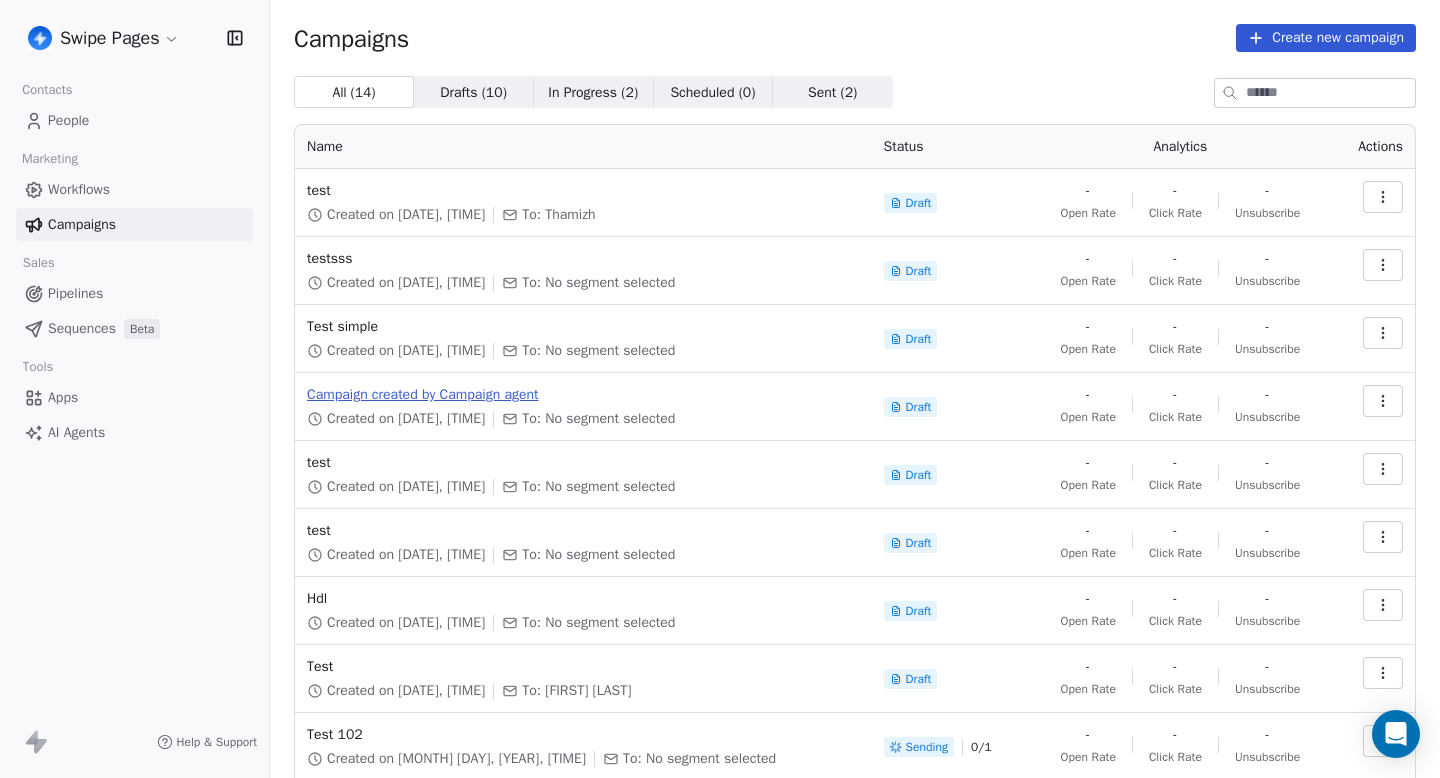 click on "Campaign created by Campaign agent" at bounding box center [583, 395] 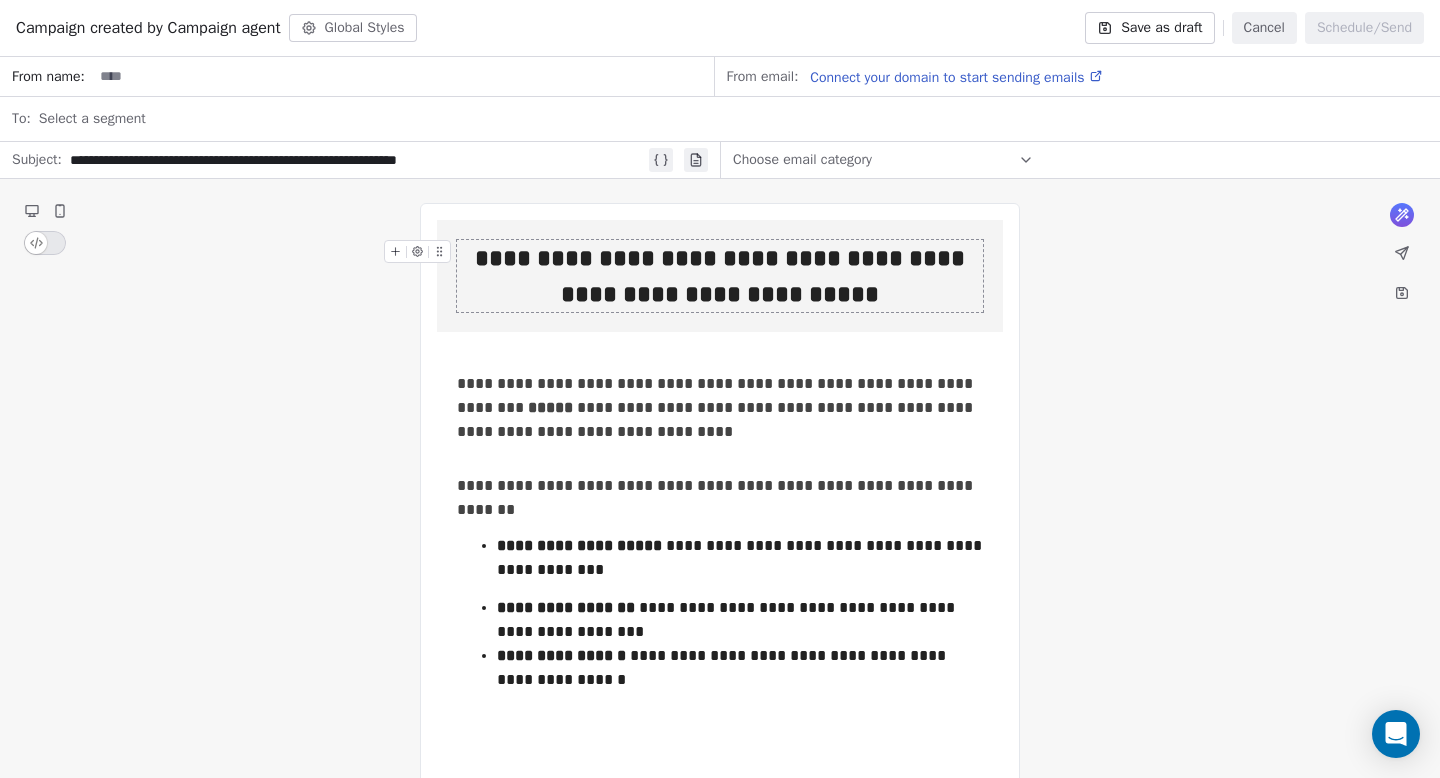 click on "Global Styles" at bounding box center (353, 28) 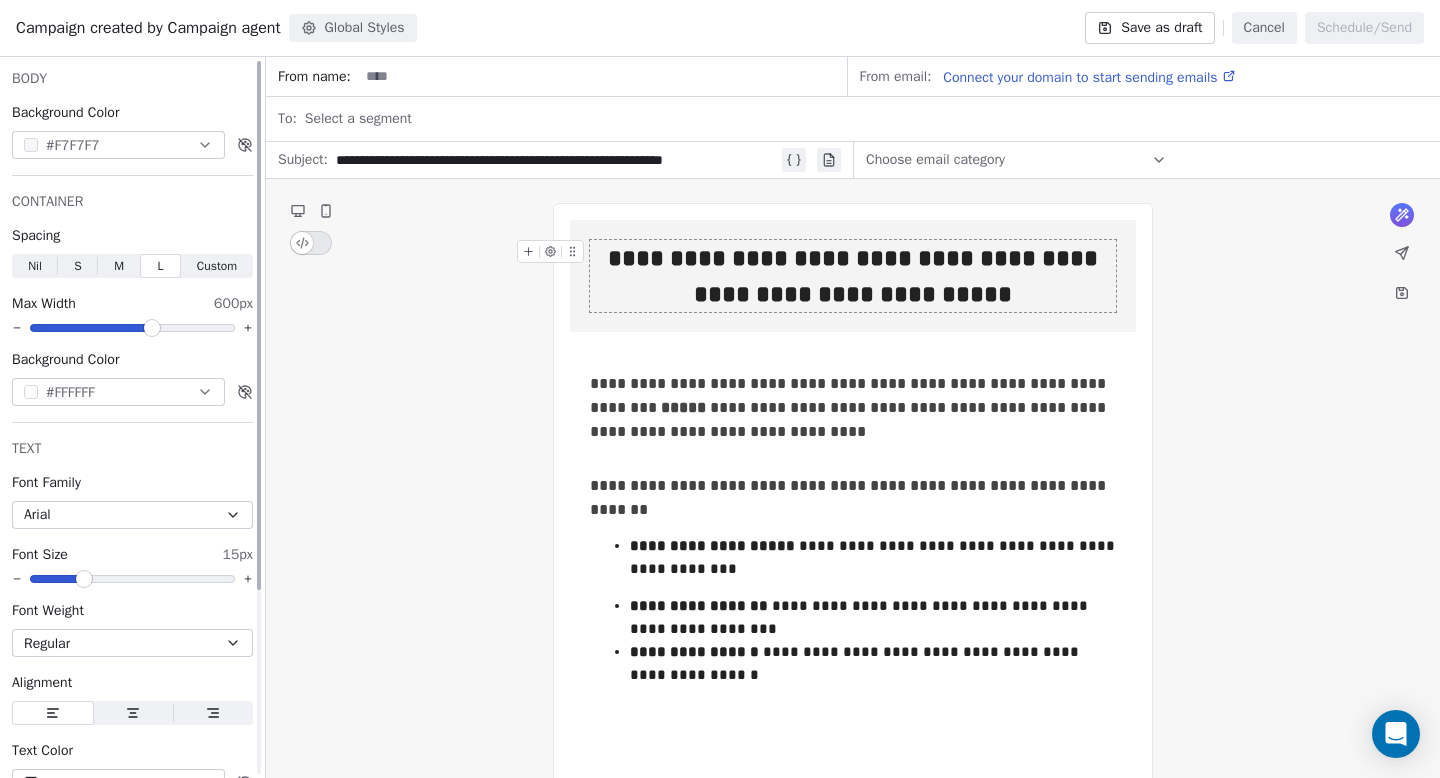 click at bounding box center [84, 579] 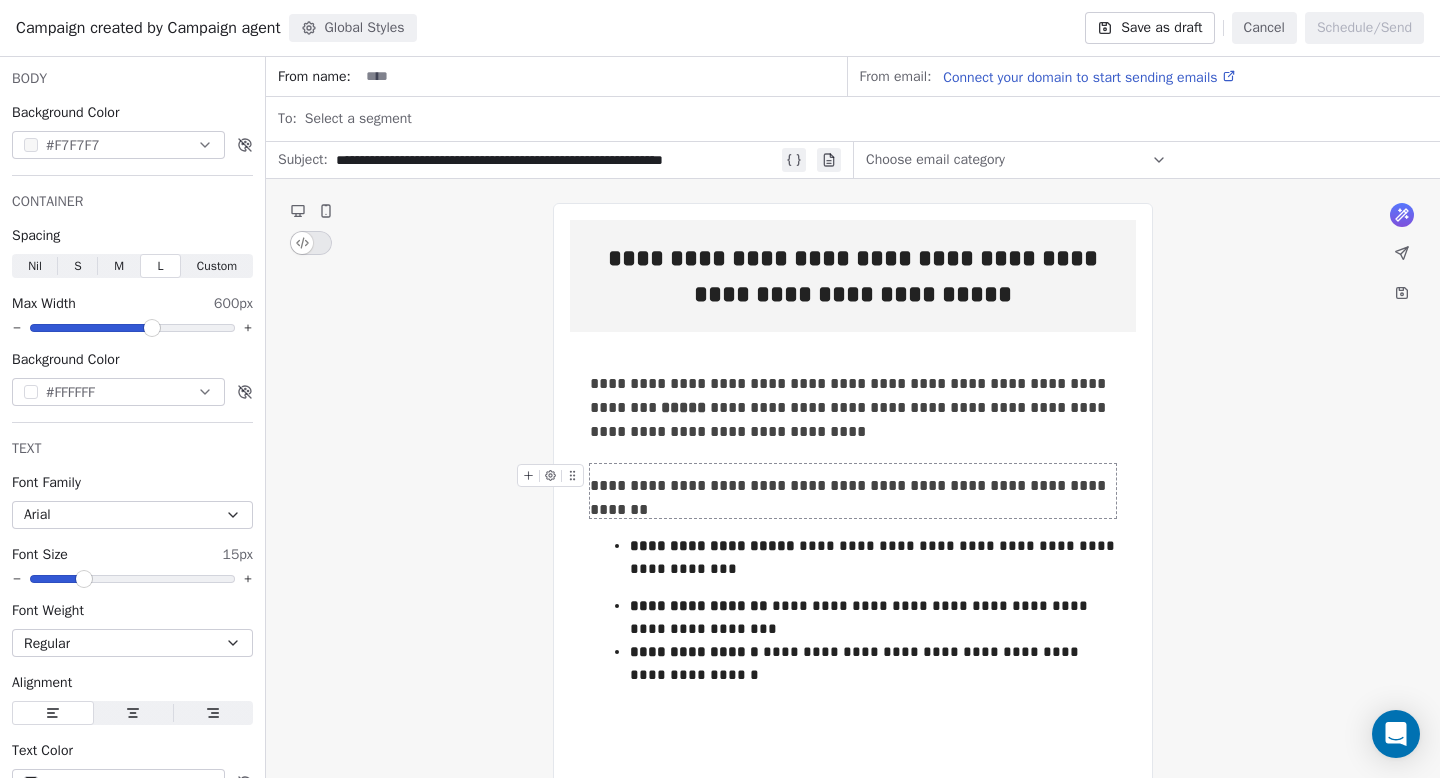 click on "**********" at bounding box center (853, 491) 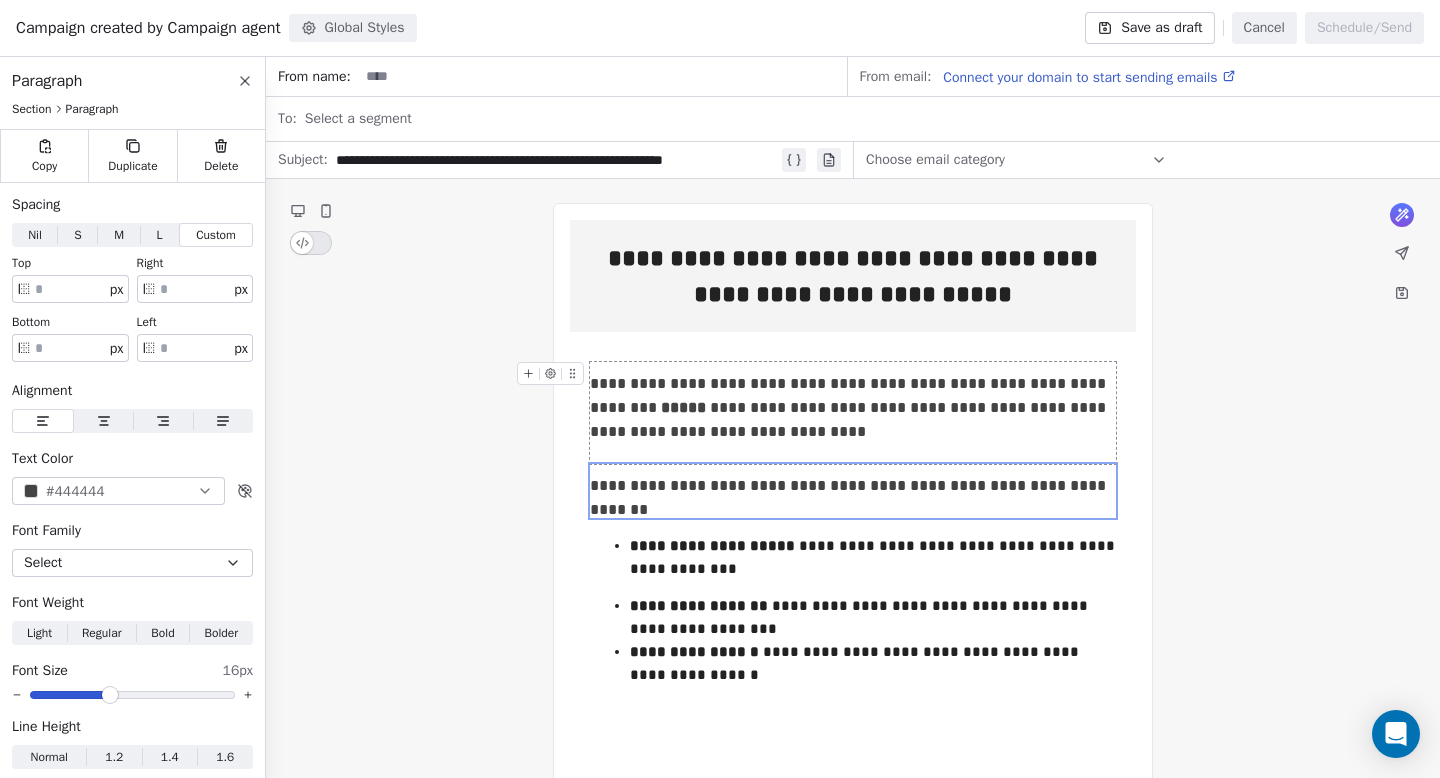 click on "**********" at bounding box center [853, 408] 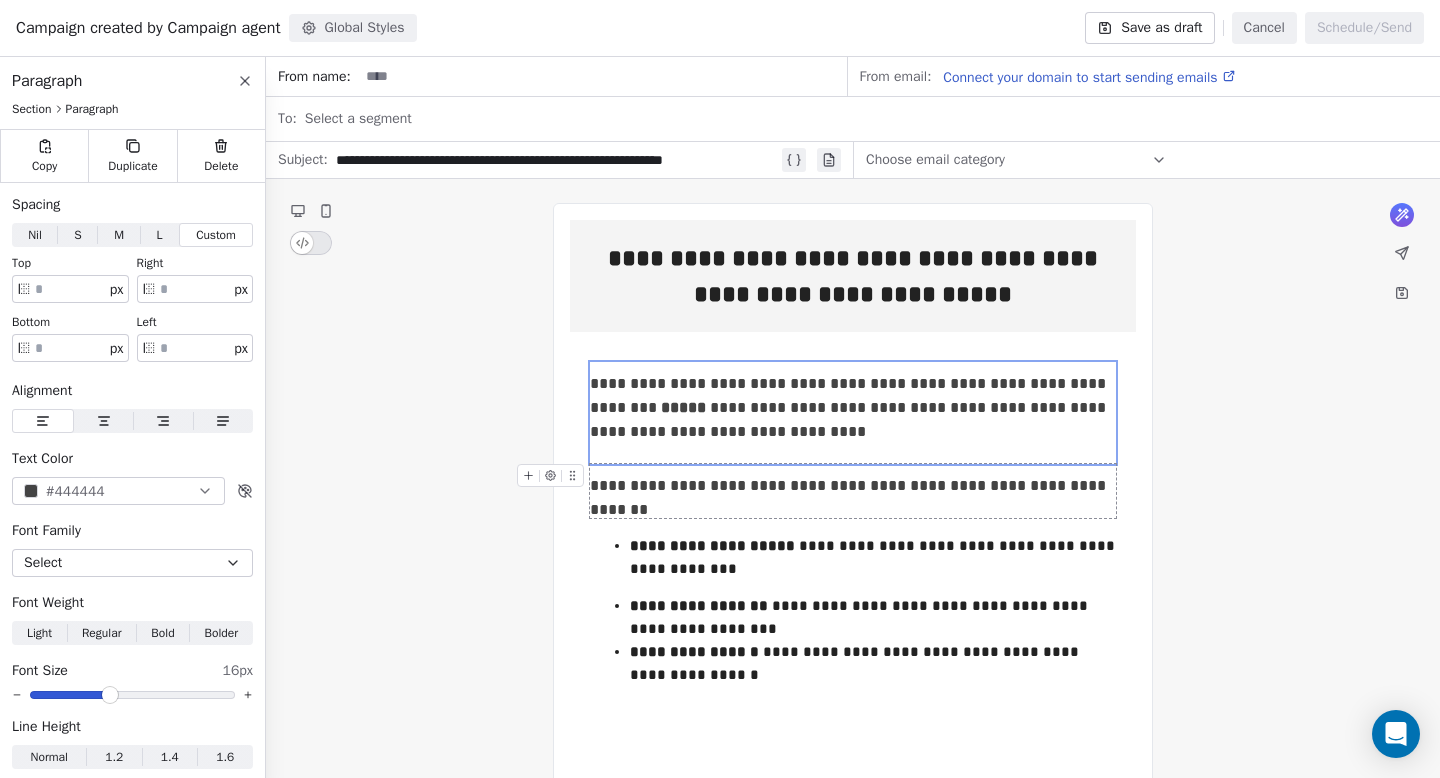 click on "**********" at bounding box center (853, 486) 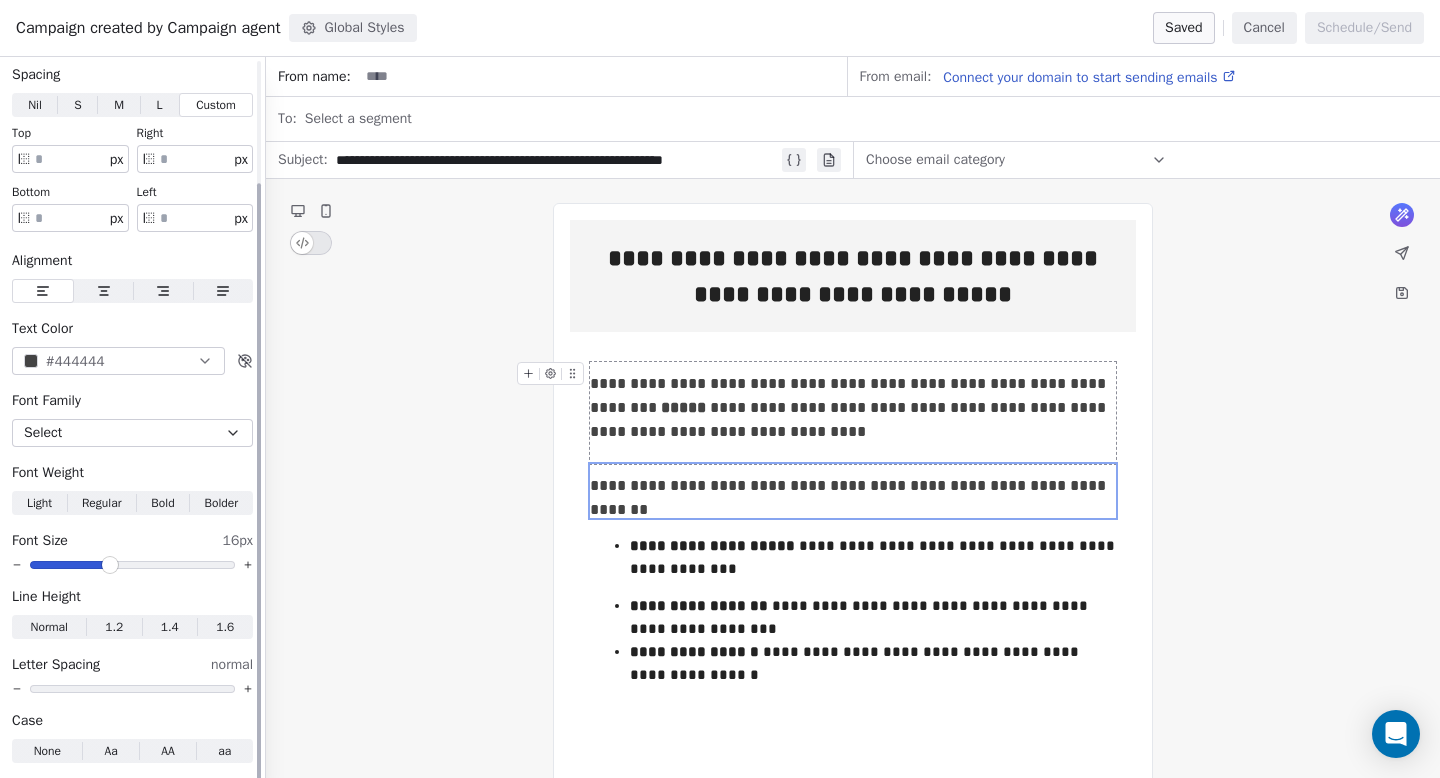 scroll, scrollTop: 150, scrollLeft: 0, axis: vertical 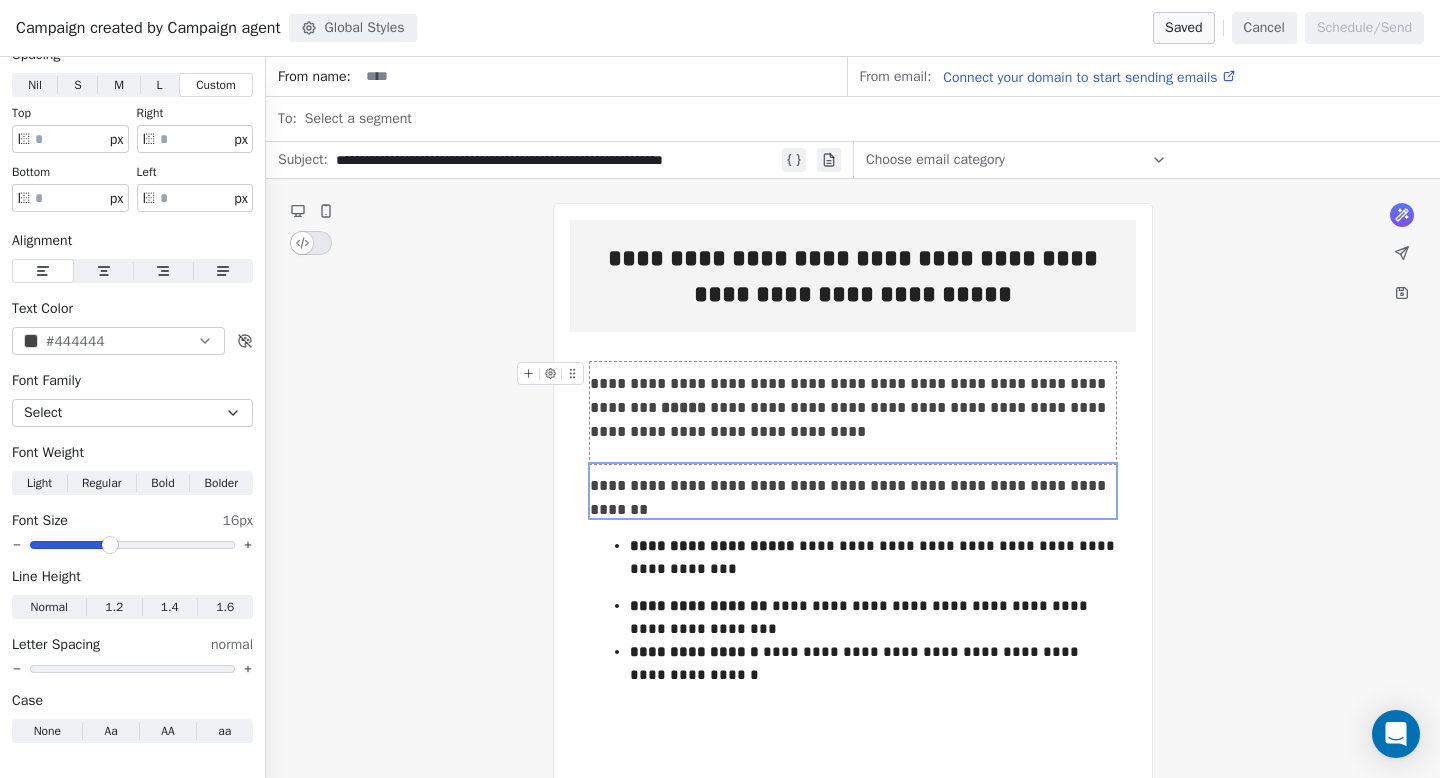 click on "**********" at bounding box center (853, 408) 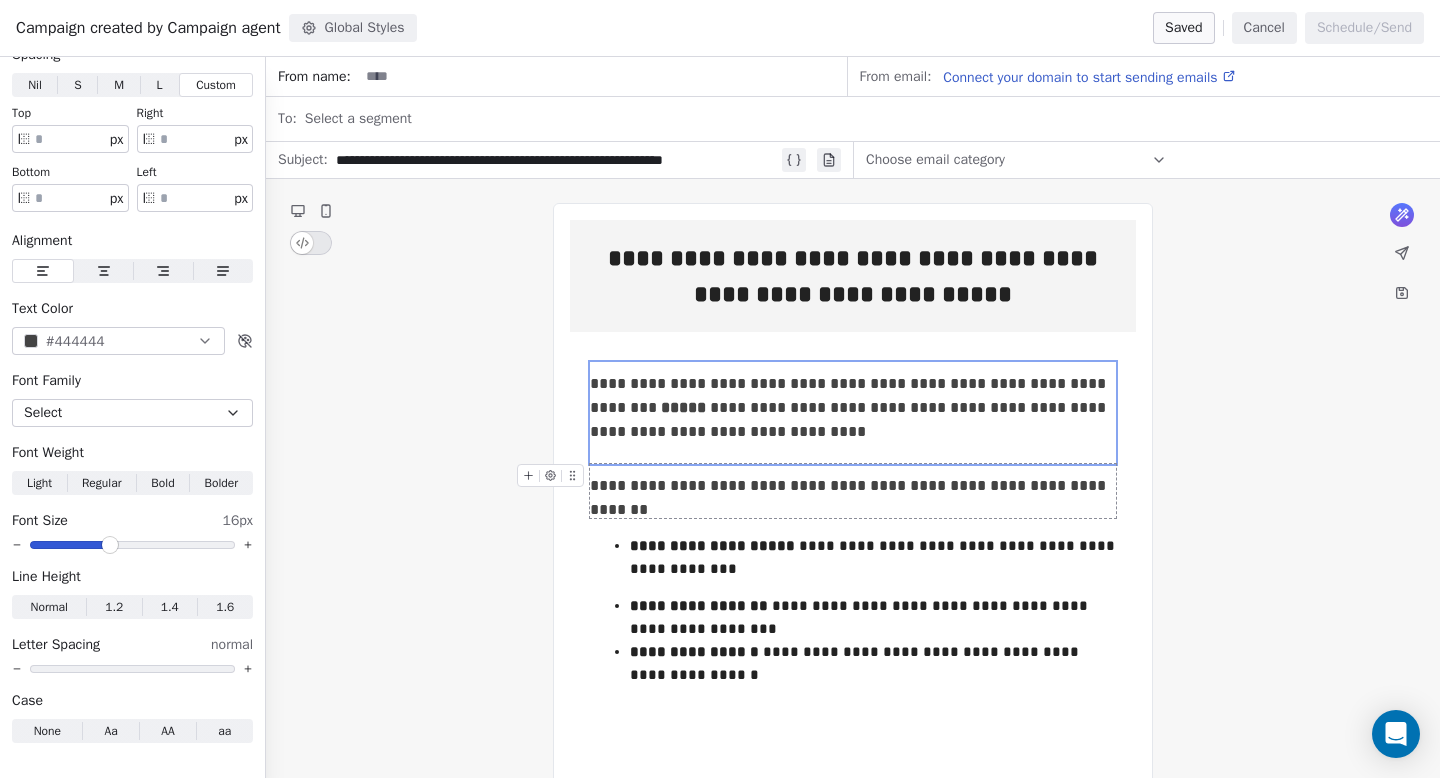 click on "**********" at bounding box center (853, 486) 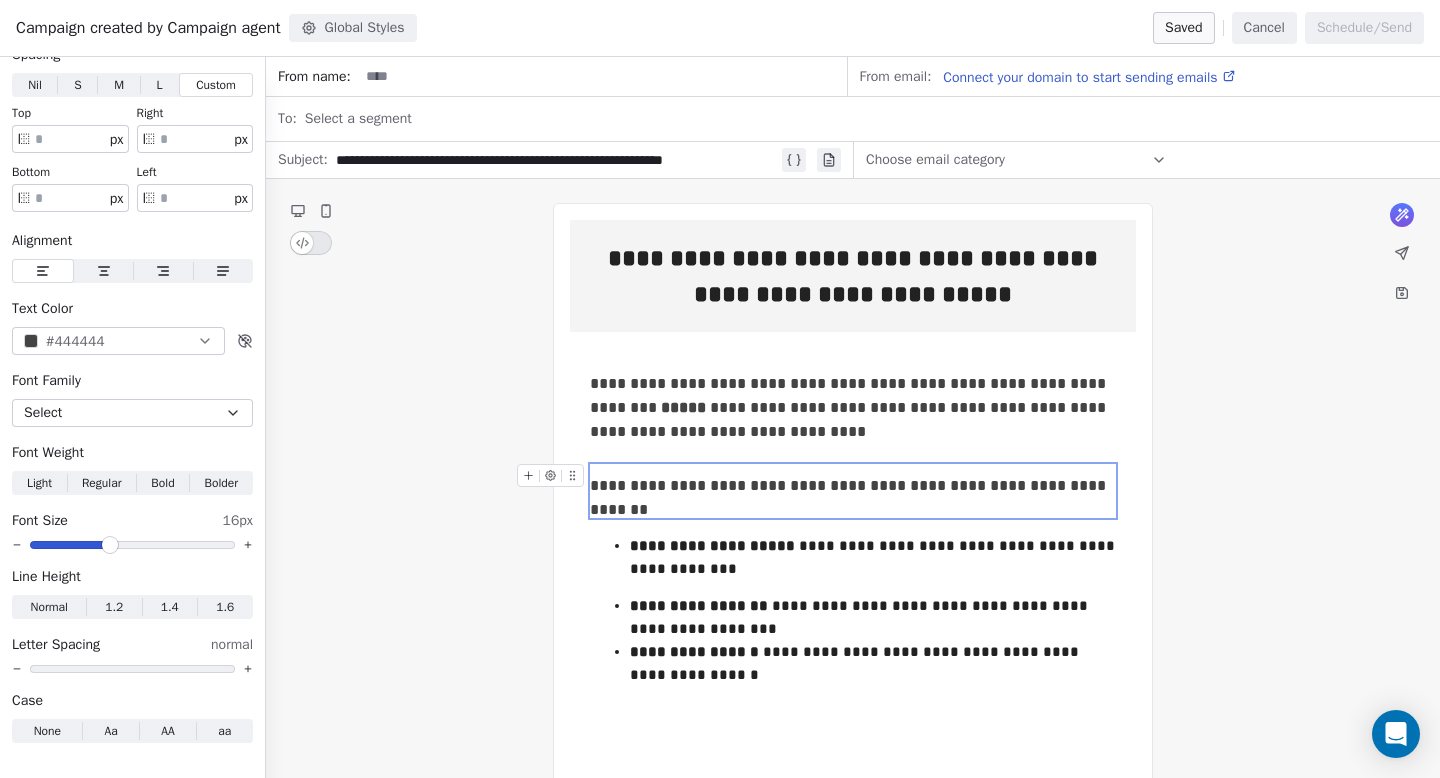click on "**********" at bounding box center [853, 486] 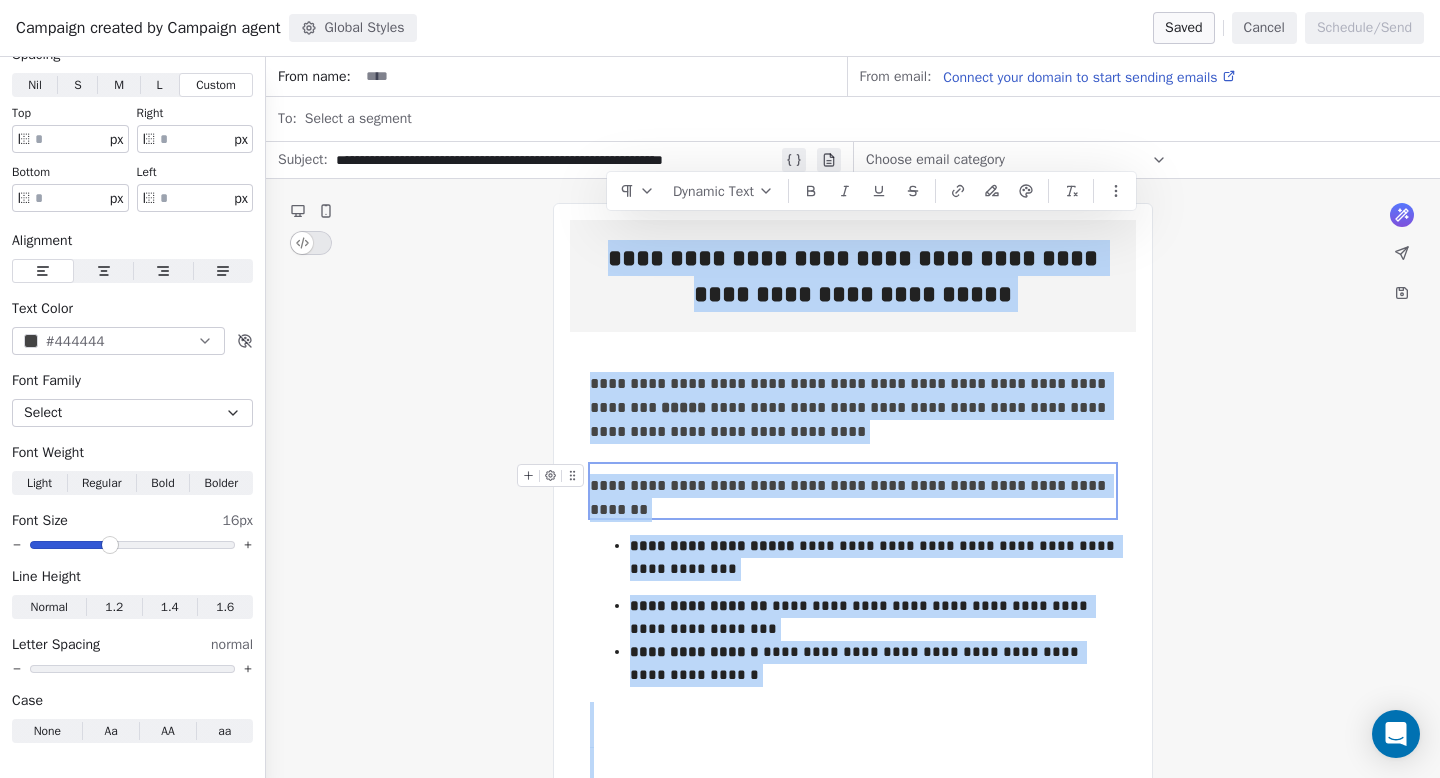 click on "**********" at bounding box center [853, 486] 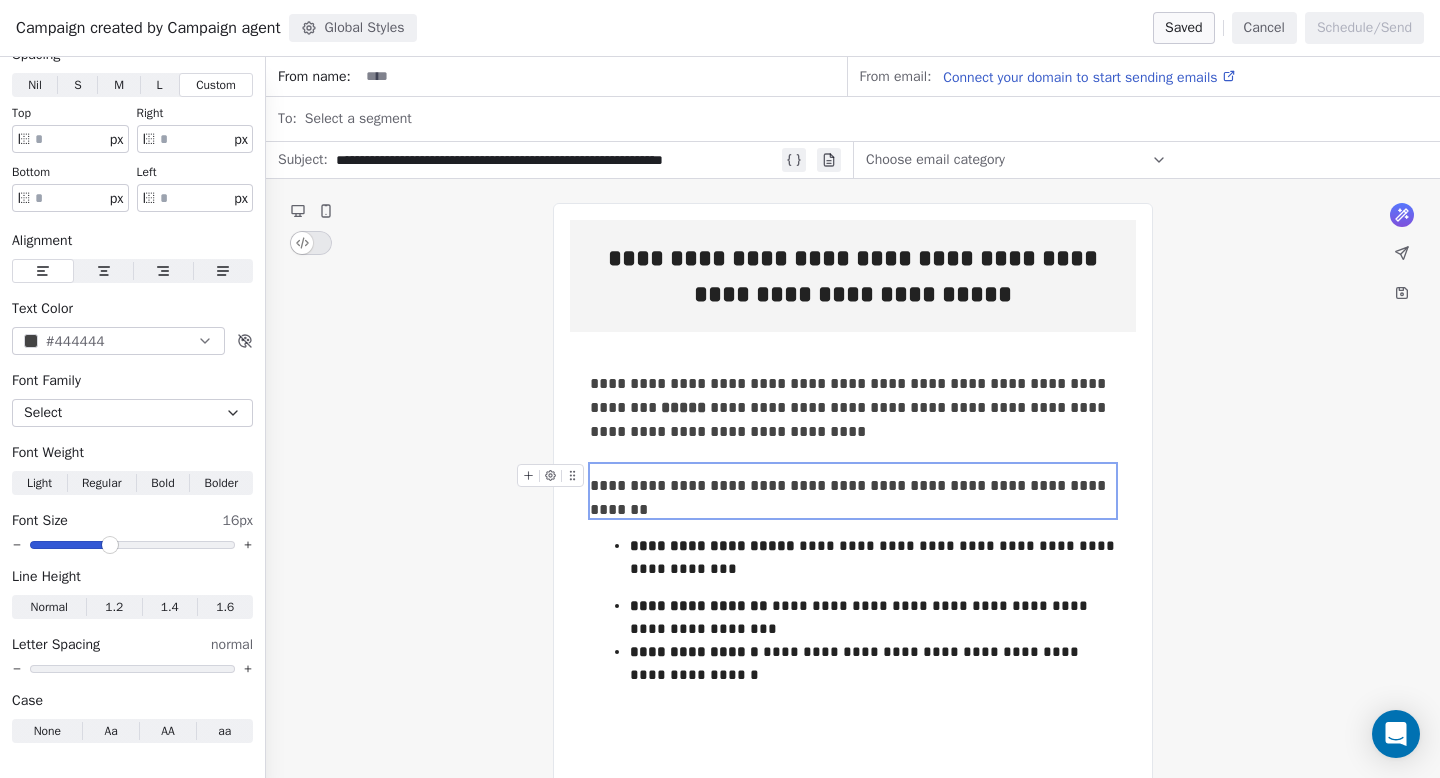click on "**********" at bounding box center [853, 486] 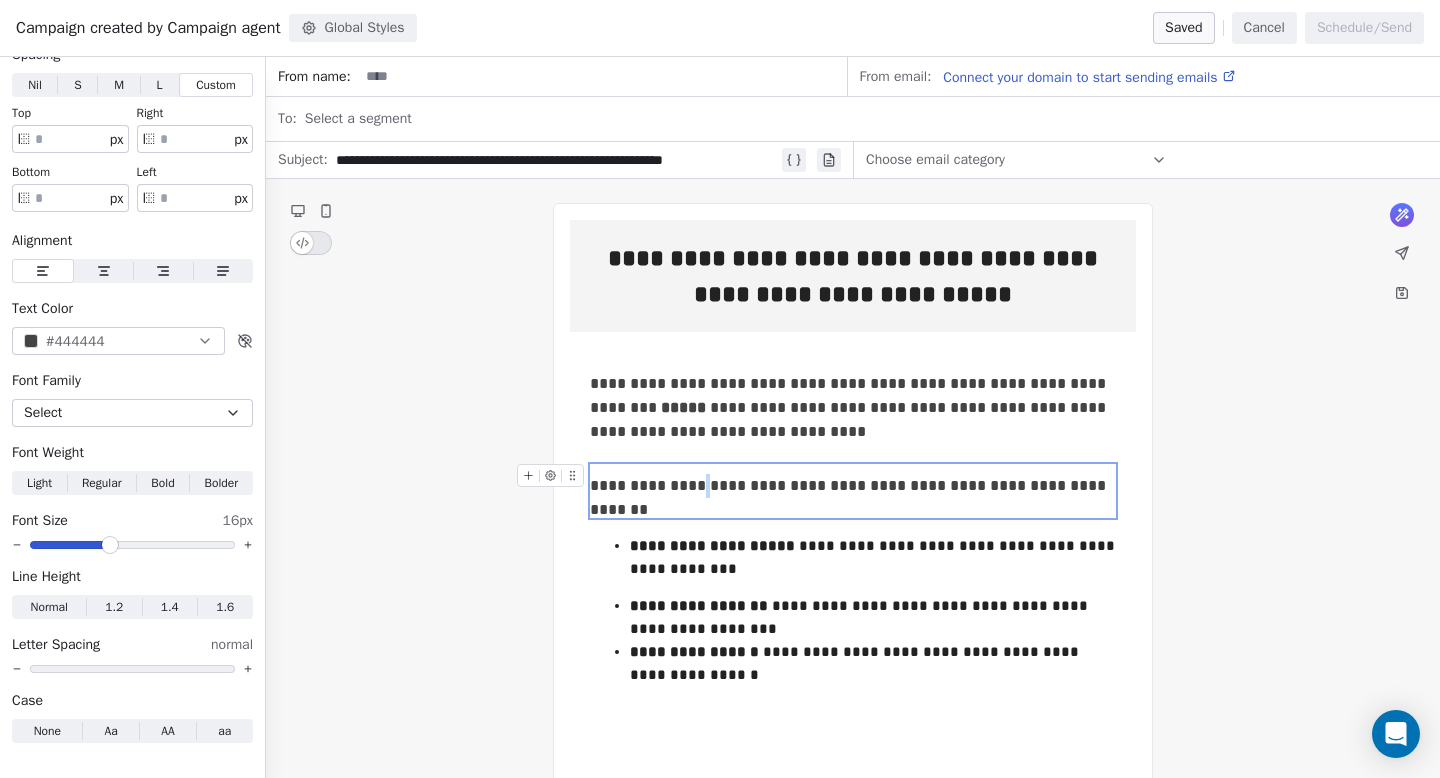 click on "**********" at bounding box center [853, 486] 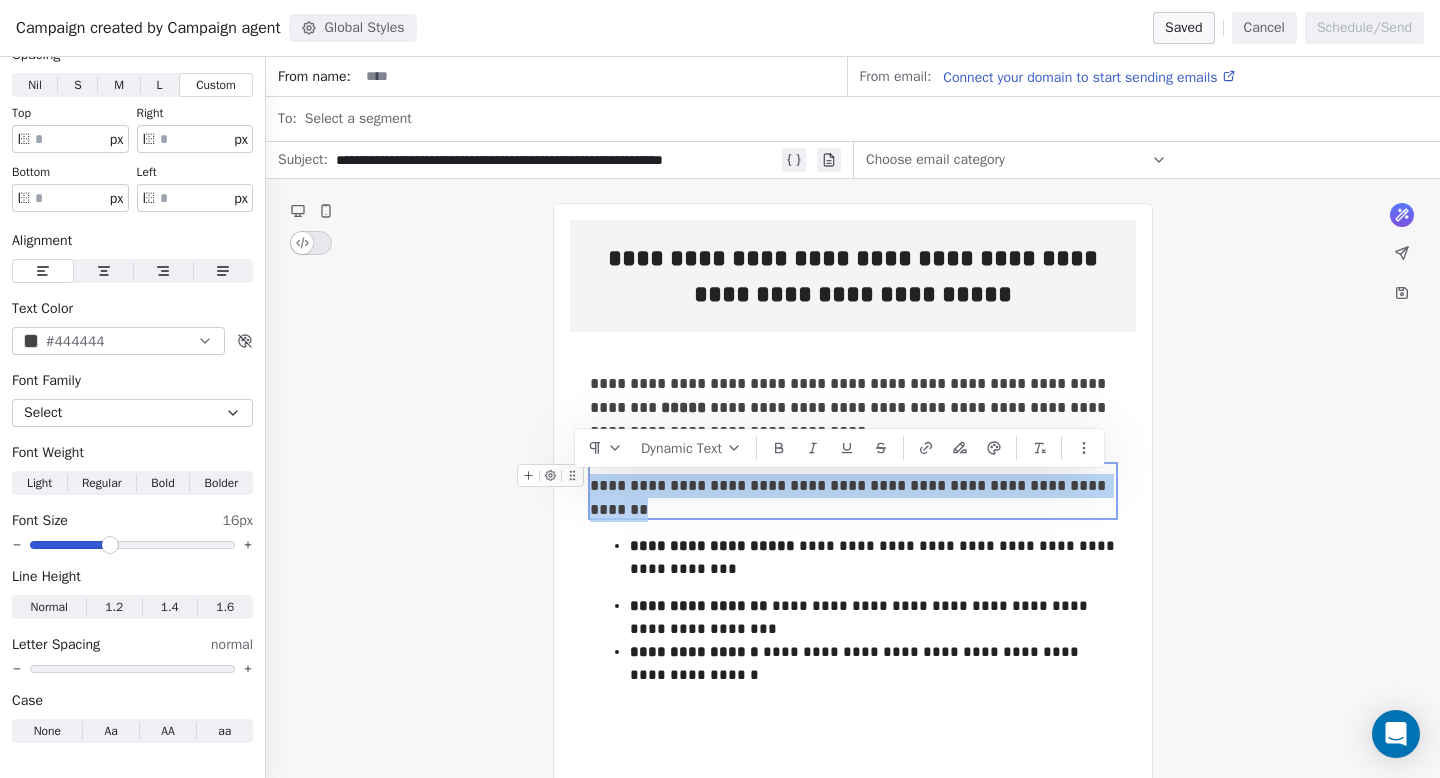 click on "**********" at bounding box center (853, 486) 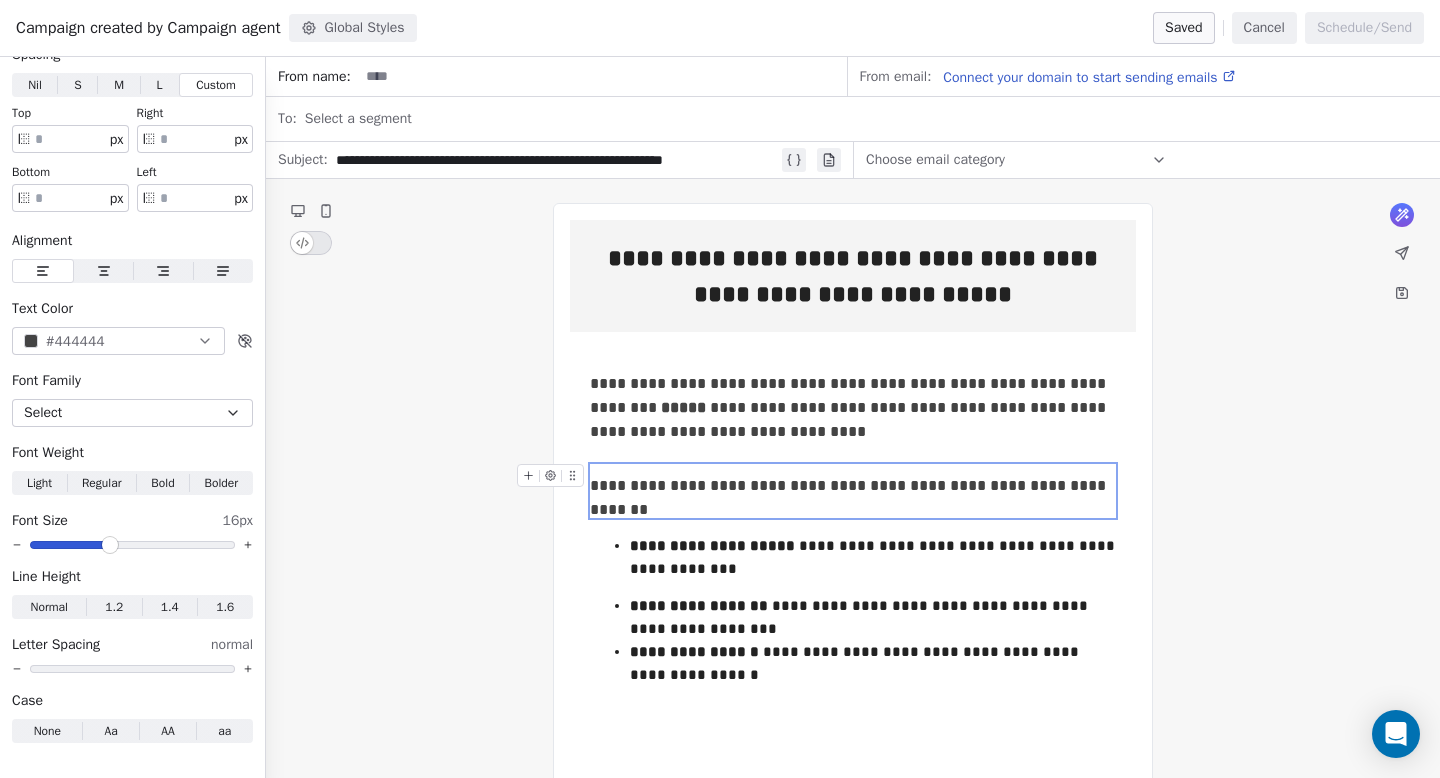 click on "**********" at bounding box center (853, 486) 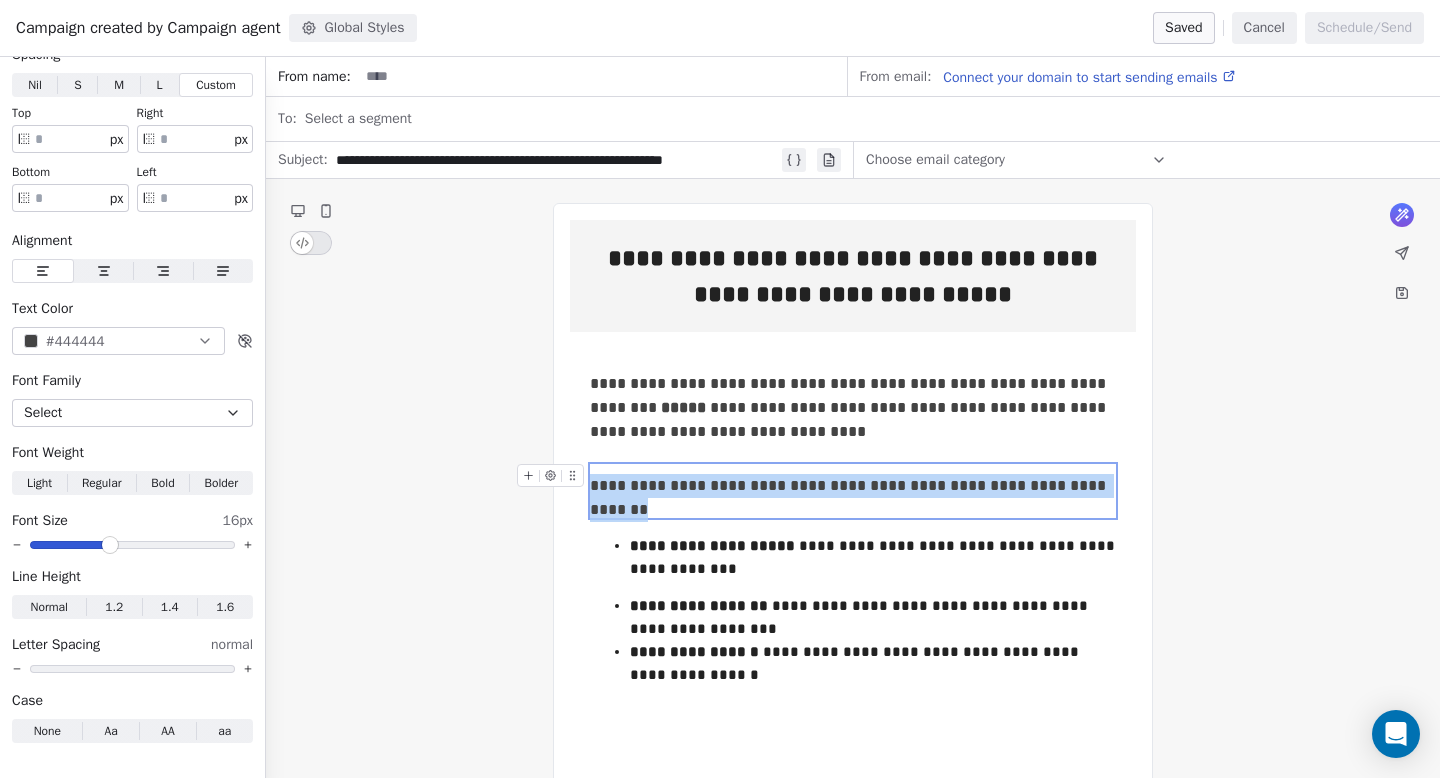 click on "**********" at bounding box center [853, 486] 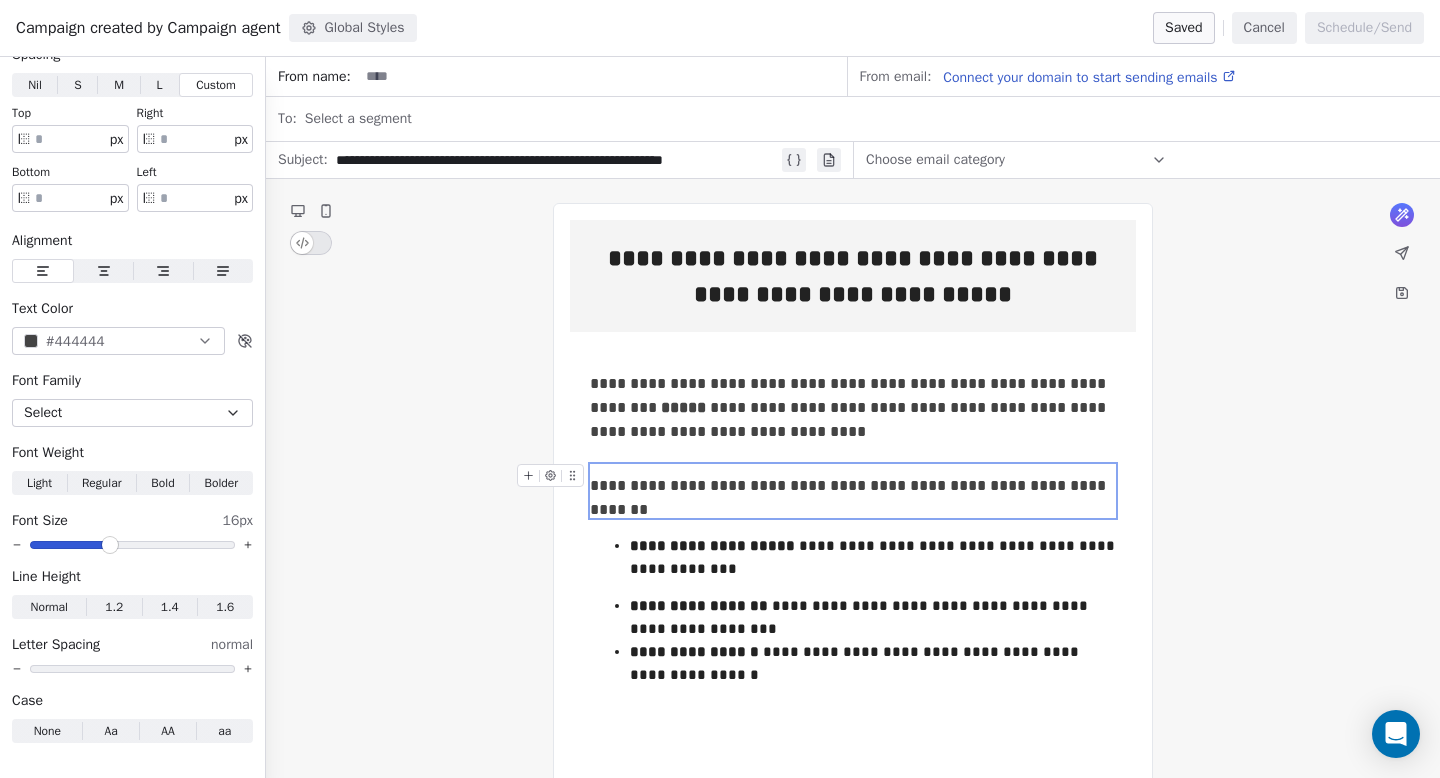 click on "**********" at bounding box center [853, 486] 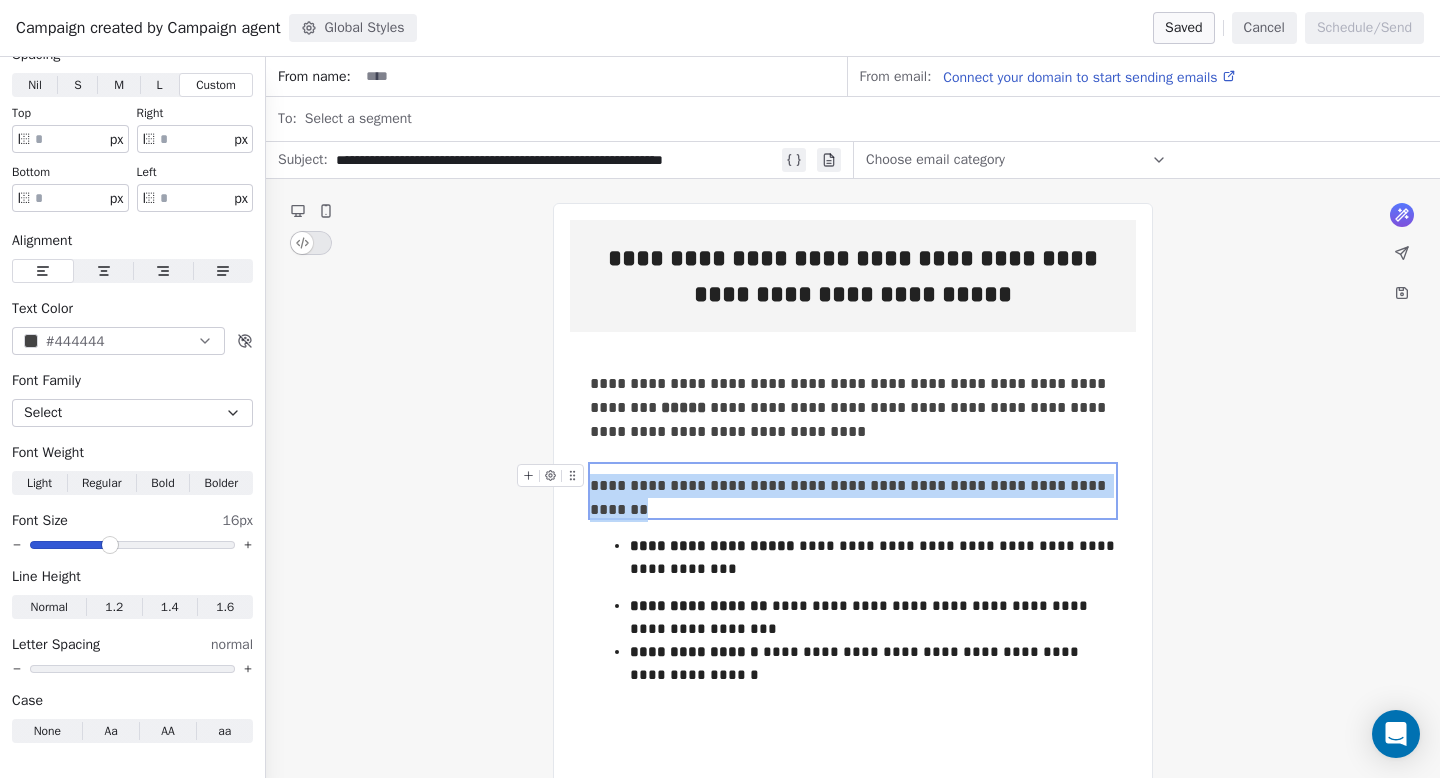 click on "**********" at bounding box center (853, 486) 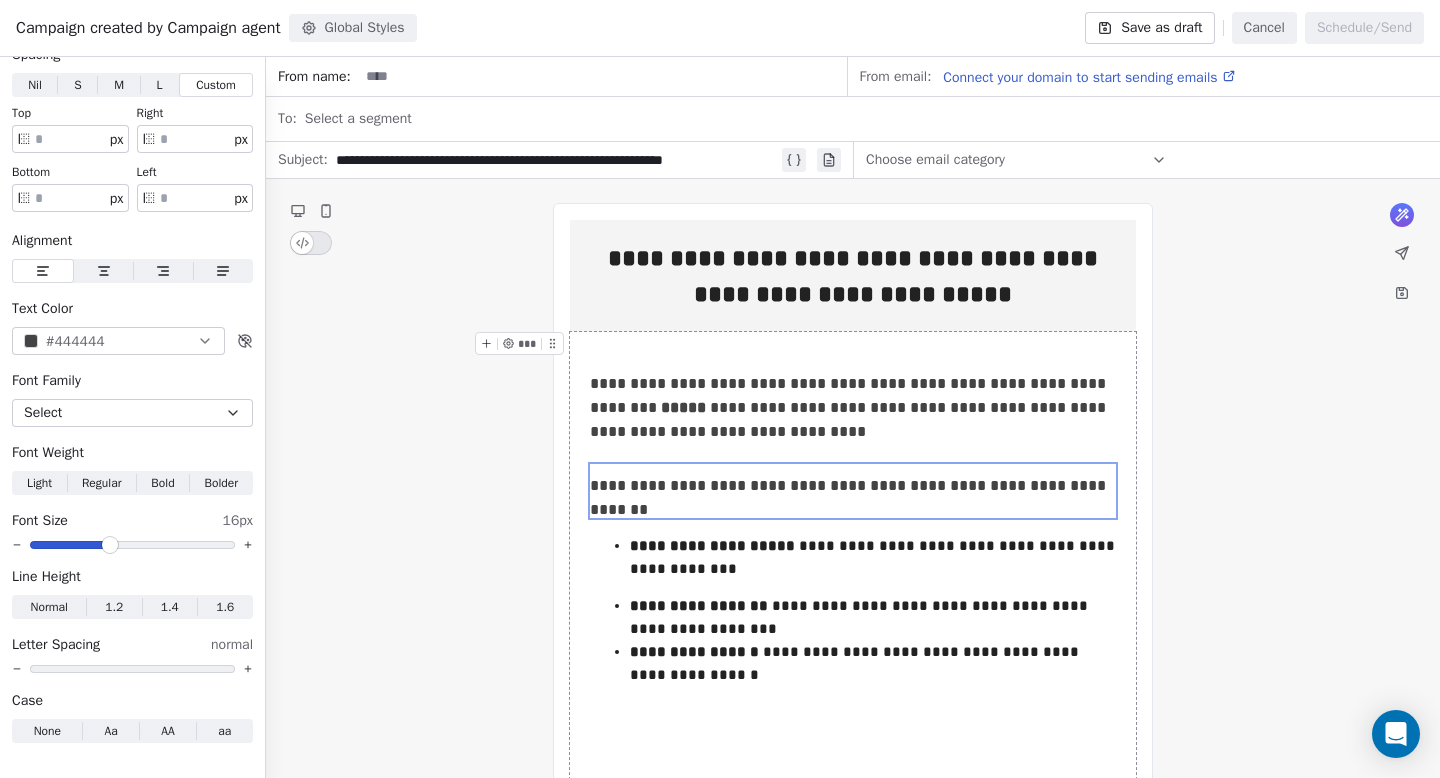 click on "**********" at bounding box center [853, 769] 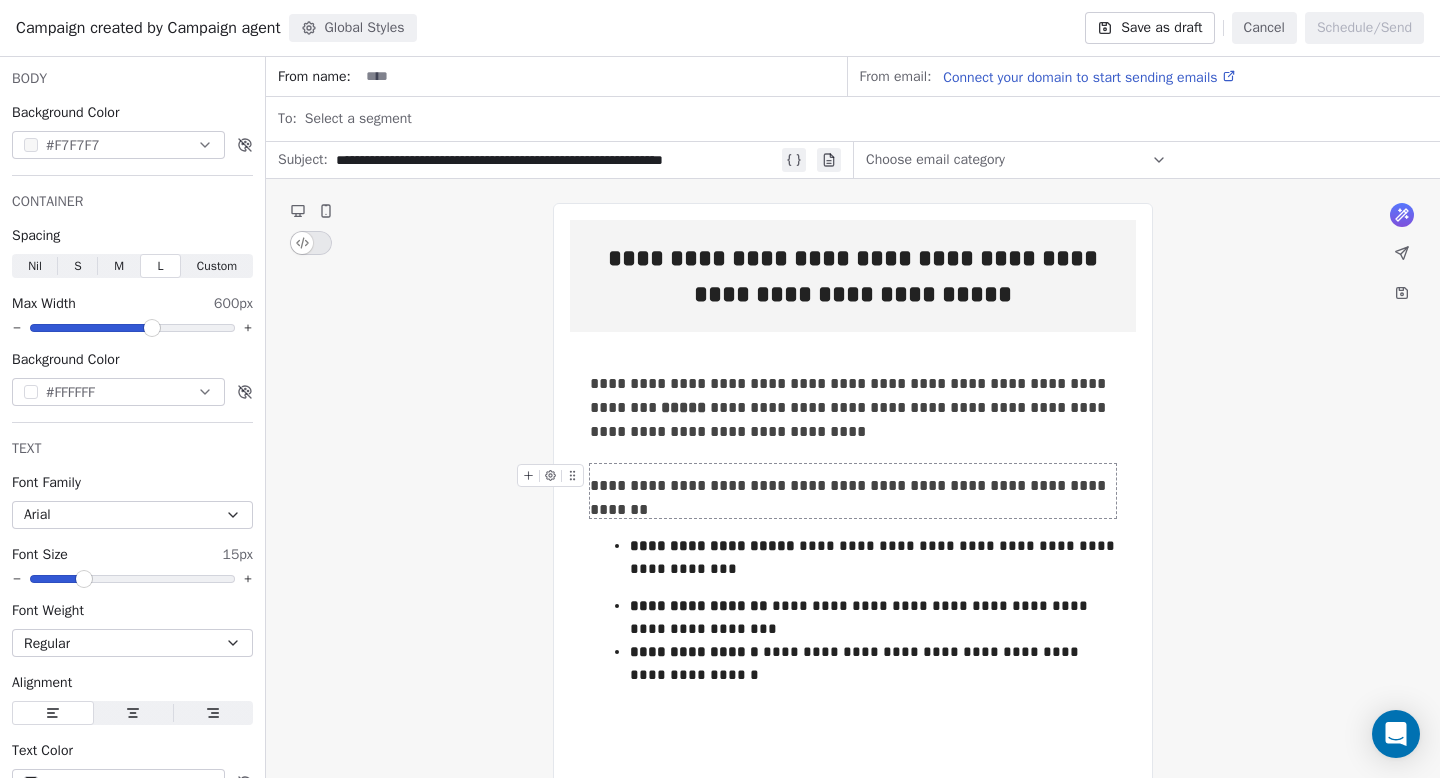 click on "**********" at bounding box center [853, 486] 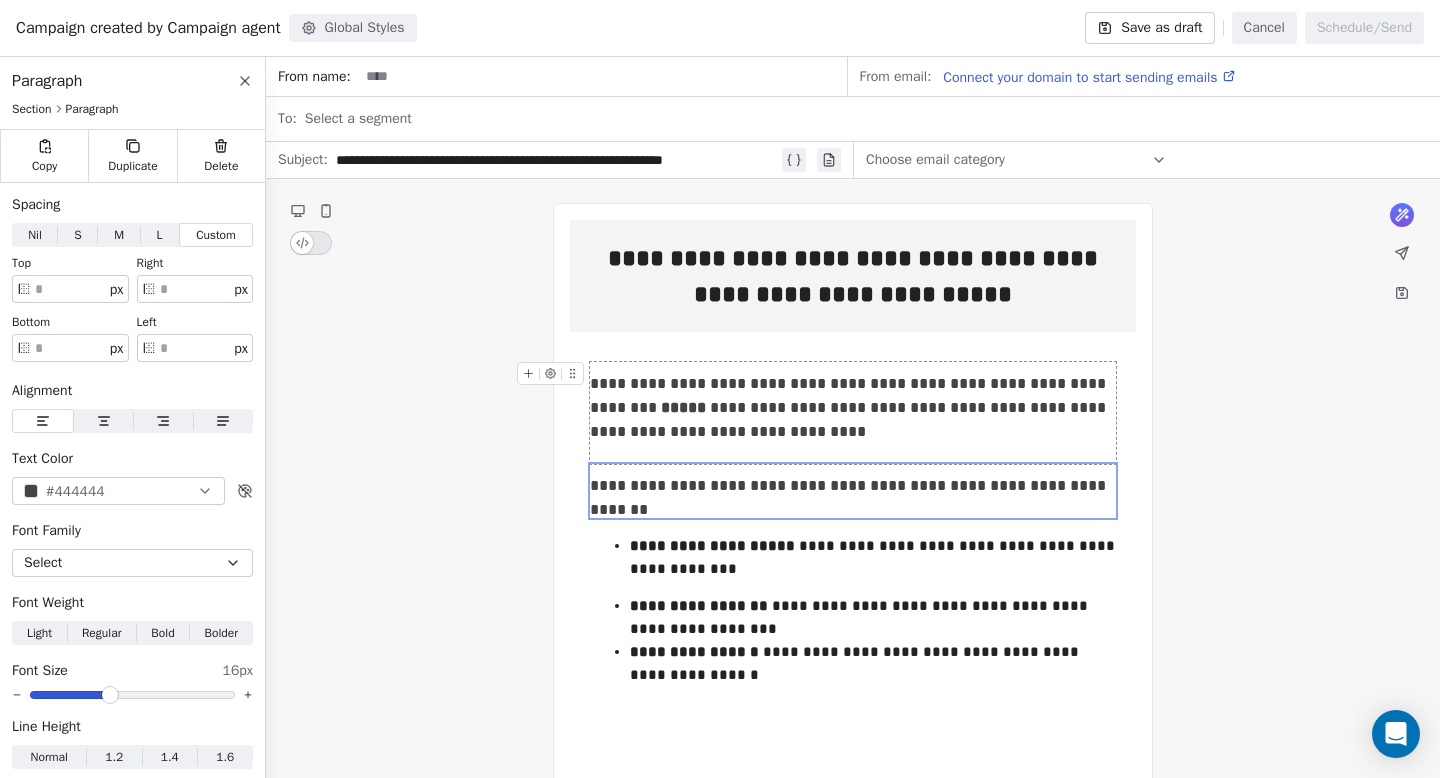 click on "Global Styles" at bounding box center (353, 28) 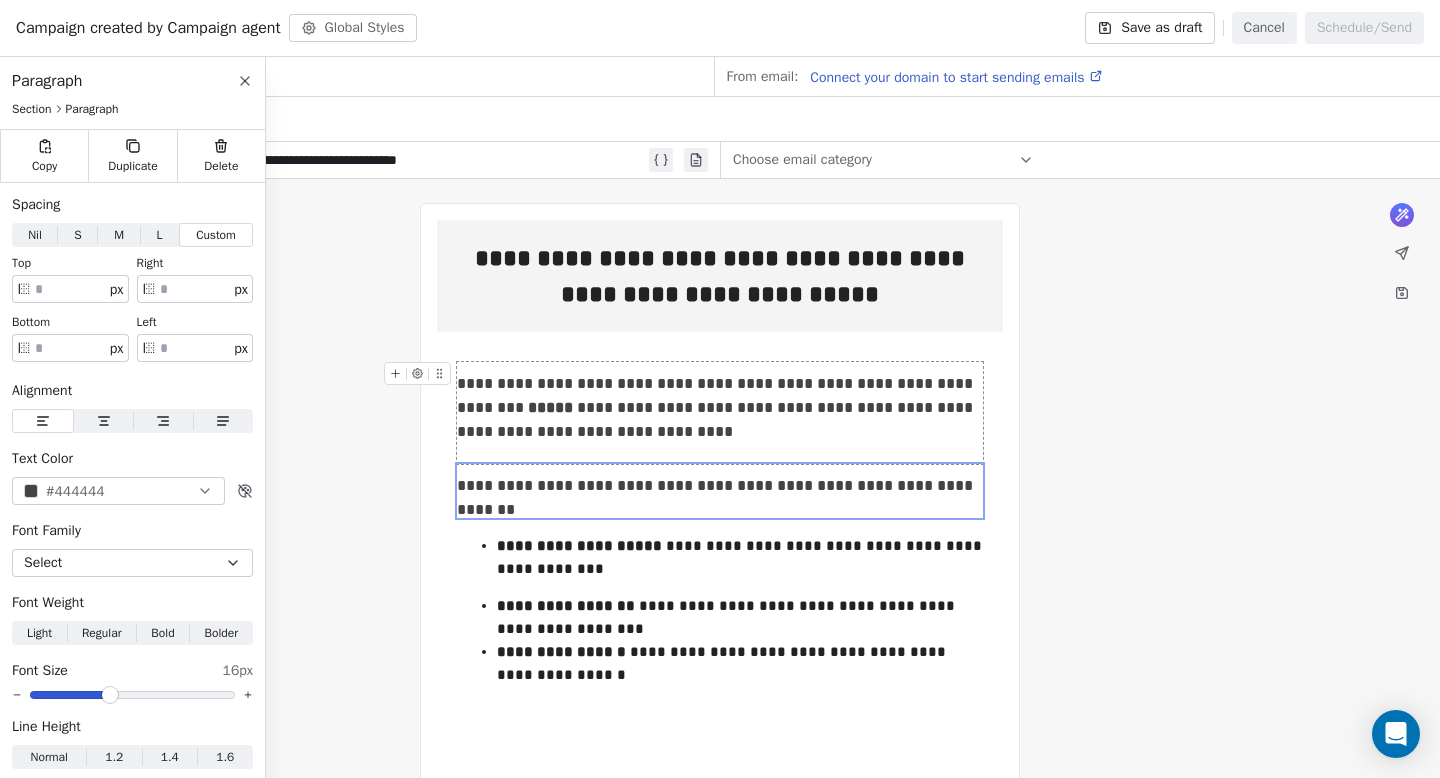 click on "**********" at bounding box center (720, 769) 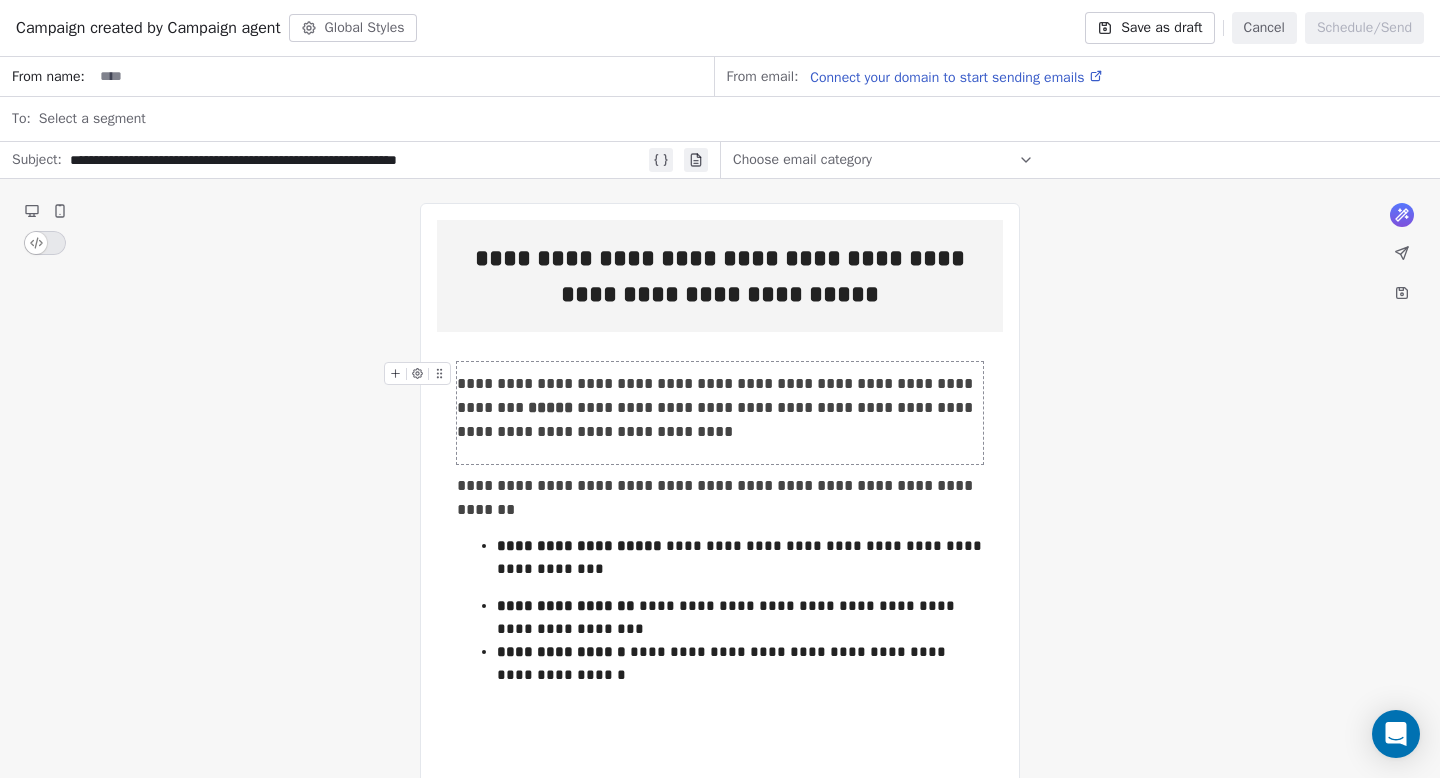 click on "Global Styles" at bounding box center (353, 28) 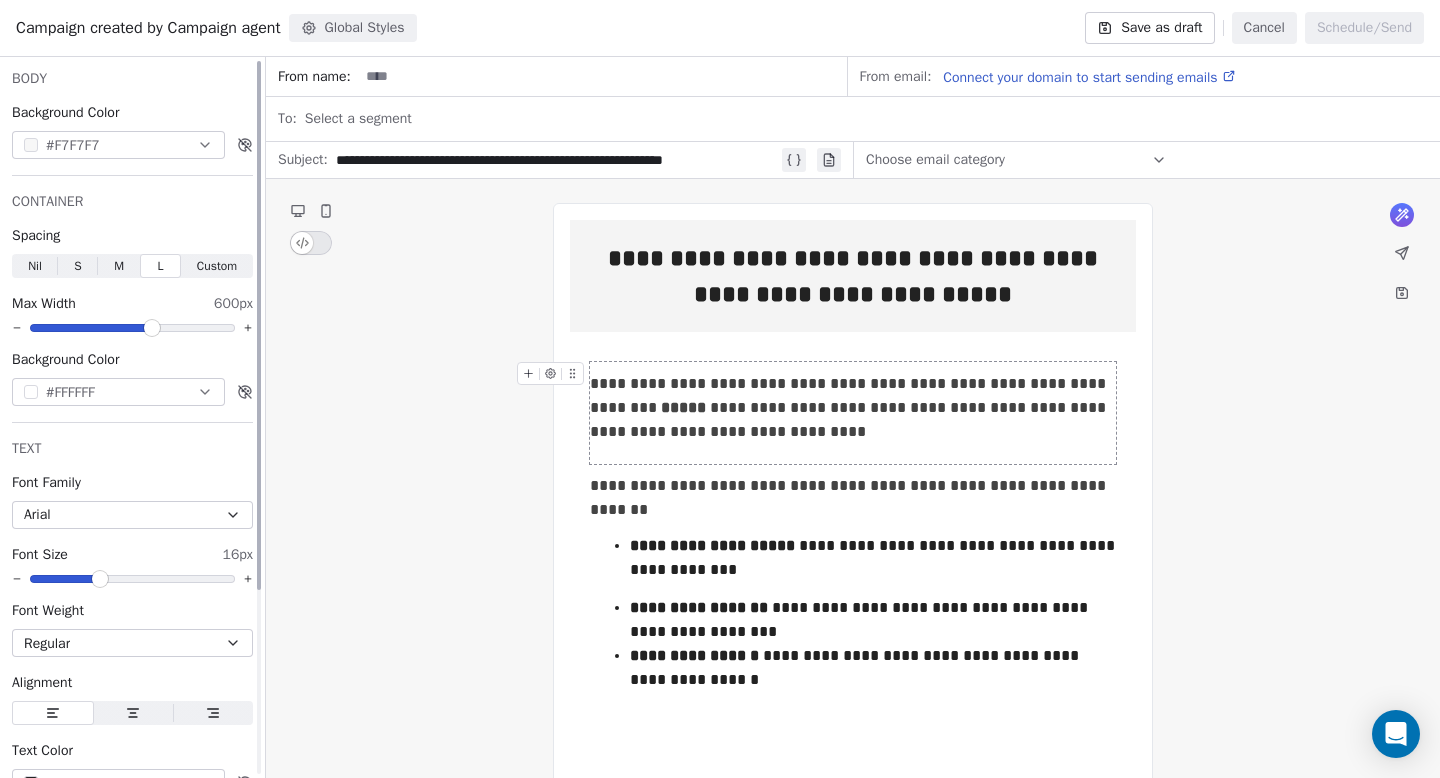 click at bounding box center (100, 579) 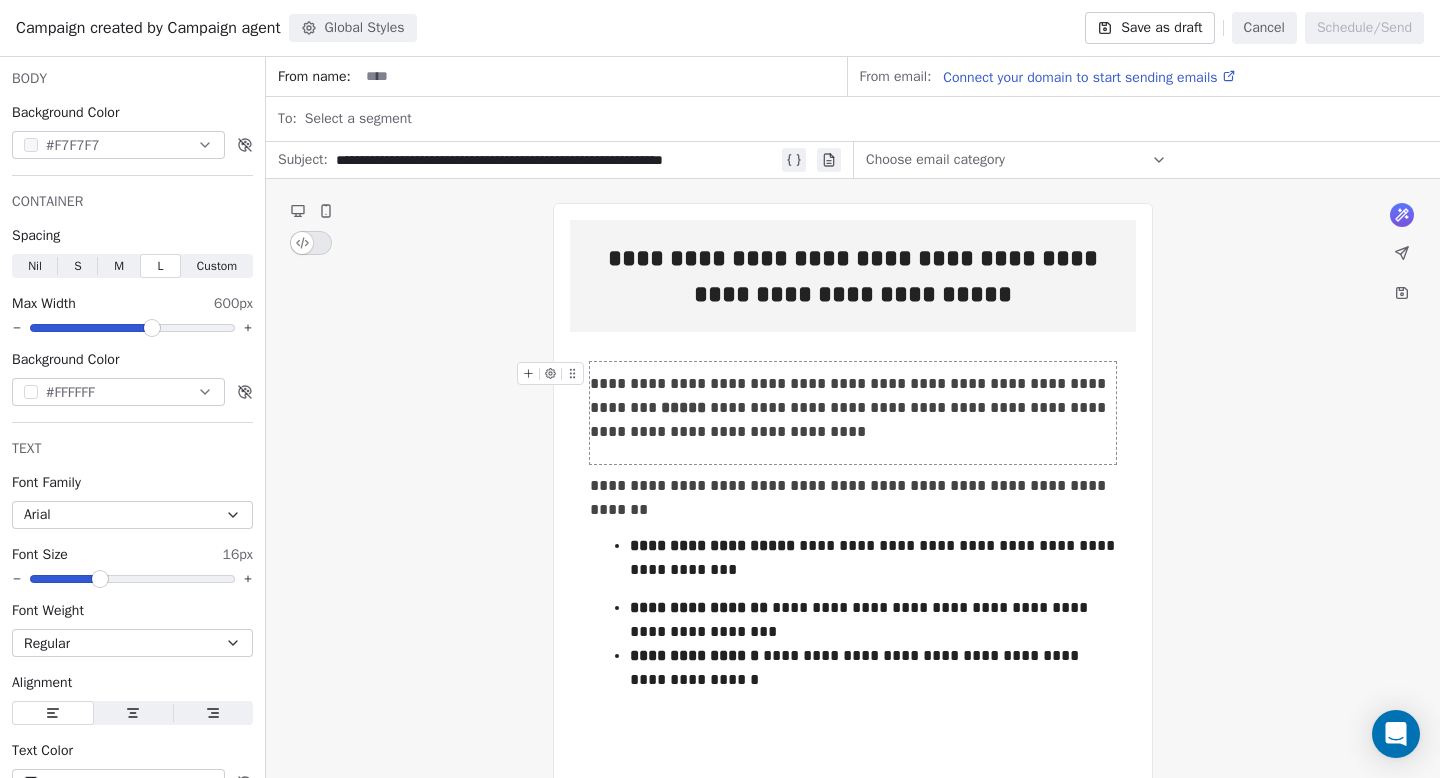 click on "**********" at bounding box center (853, 408) 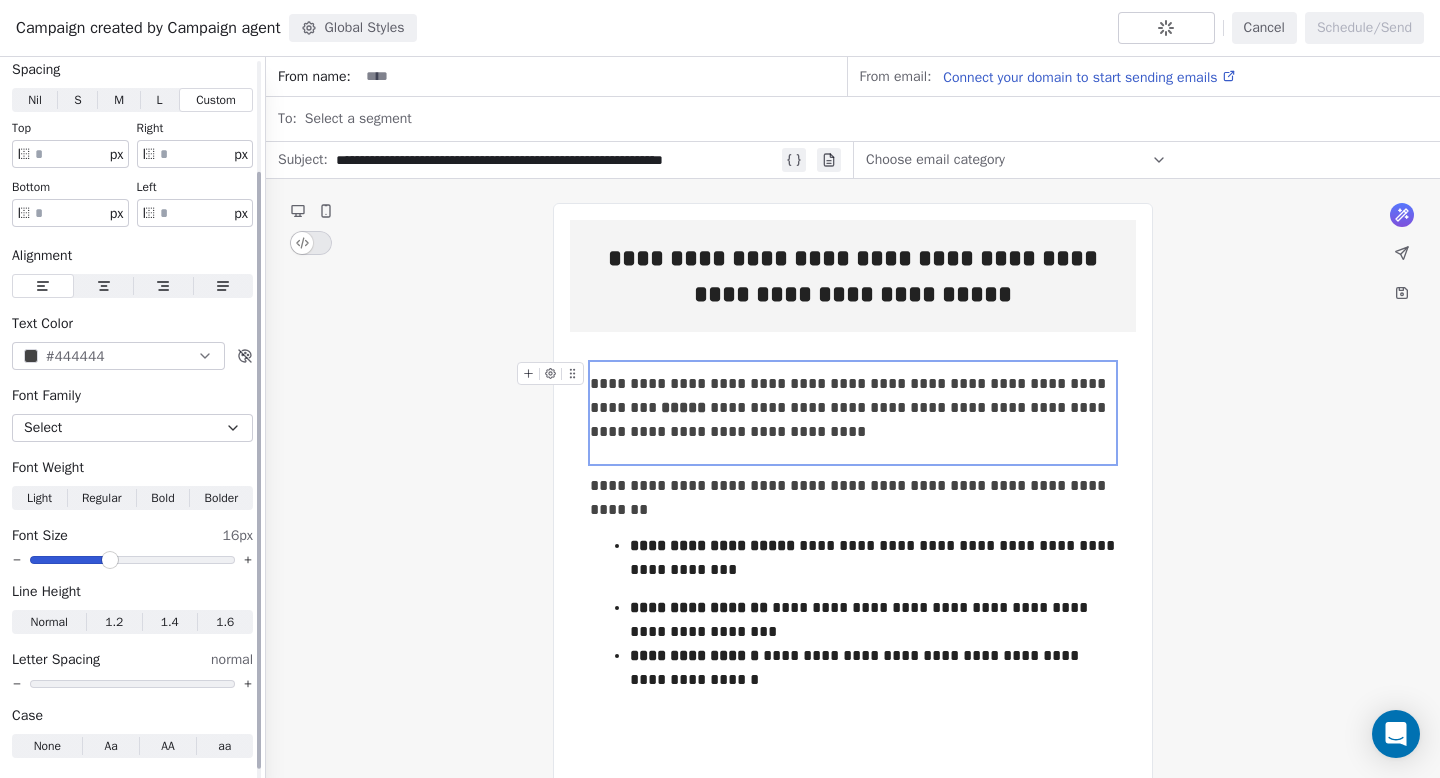 scroll, scrollTop: 150, scrollLeft: 0, axis: vertical 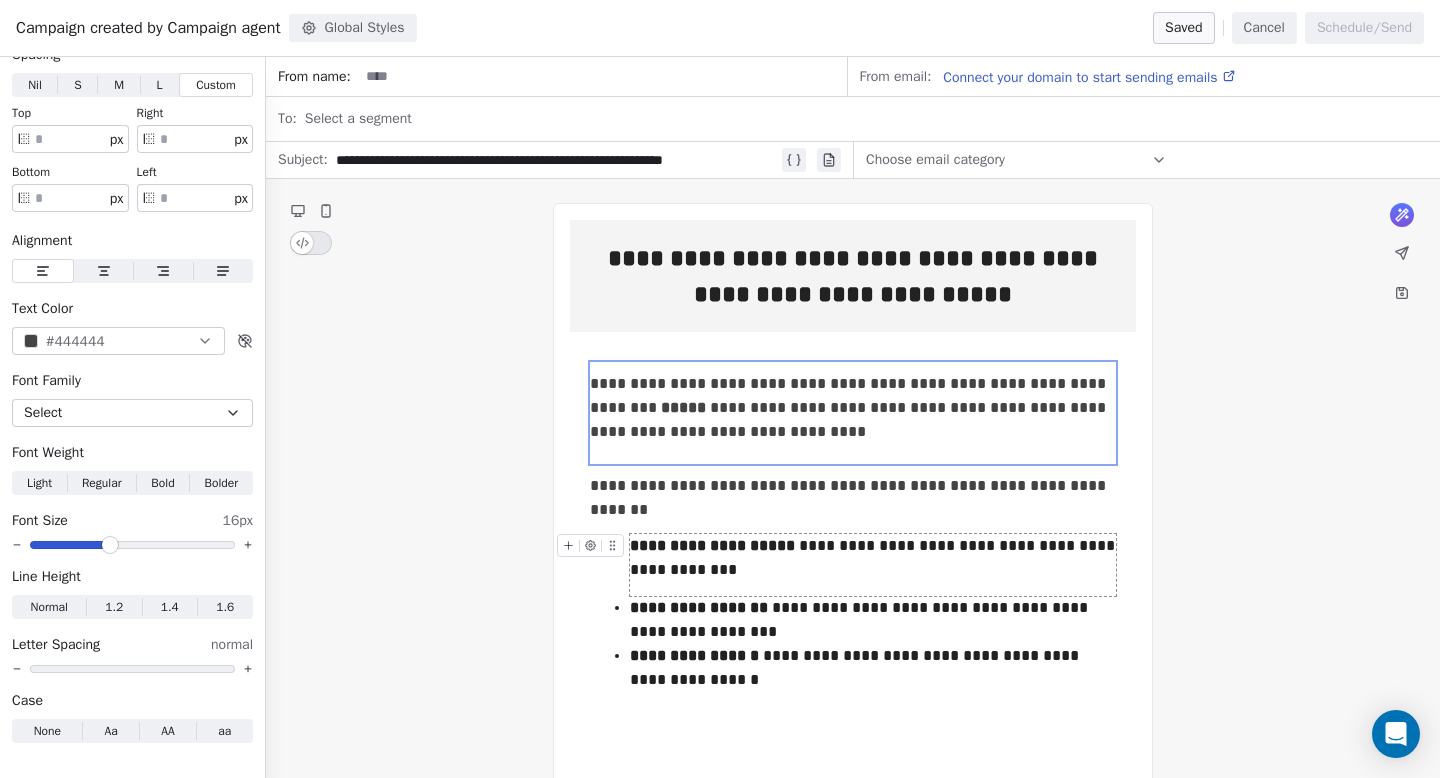 click on "**********" at bounding box center (873, 558) 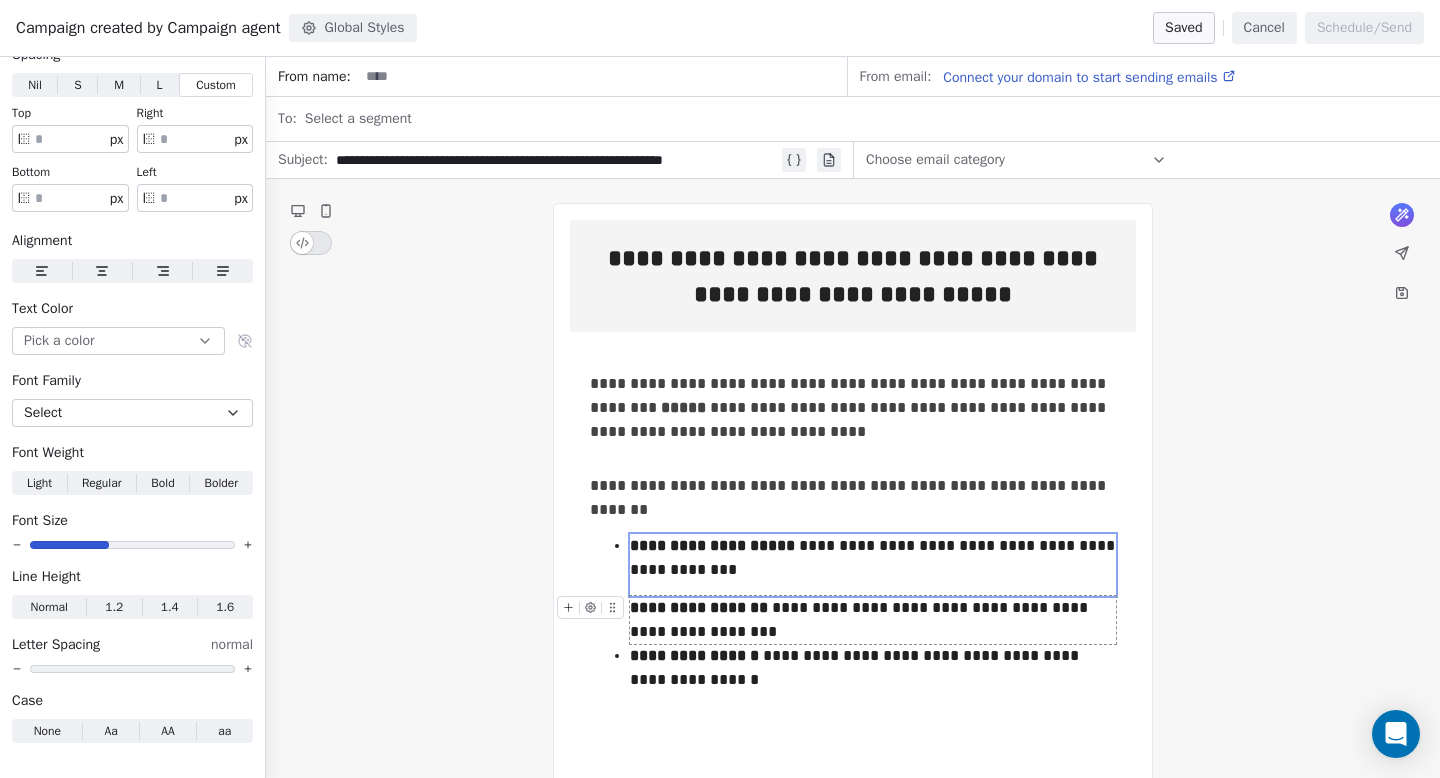 click on "**********" at bounding box center [873, 620] 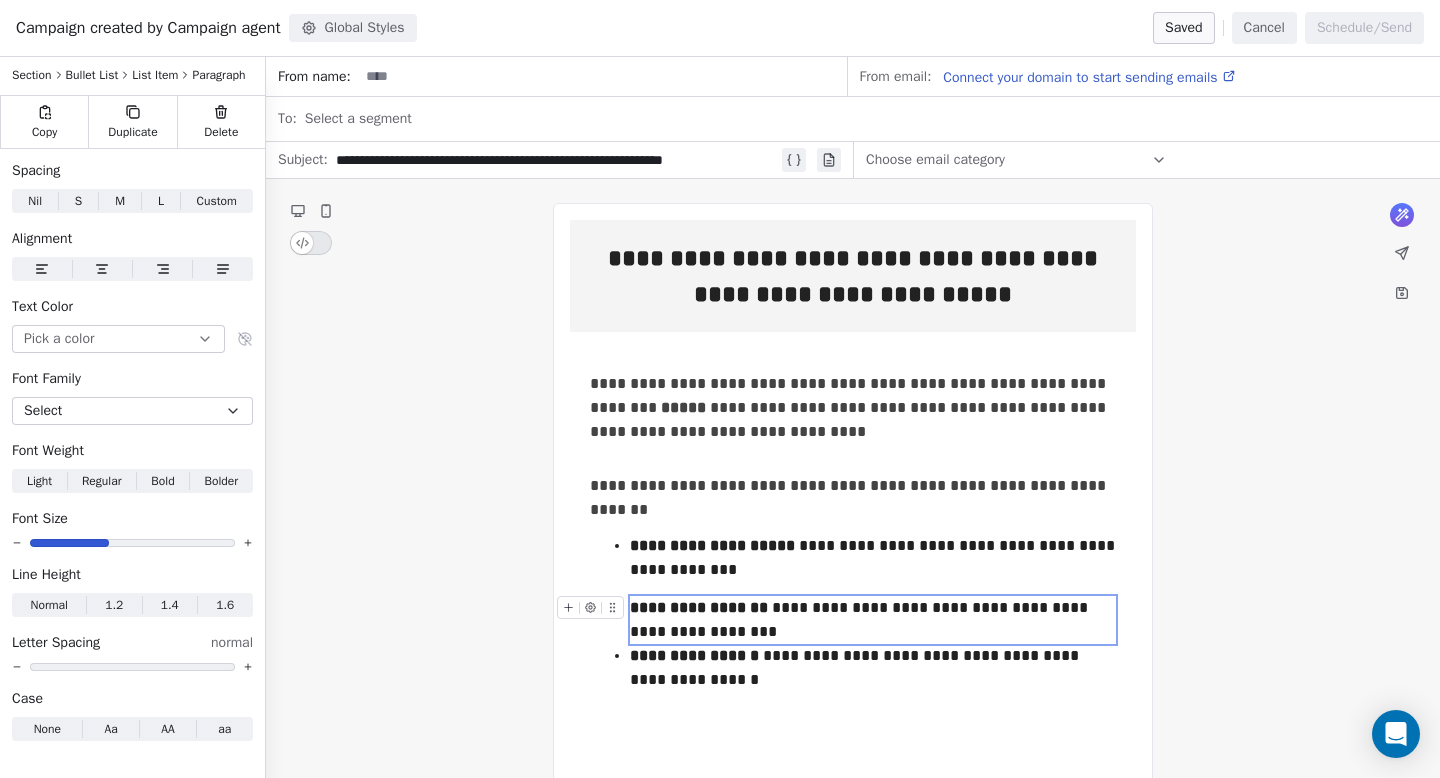 scroll, scrollTop: 34, scrollLeft: 0, axis: vertical 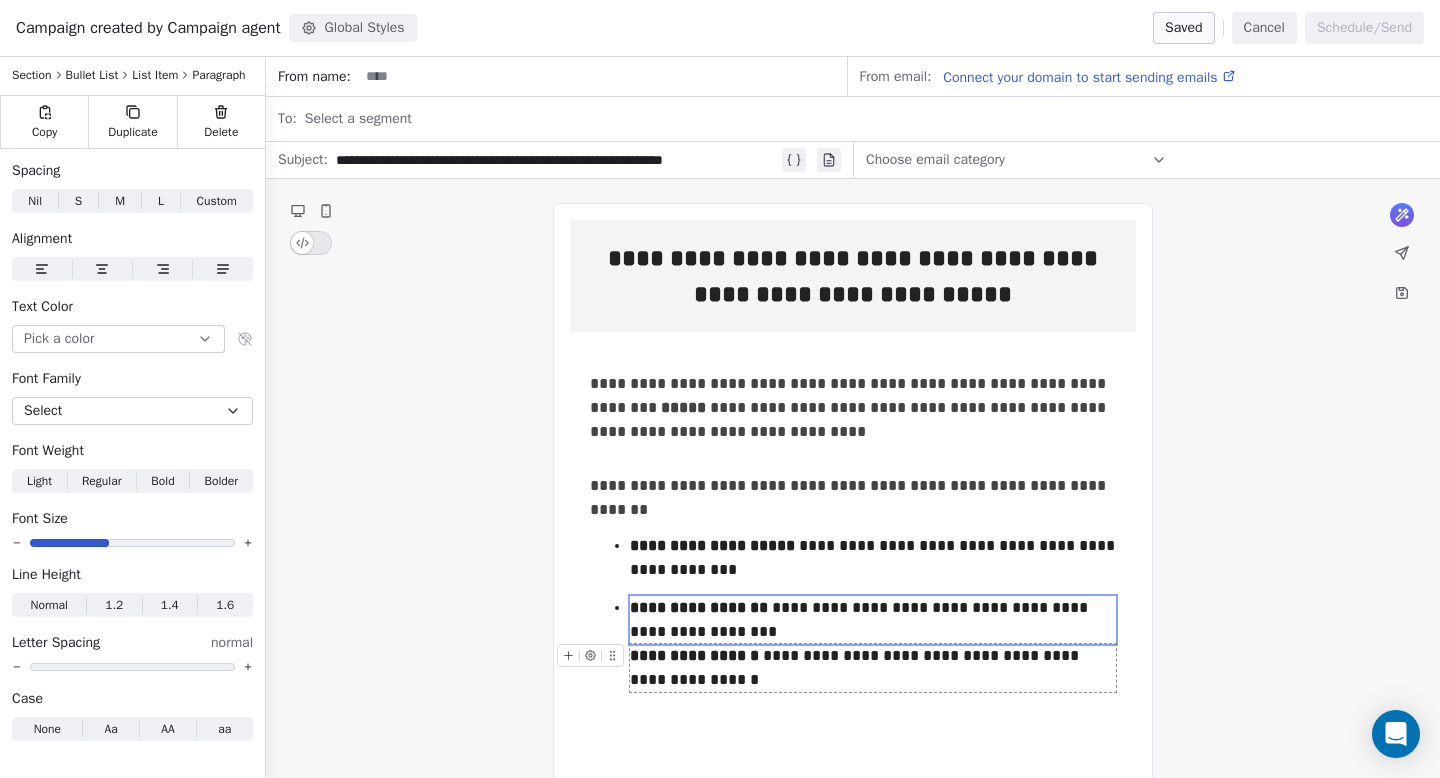 click on "**********" at bounding box center (873, 668) 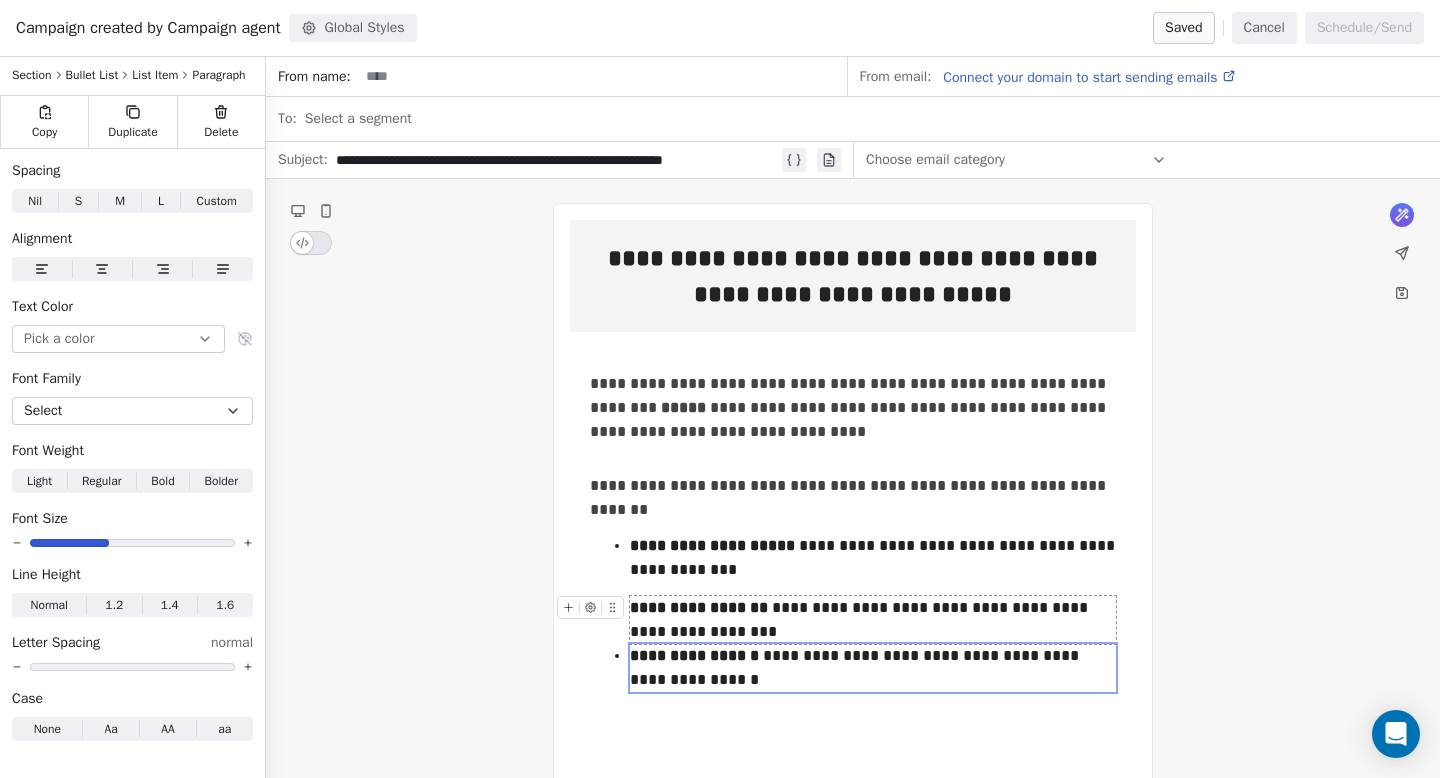 click on "**********" at bounding box center (873, 620) 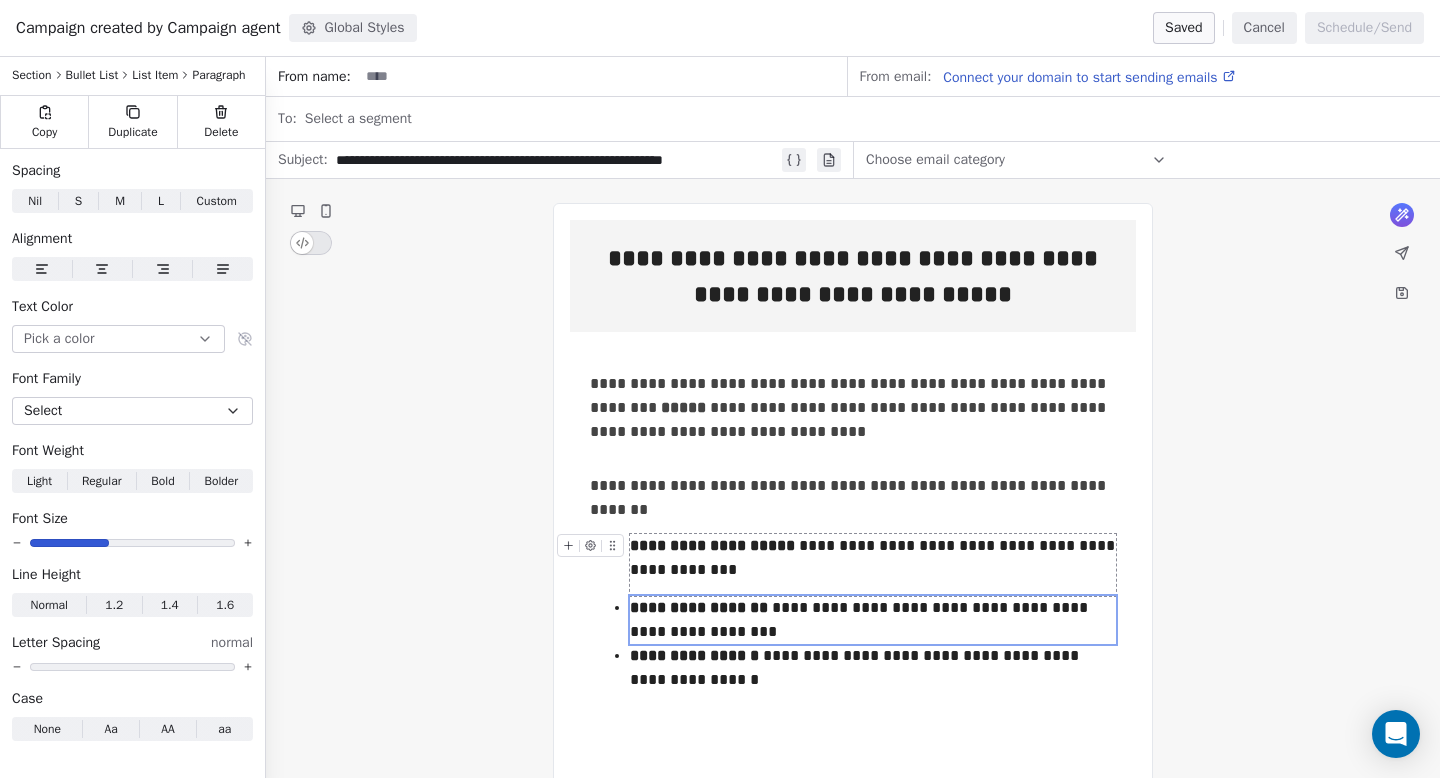 click on "**********" at bounding box center (873, 565) 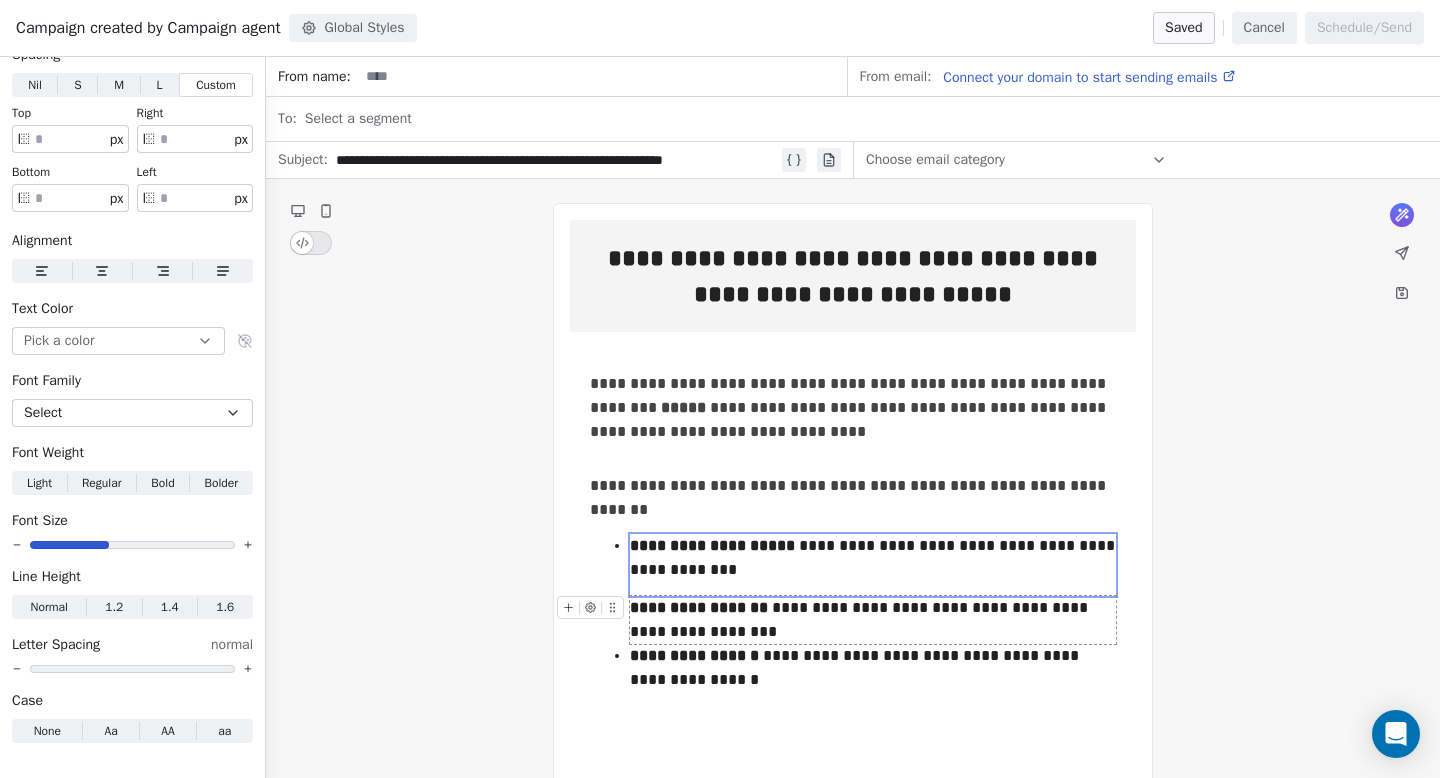 click on "**********" at bounding box center [873, 620] 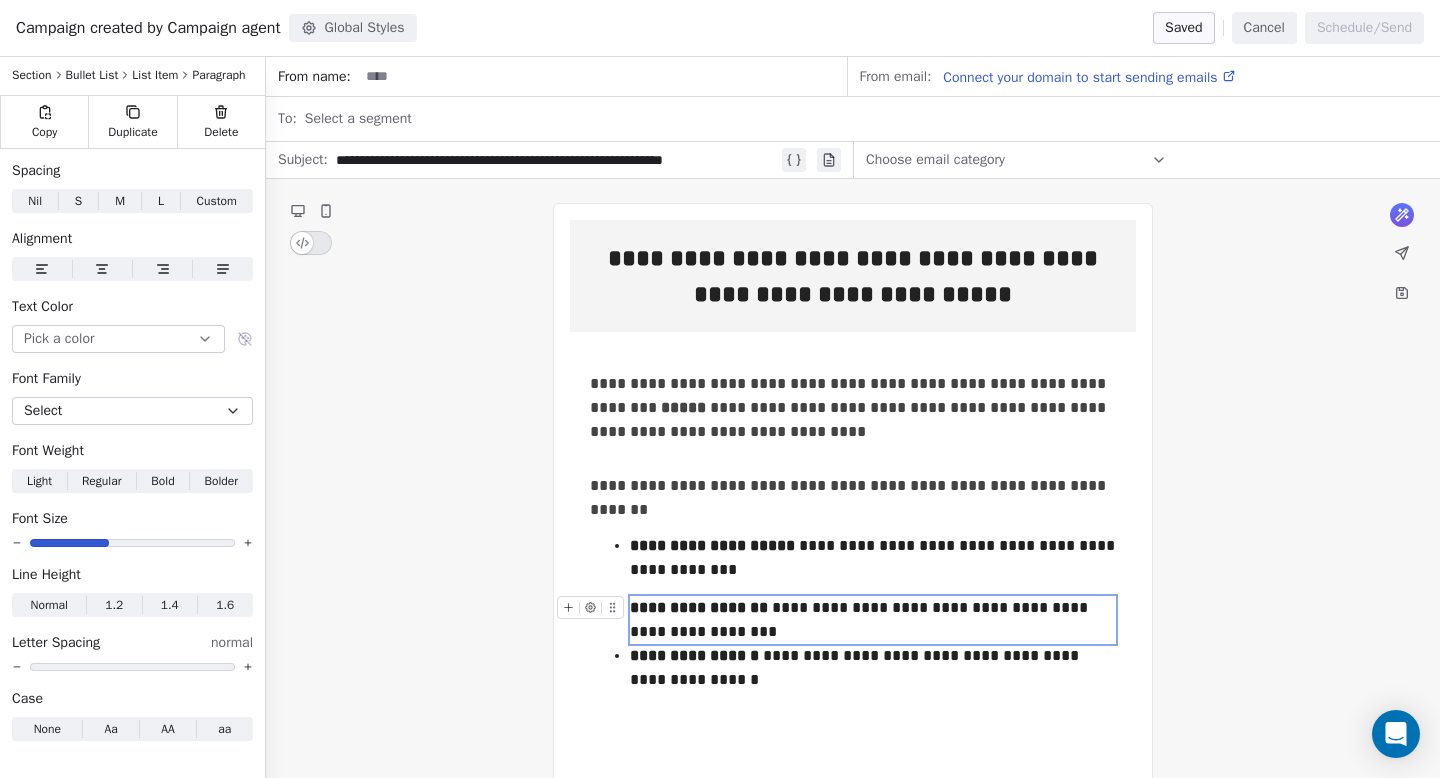 click on "**********" at bounding box center (873, 620) 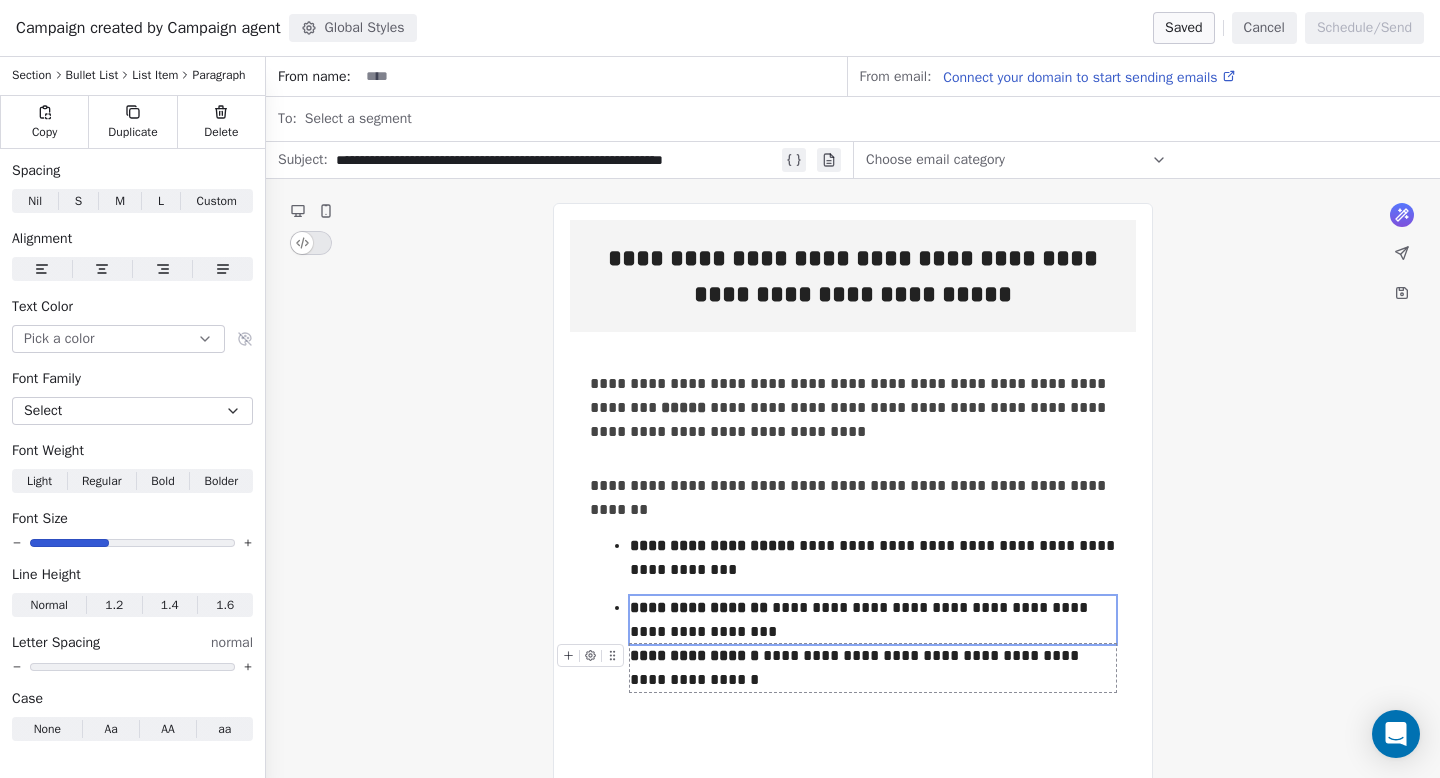 click on "**********" at bounding box center [873, 668] 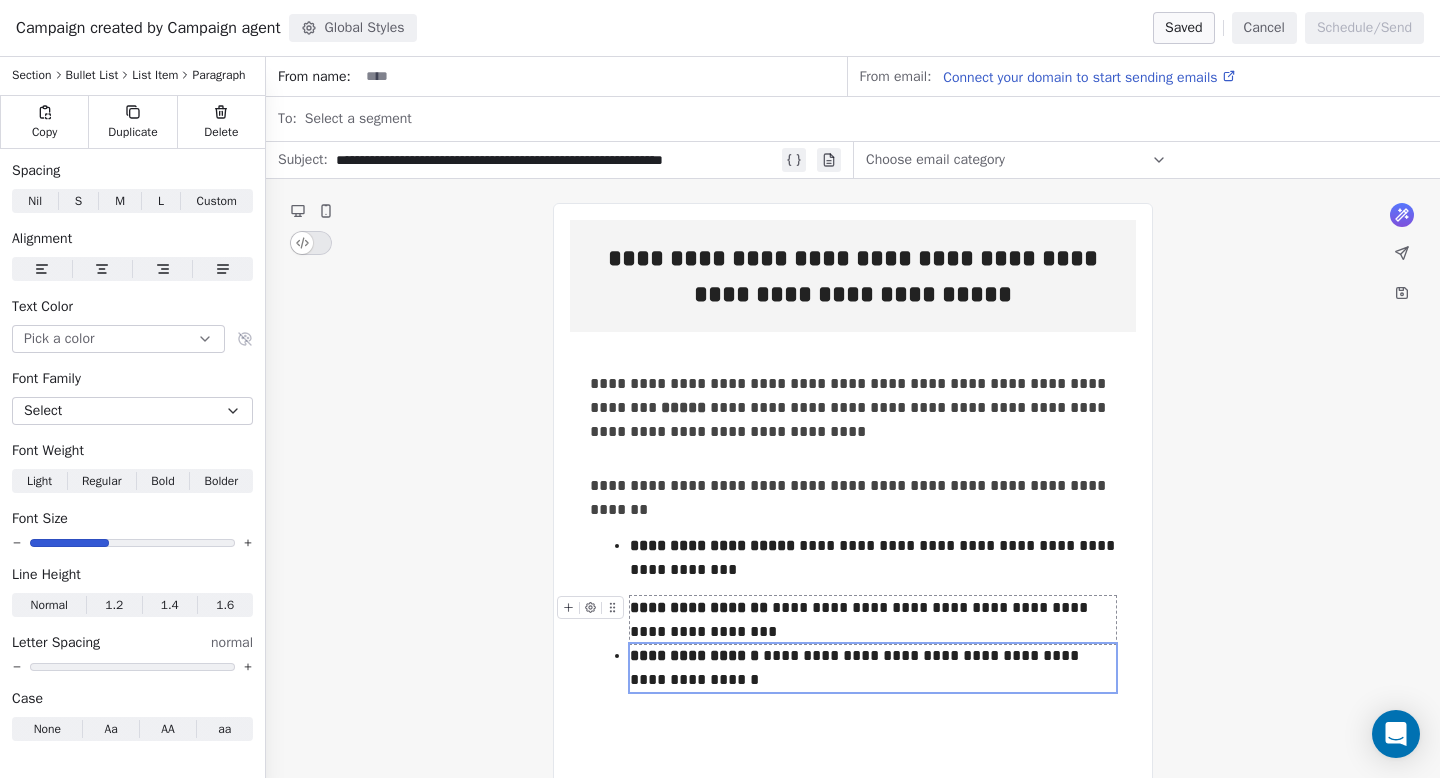 click on "**********" at bounding box center (873, 620) 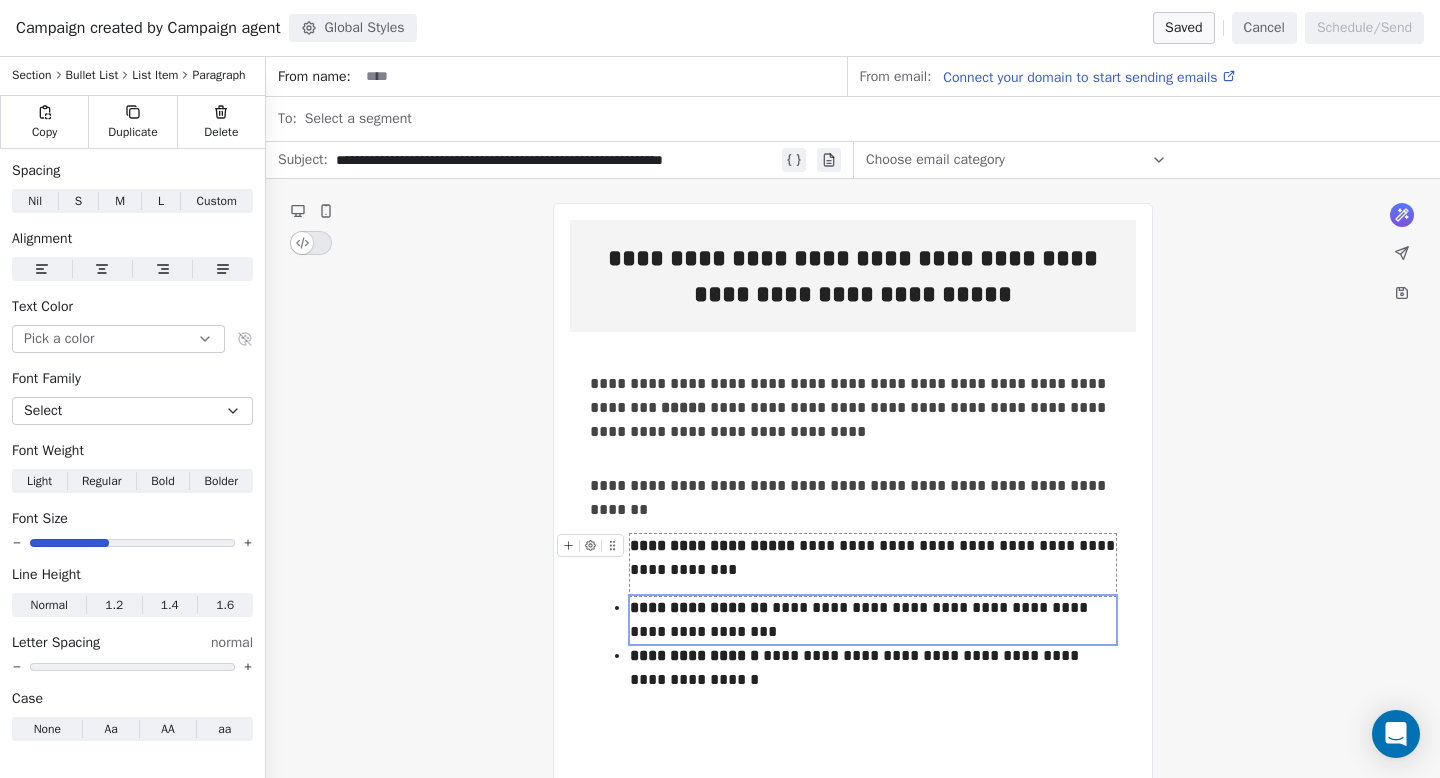 click on "**********" at bounding box center (873, 558) 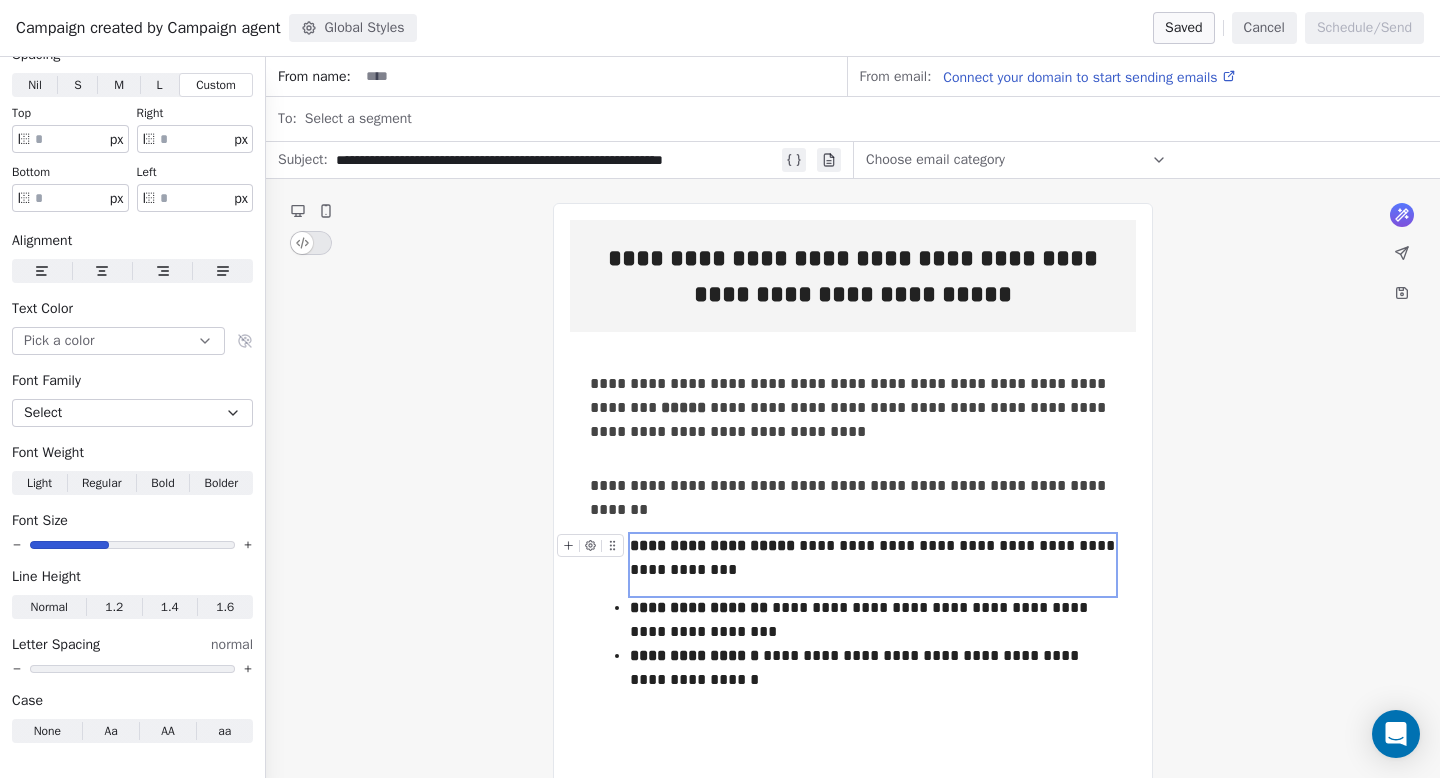 click on "**********" at bounding box center [873, 565] 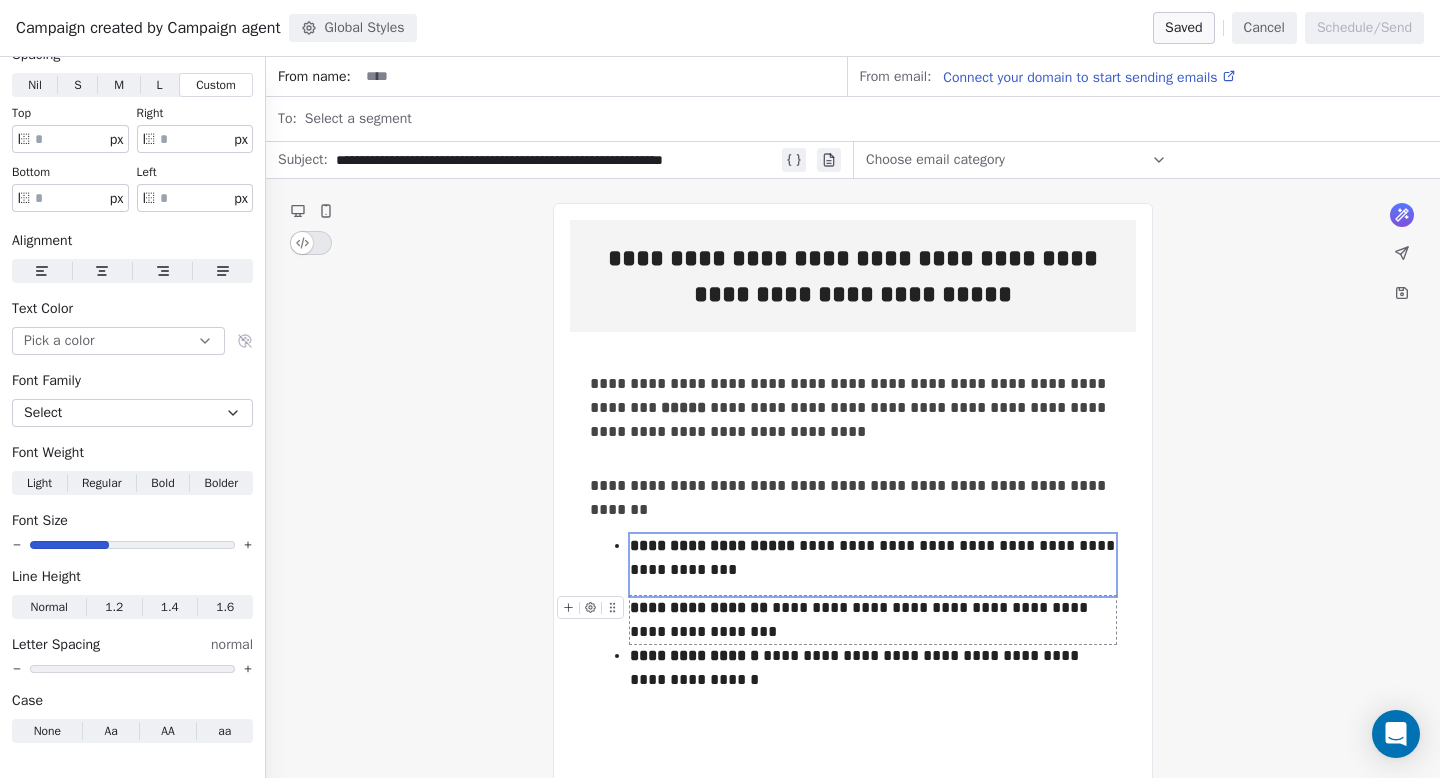 click on "**********" at bounding box center [873, 620] 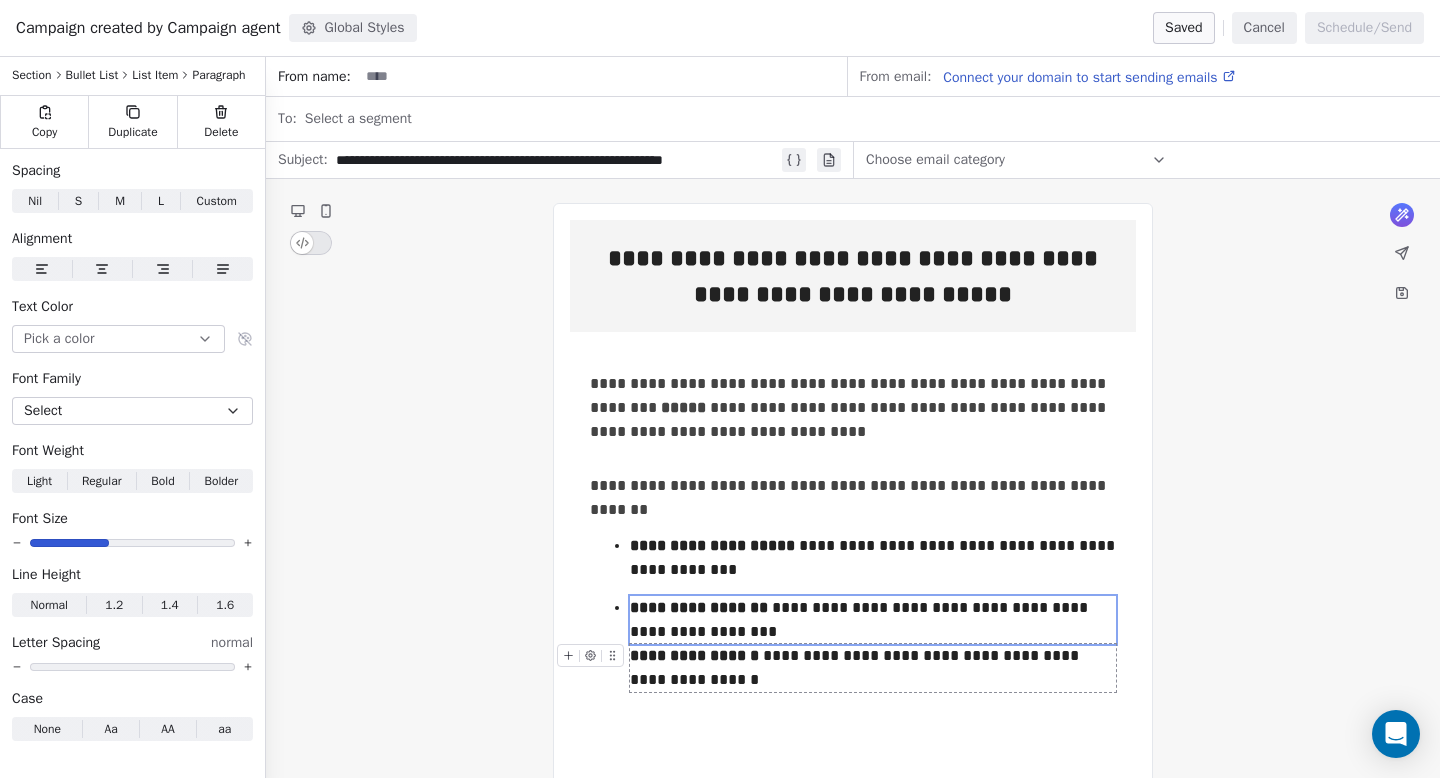 click on "**********" at bounding box center [873, 668] 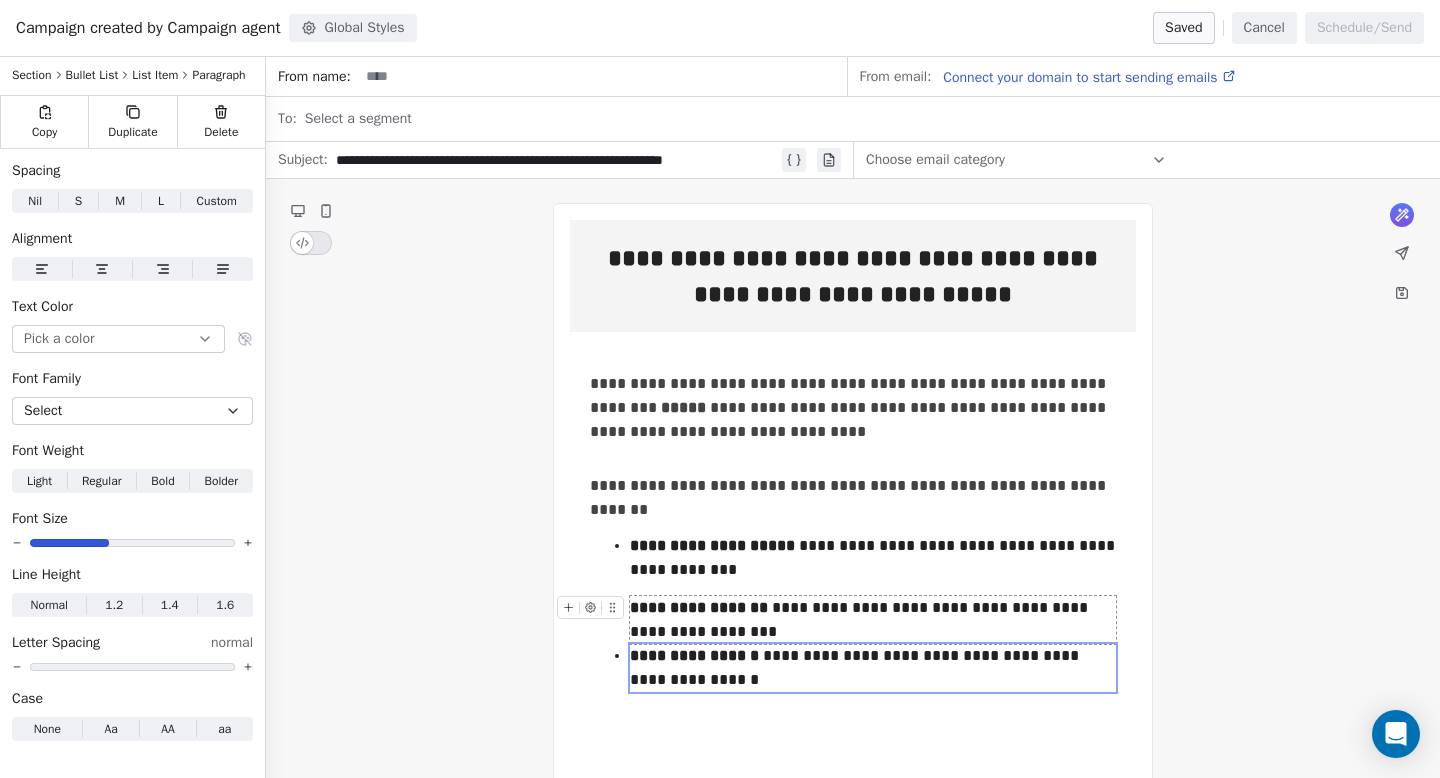 click on "**********" at bounding box center [873, 620] 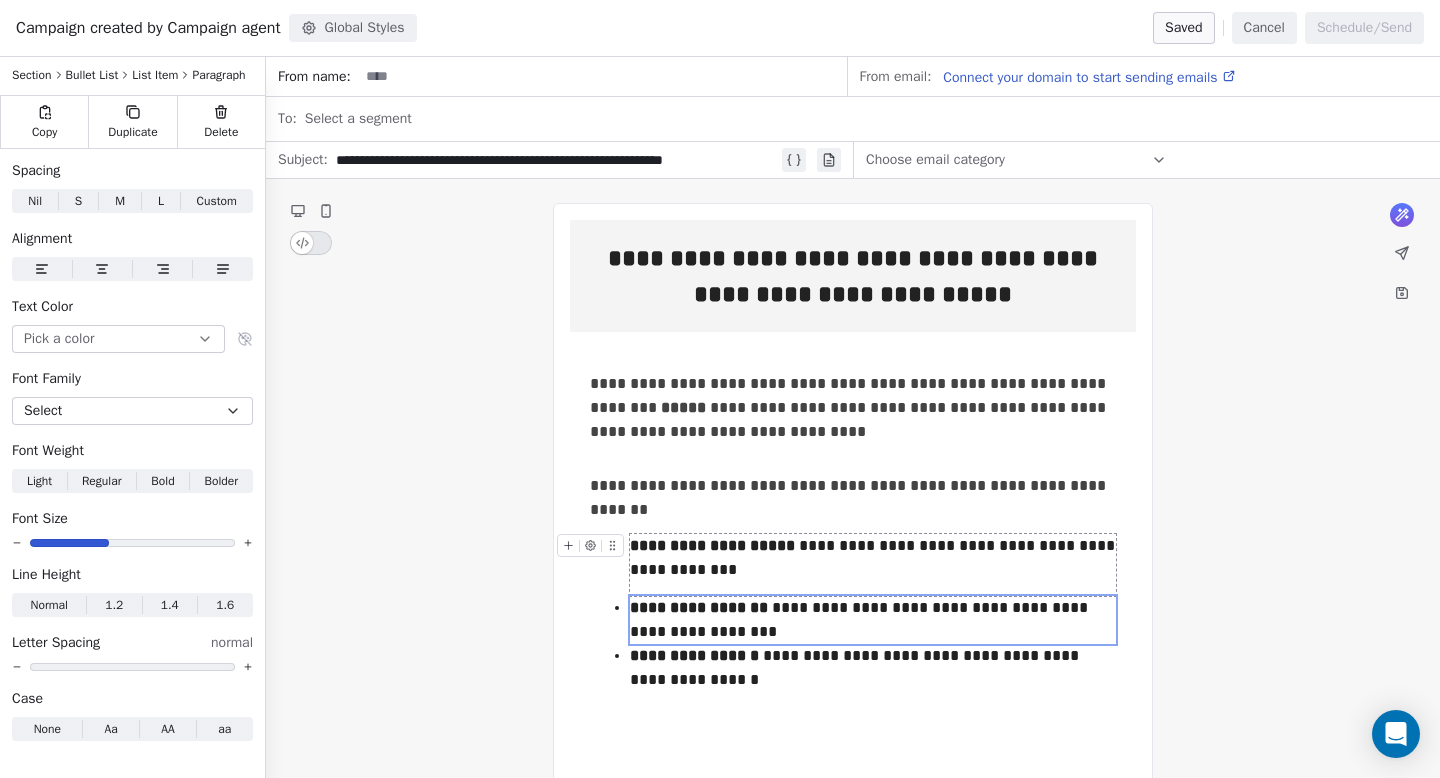 click on "**********" at bounding box center (873, 558) 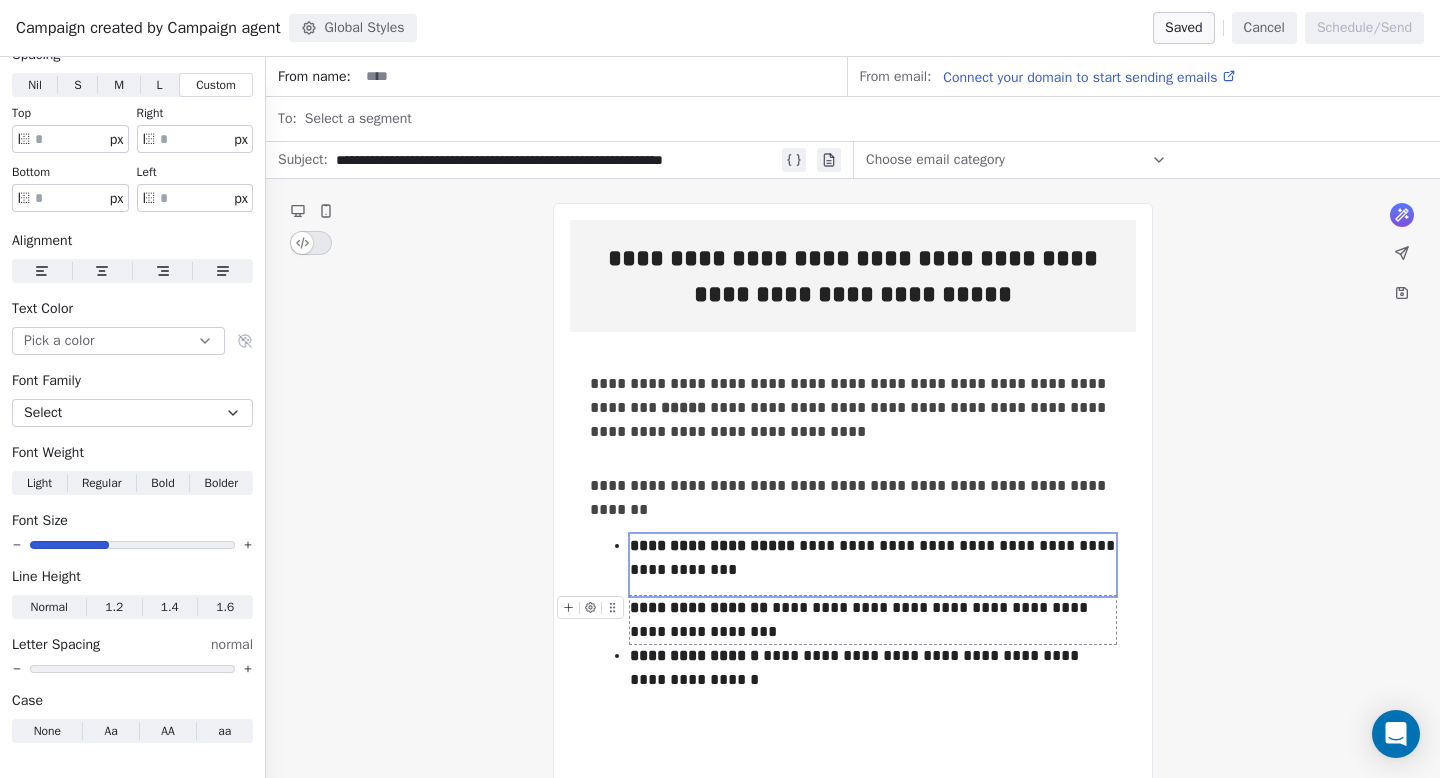 click on "**********" at bounding box center [873, 620] 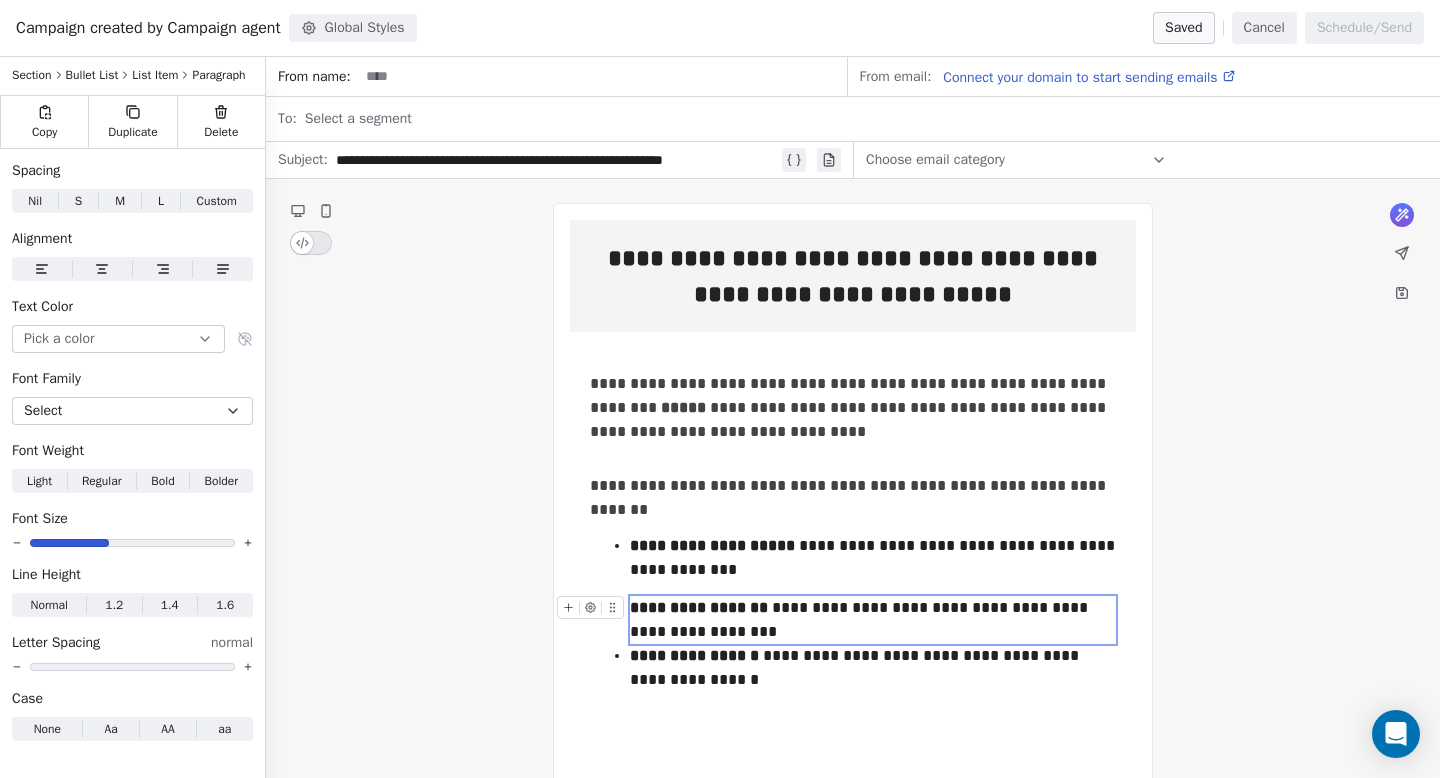 click on "**********" at bounding box center [873, 620] 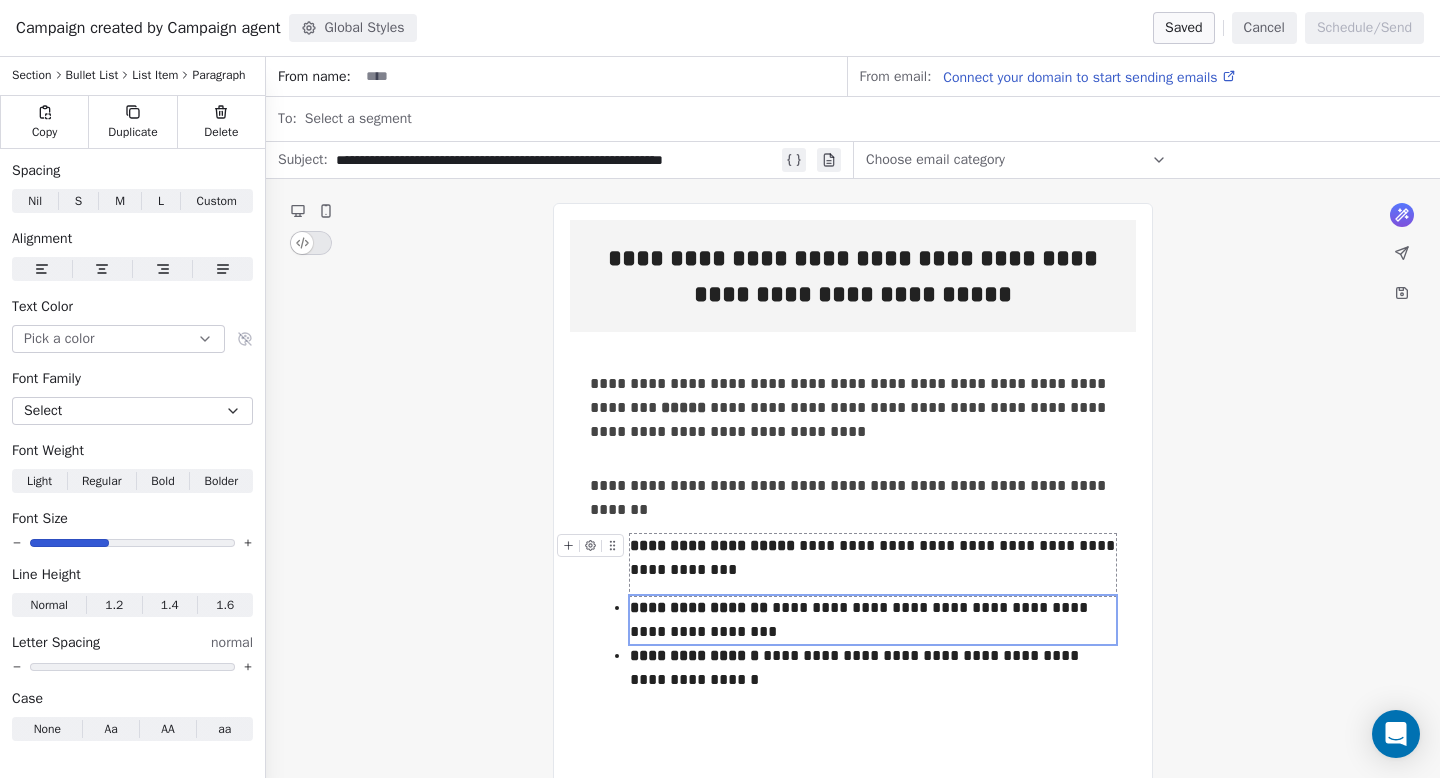 click on "**********" at bounding box center [873, 558] 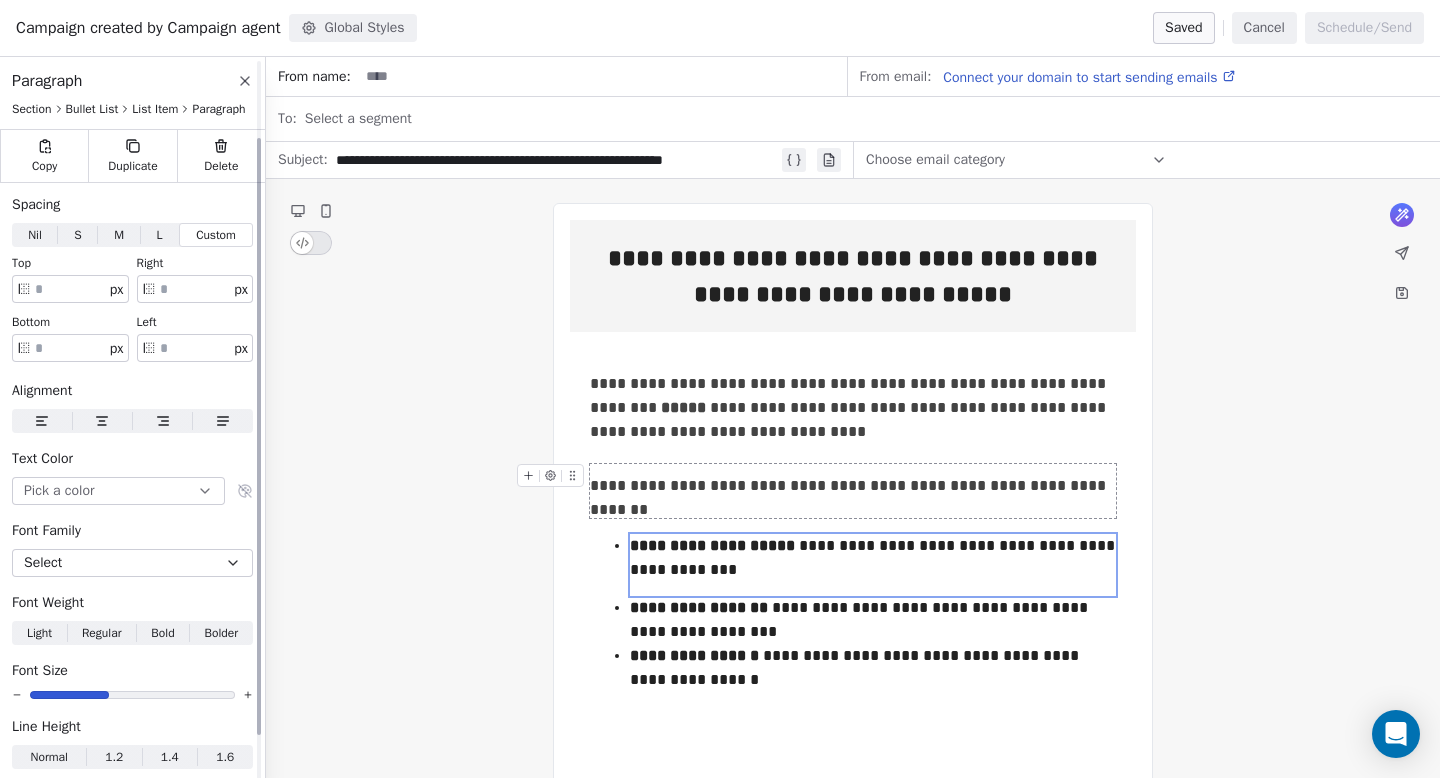 scroll, scrollTop: 150, scrollLeft: 0, axis: vertical 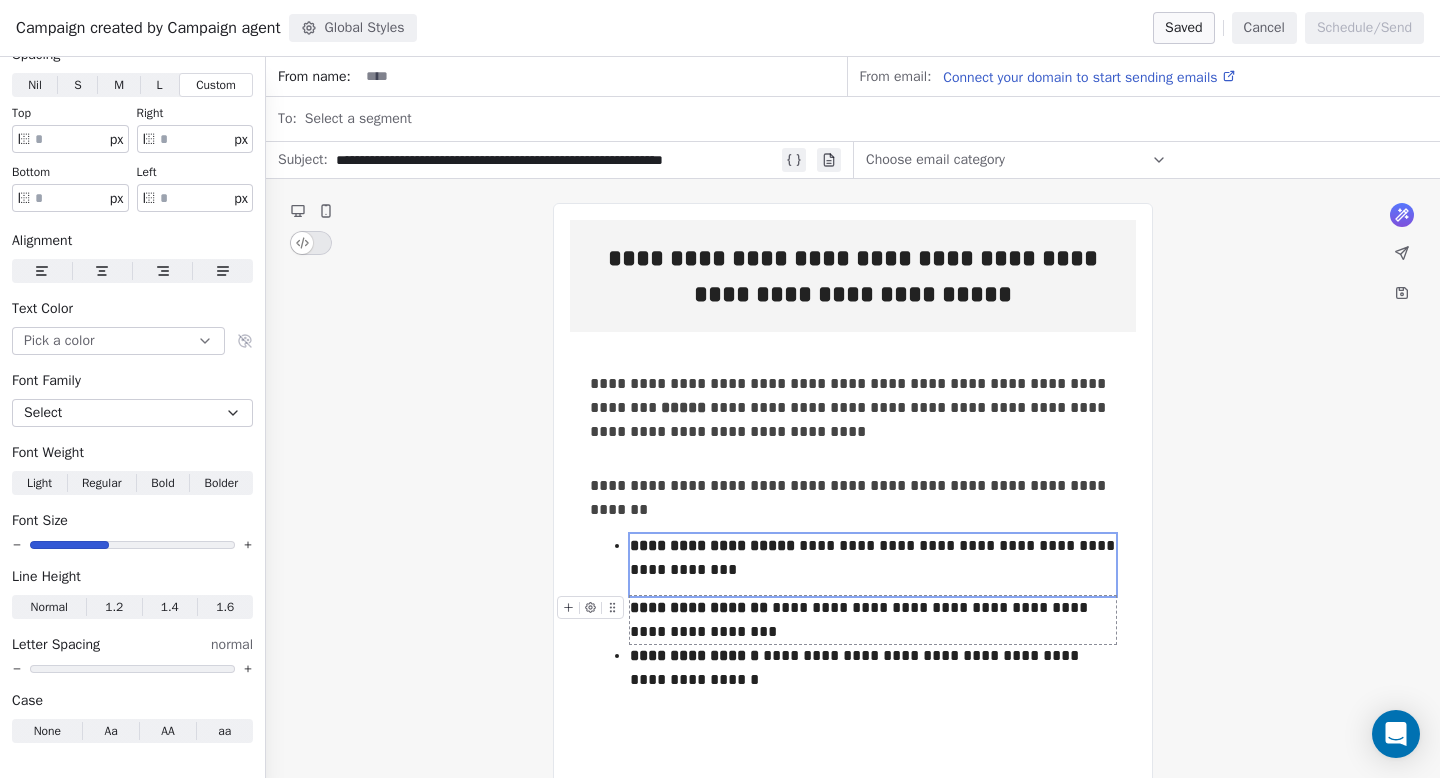 click on "**********" at bounding box center [873, 620] 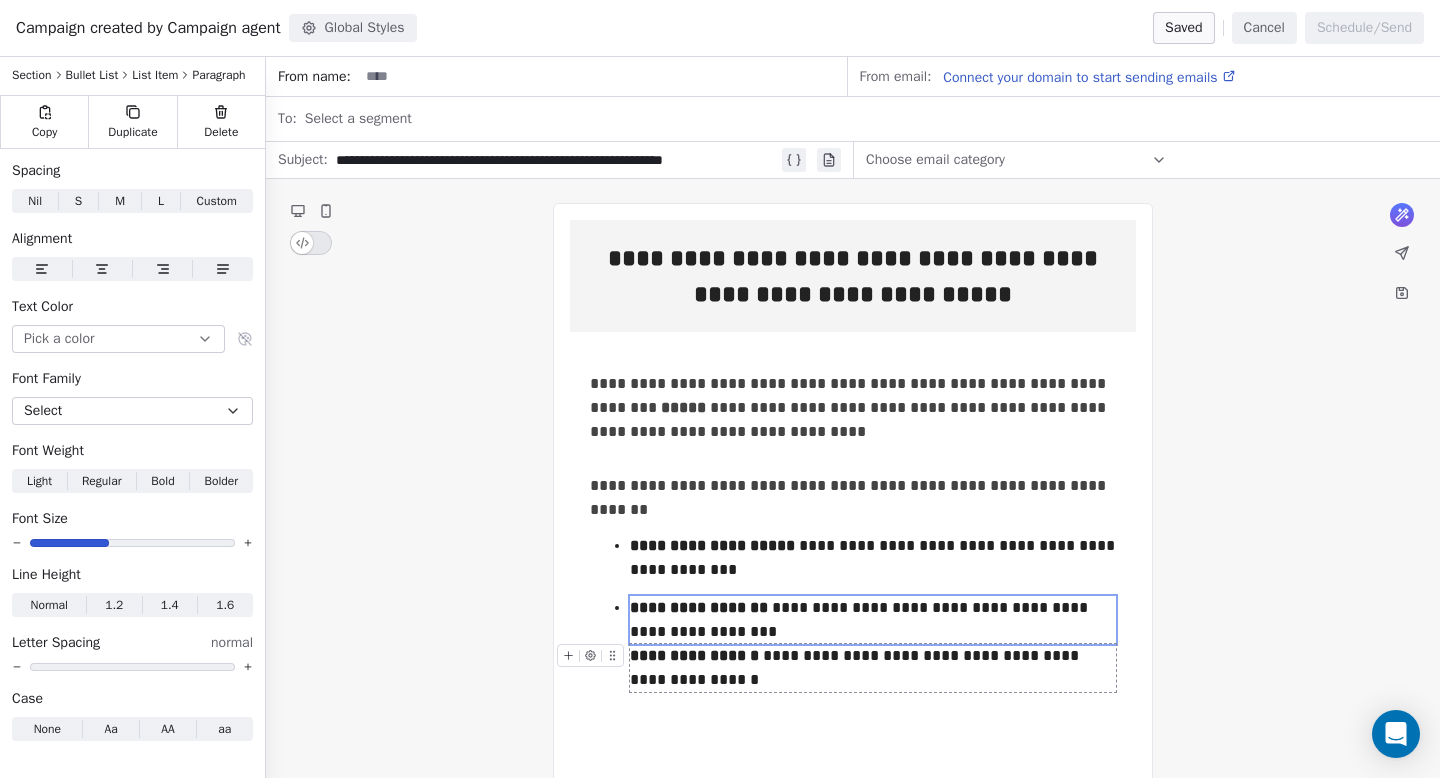 click on "**********" at bounding box center (873, 668) 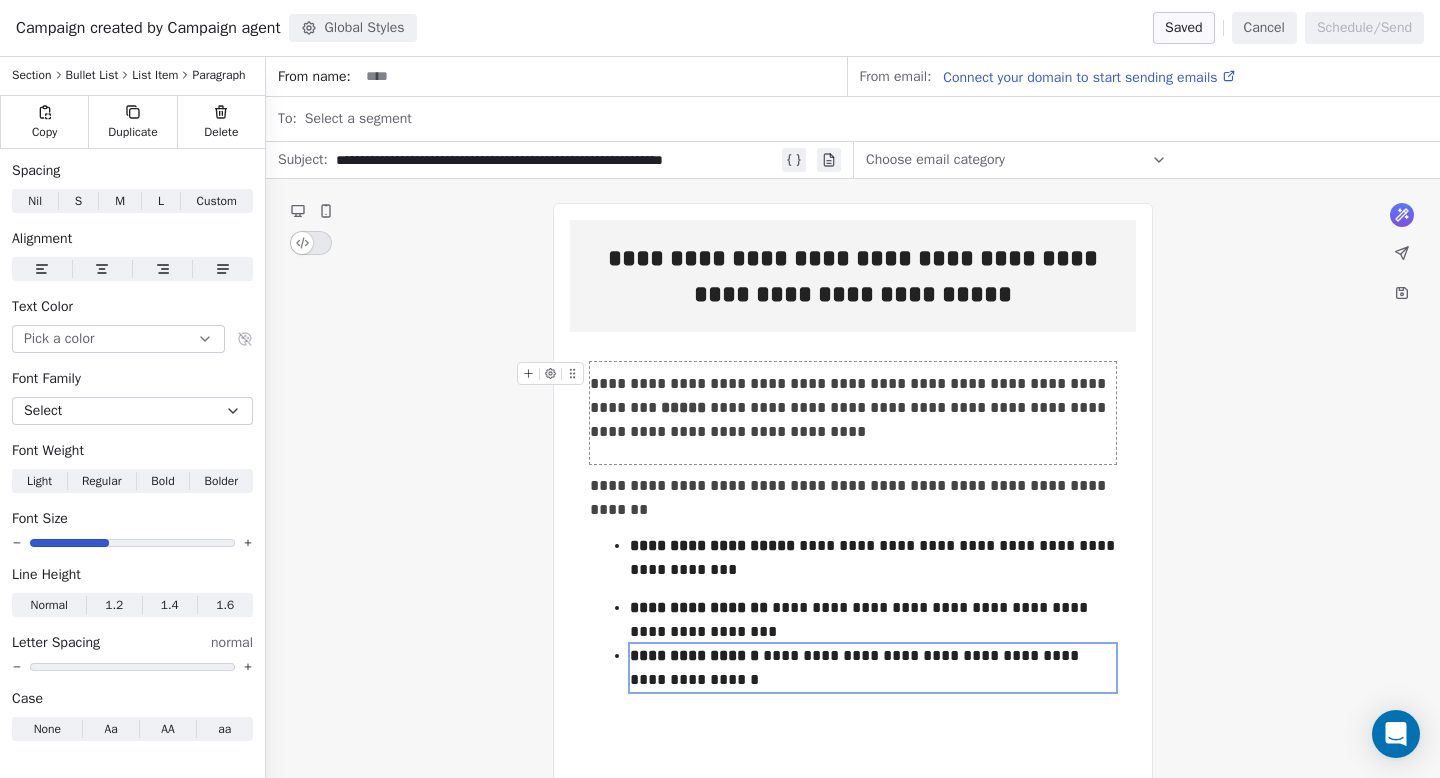 click on "**********" at bounding box center [853, 408] 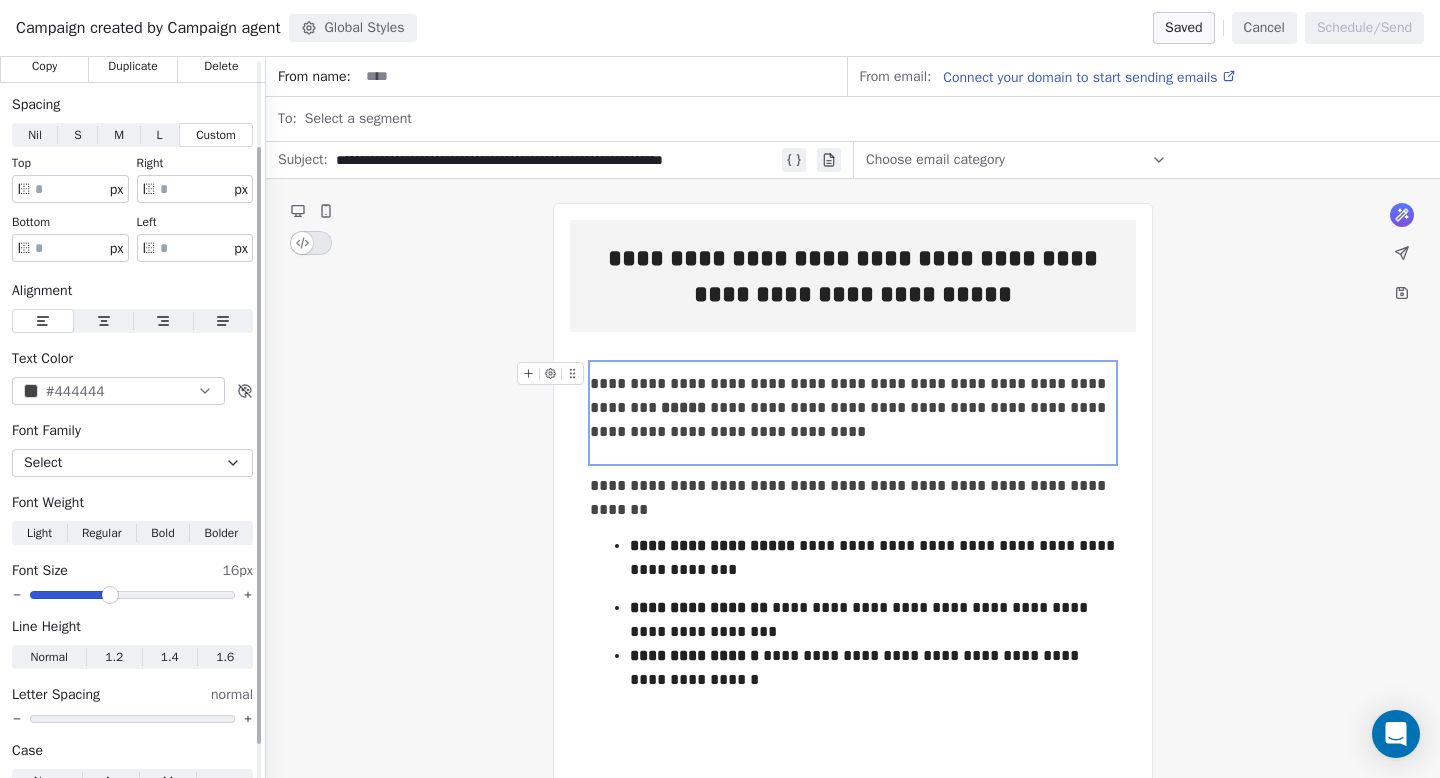 scroll, scrollTop: 109, scrollLeft: 0, axis: vertical 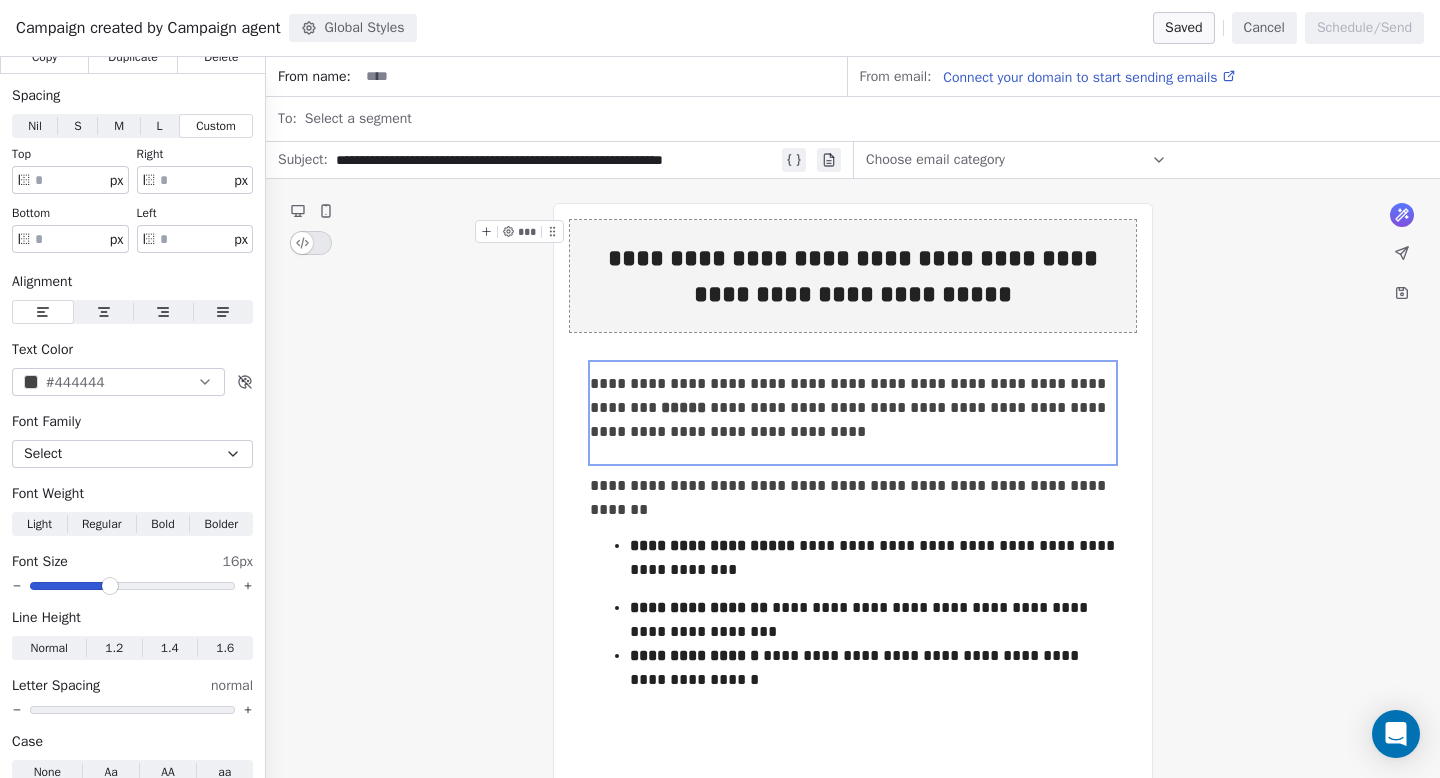 click on "Global Styles" at bounding box center (353, 28) 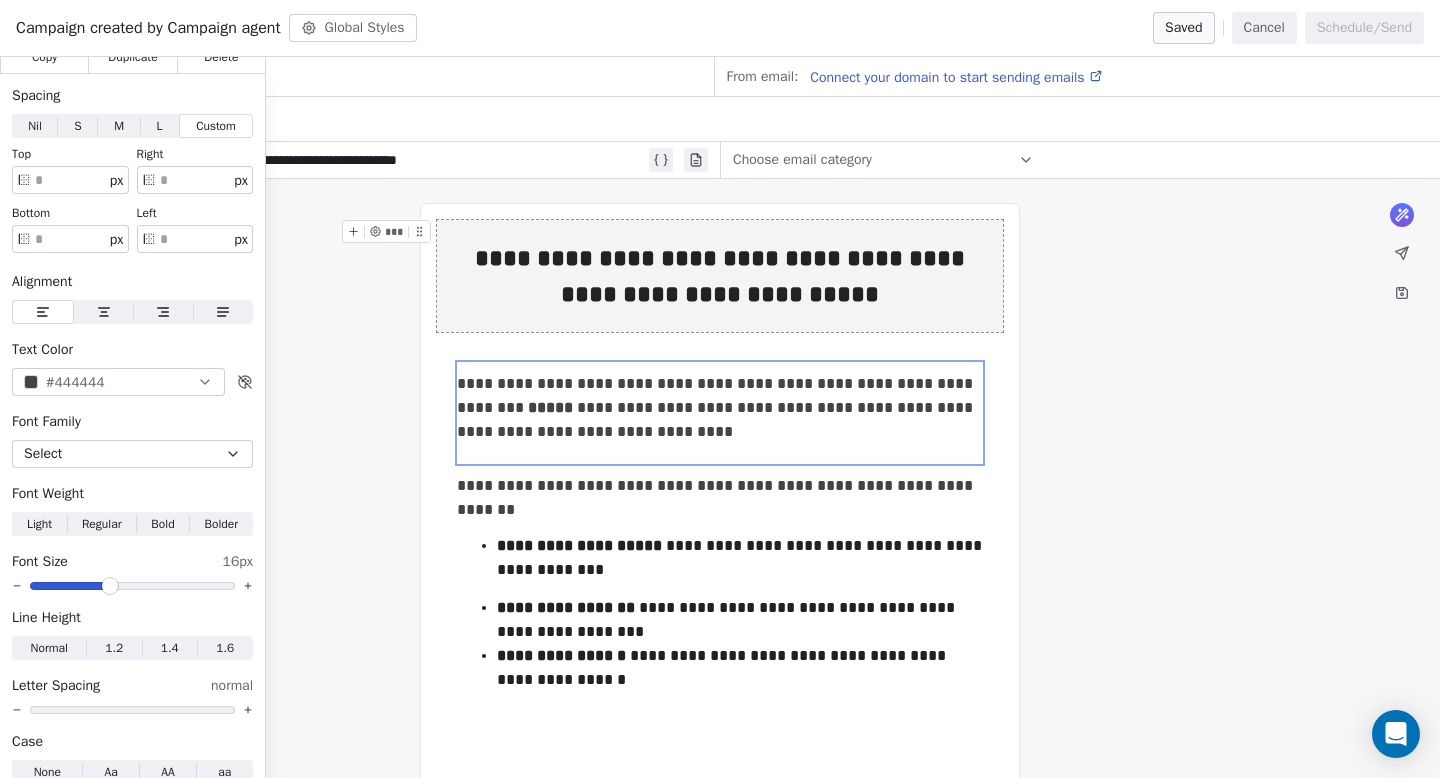 click on "**********" at bounding box center [720, 781] 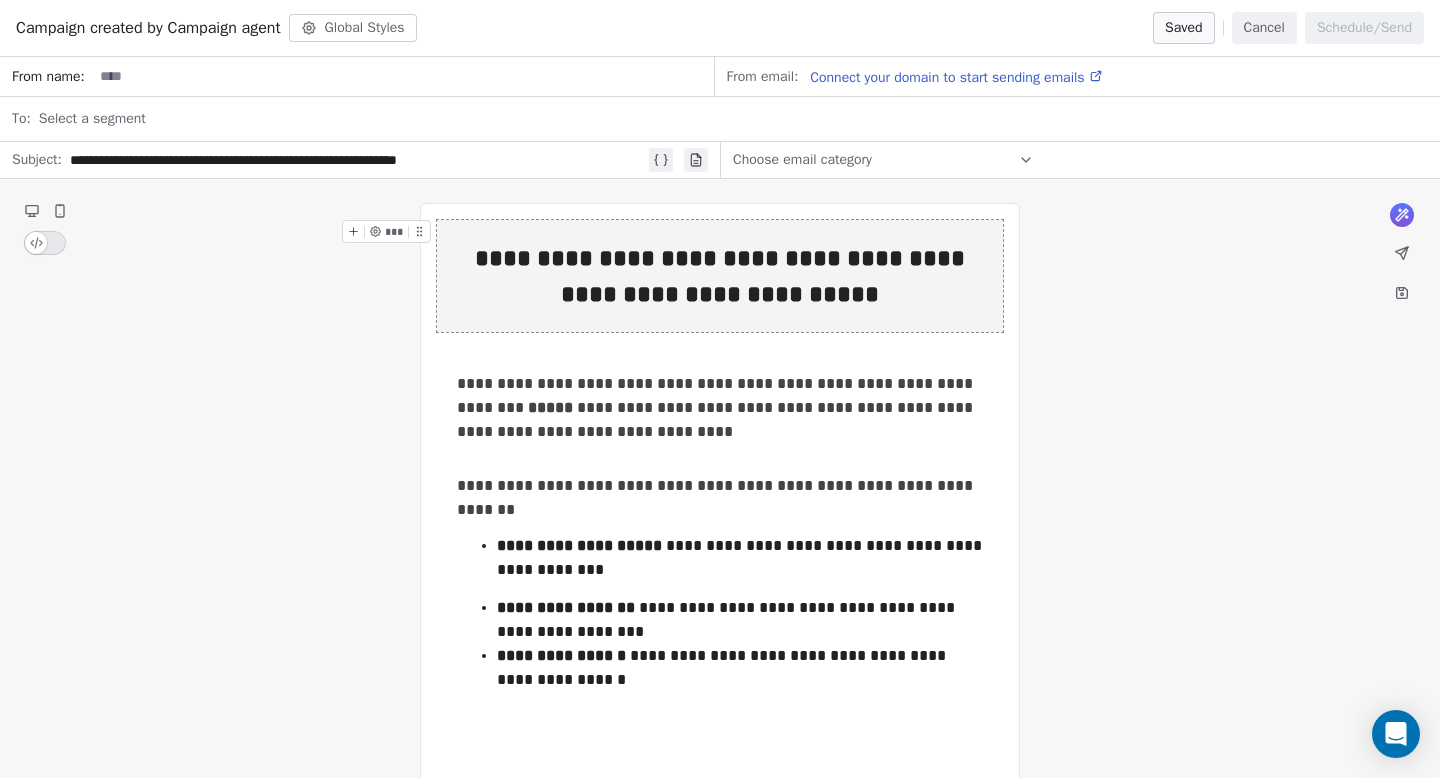 click on "Global Styles" at bounding box center [353, 28] 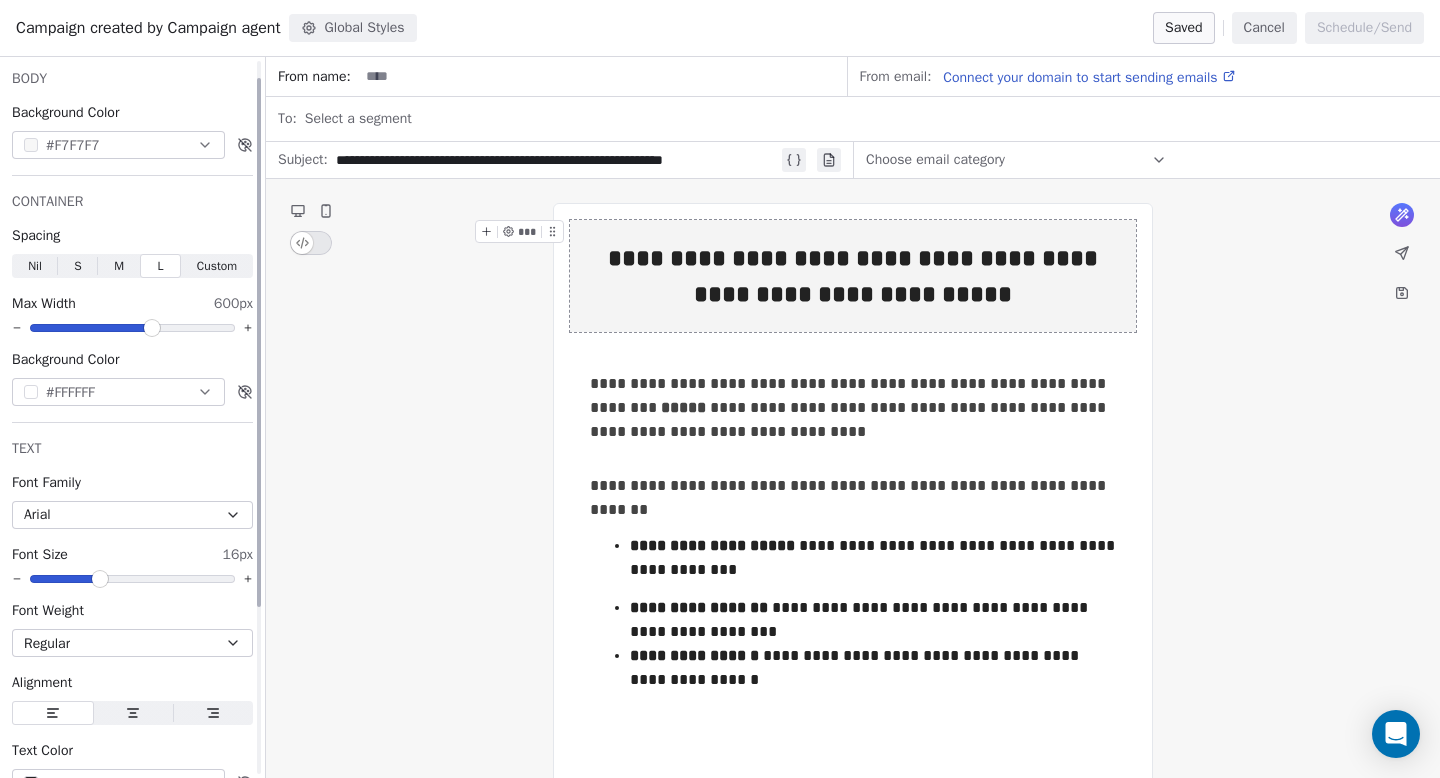 scroll, scrollTop: 250, scrollLeft: 0, axis: vertical 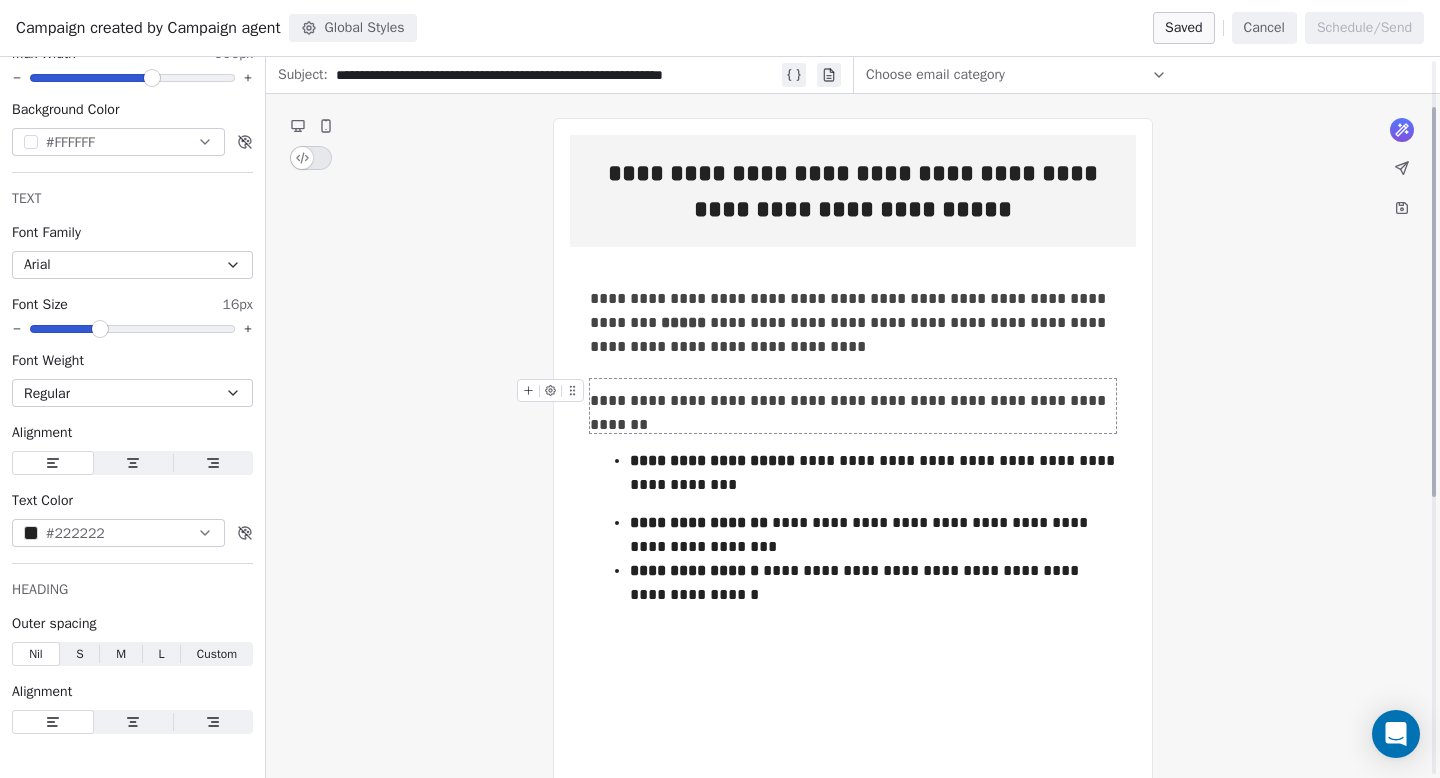click on "**********" at bounding box center [853, 406] 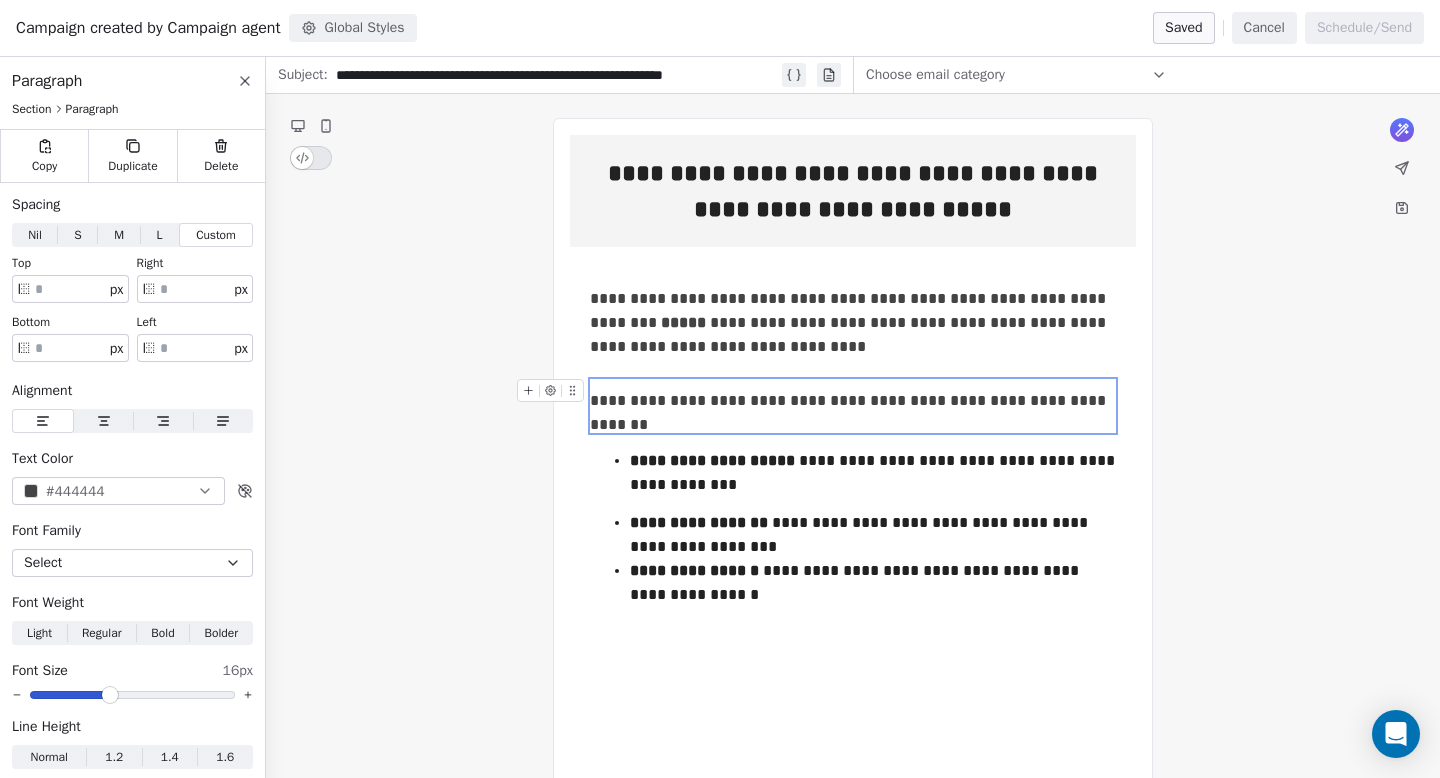 click on "**********" at bounding box center (853, 406) 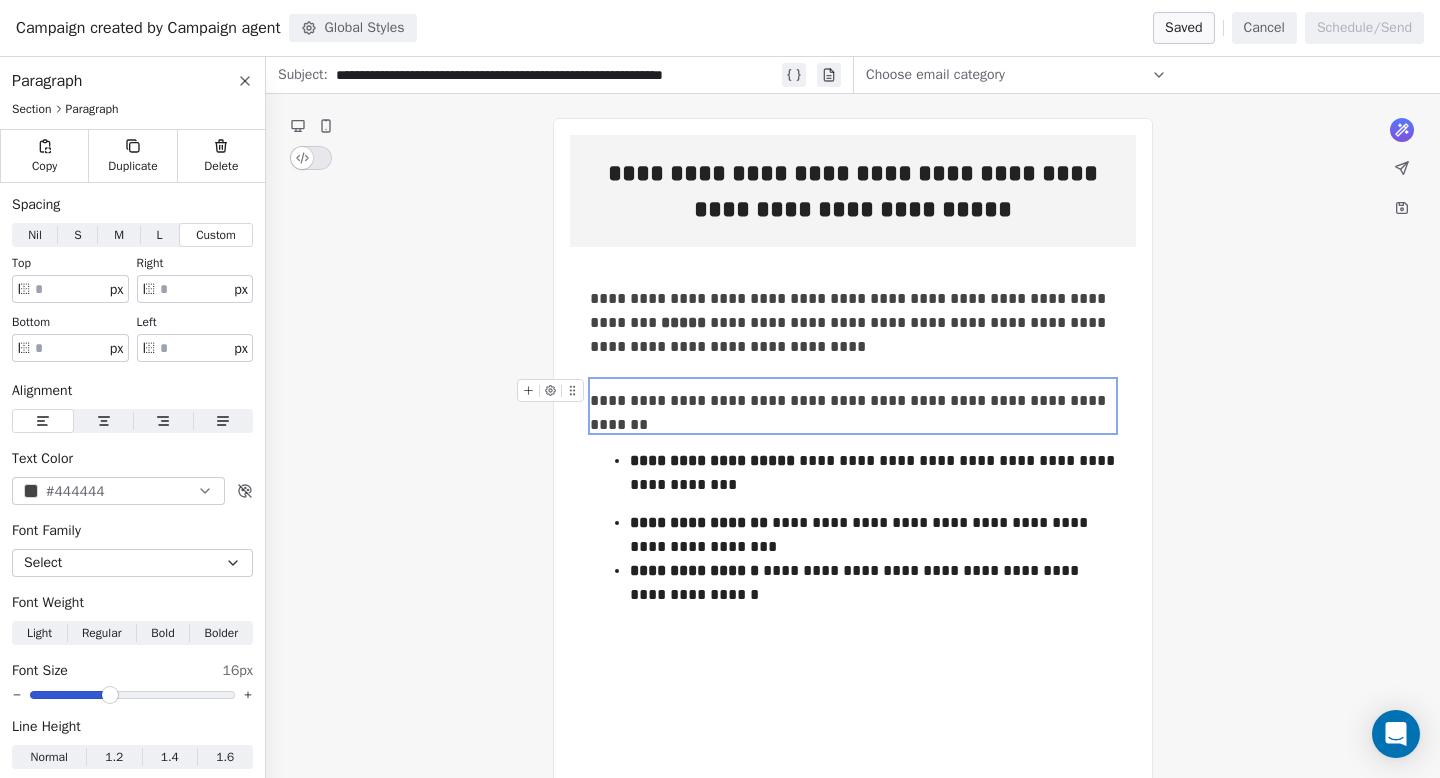 click on "**********" at bounding box center [853, 406] 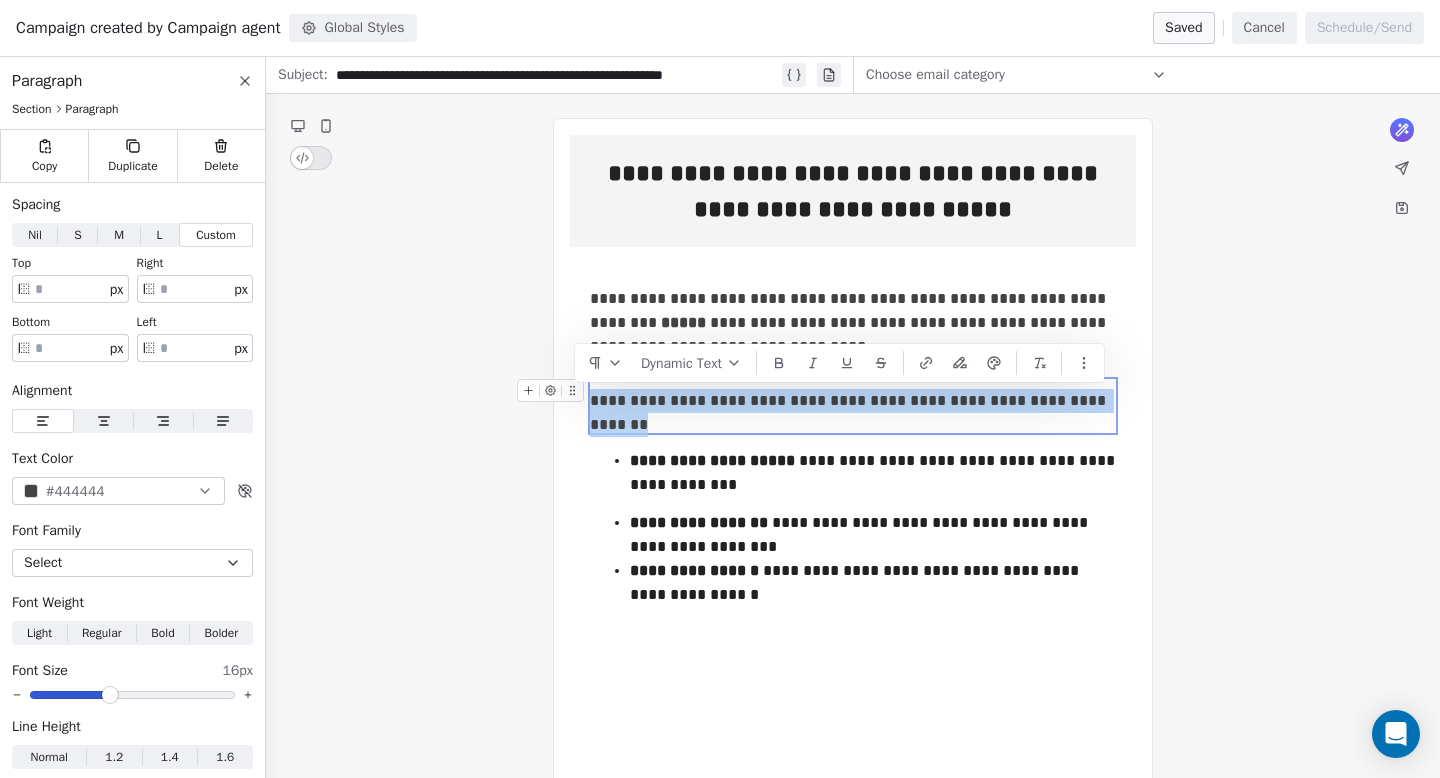 click on "**********" at bounding box center (853, 406) 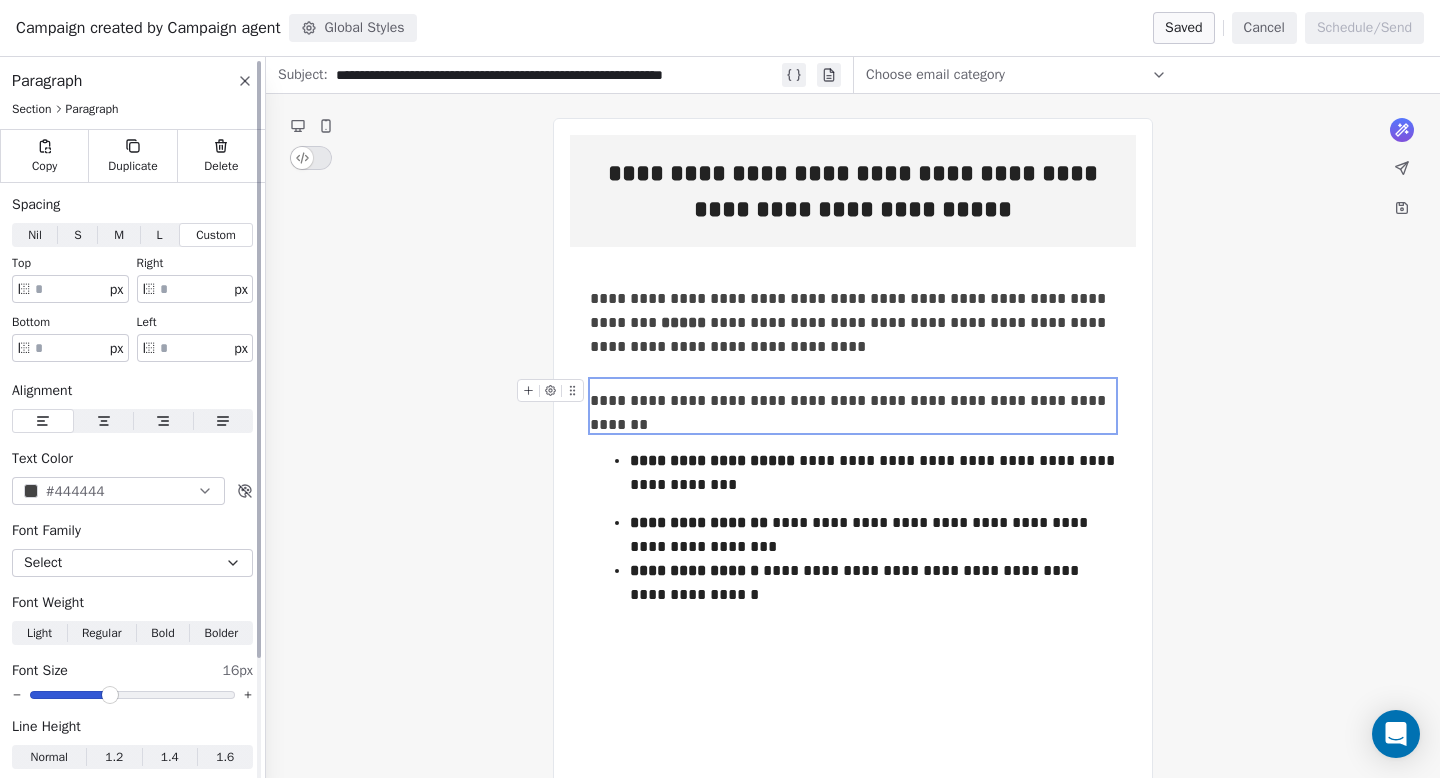 click at bounding box center (259, 359) 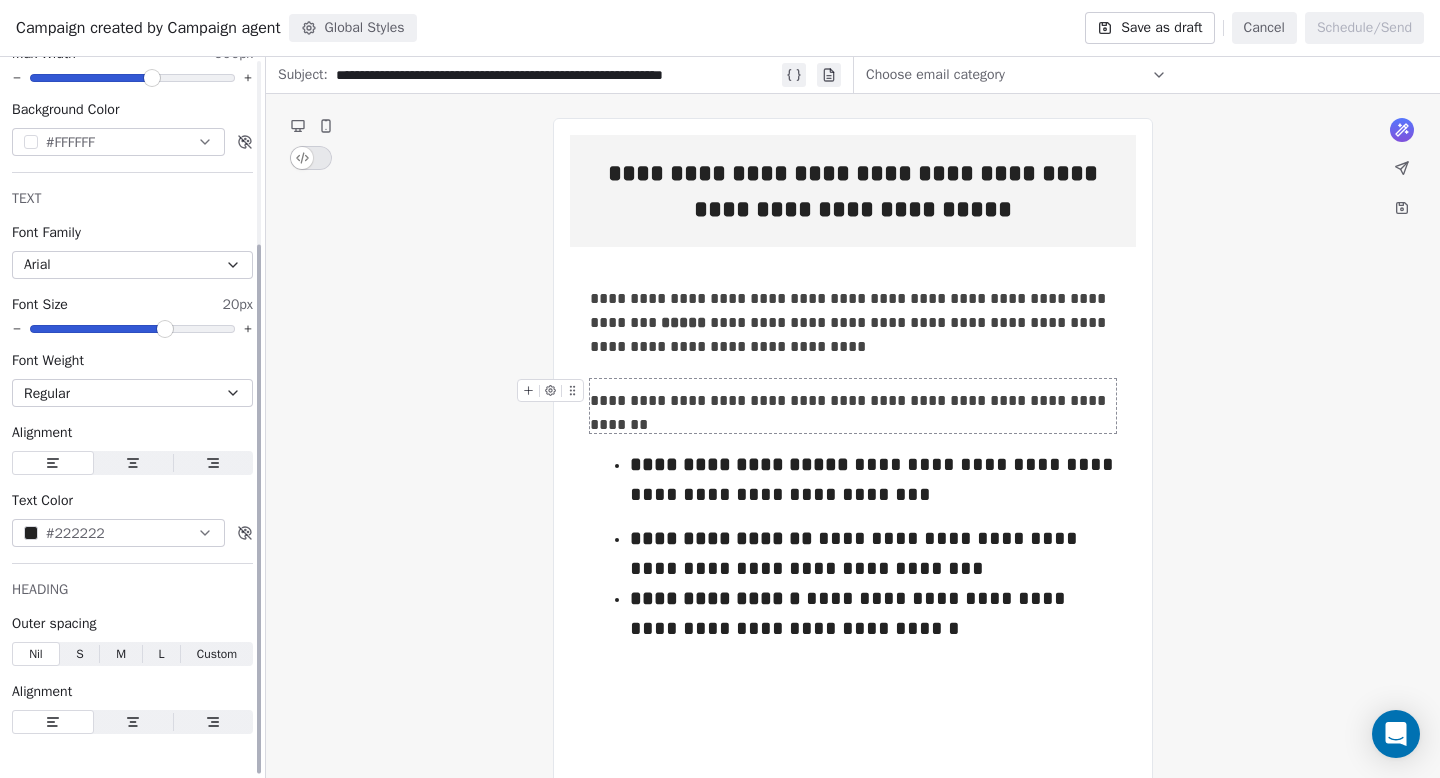 click at bounding box center [165, 329] 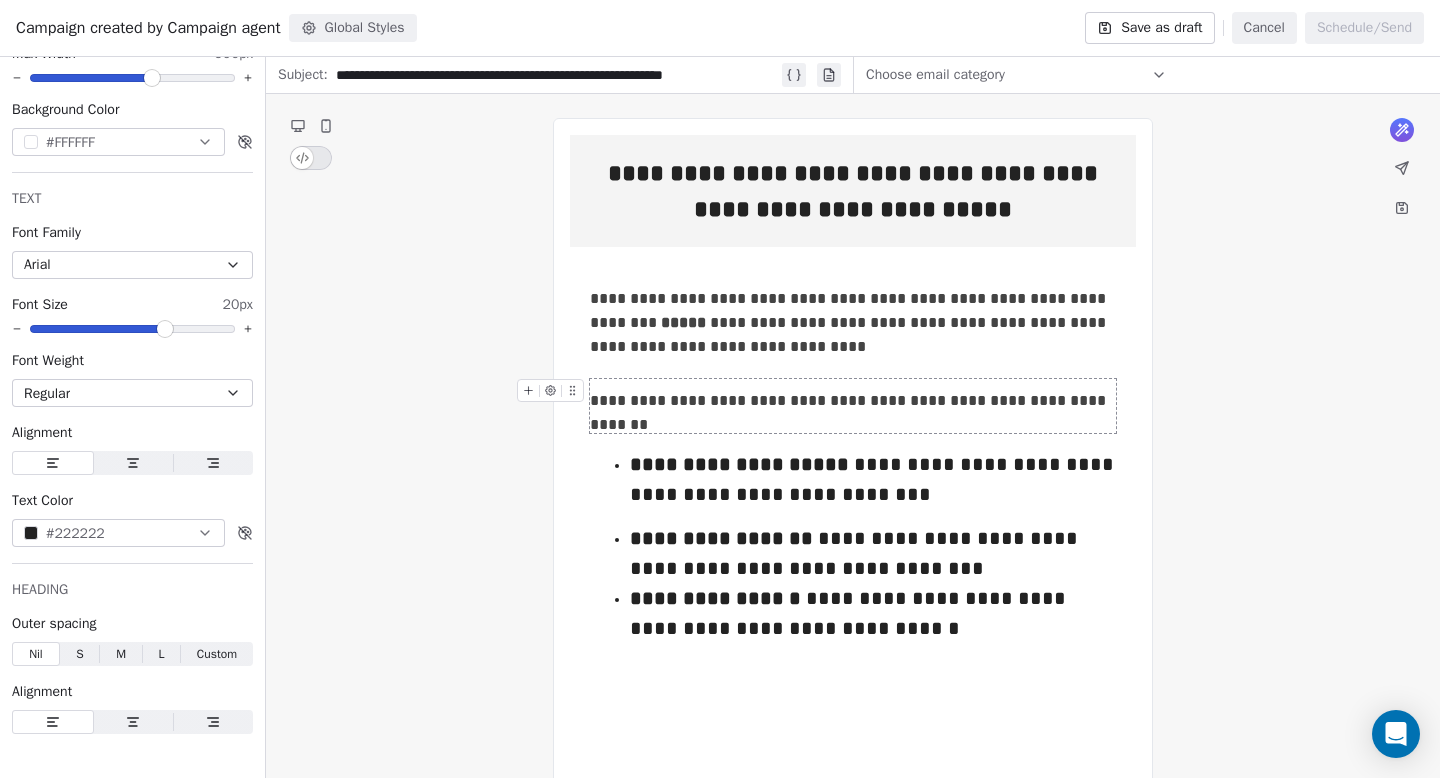 click on "**********" at bounding box center (853, 401) 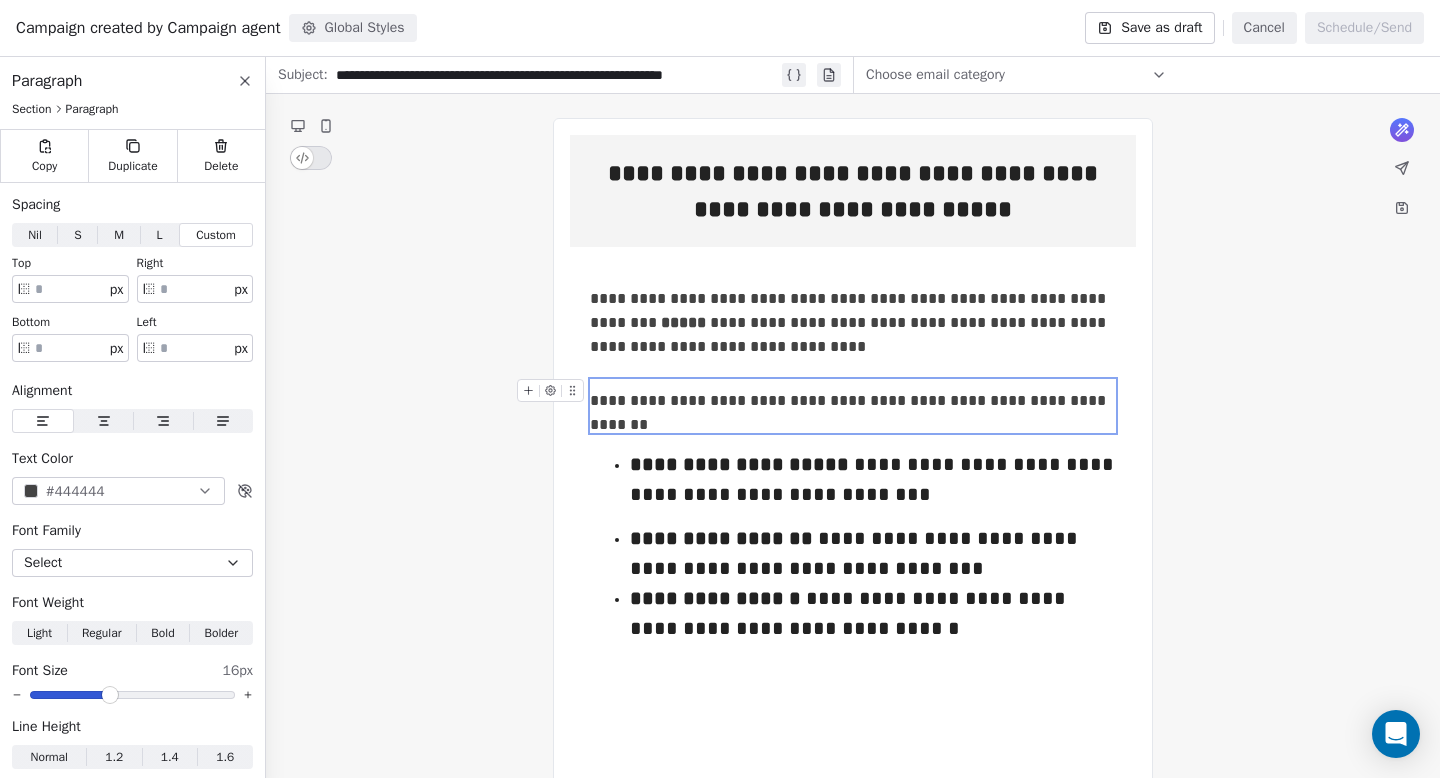 click on "**********" at bounding box center (853, 401) 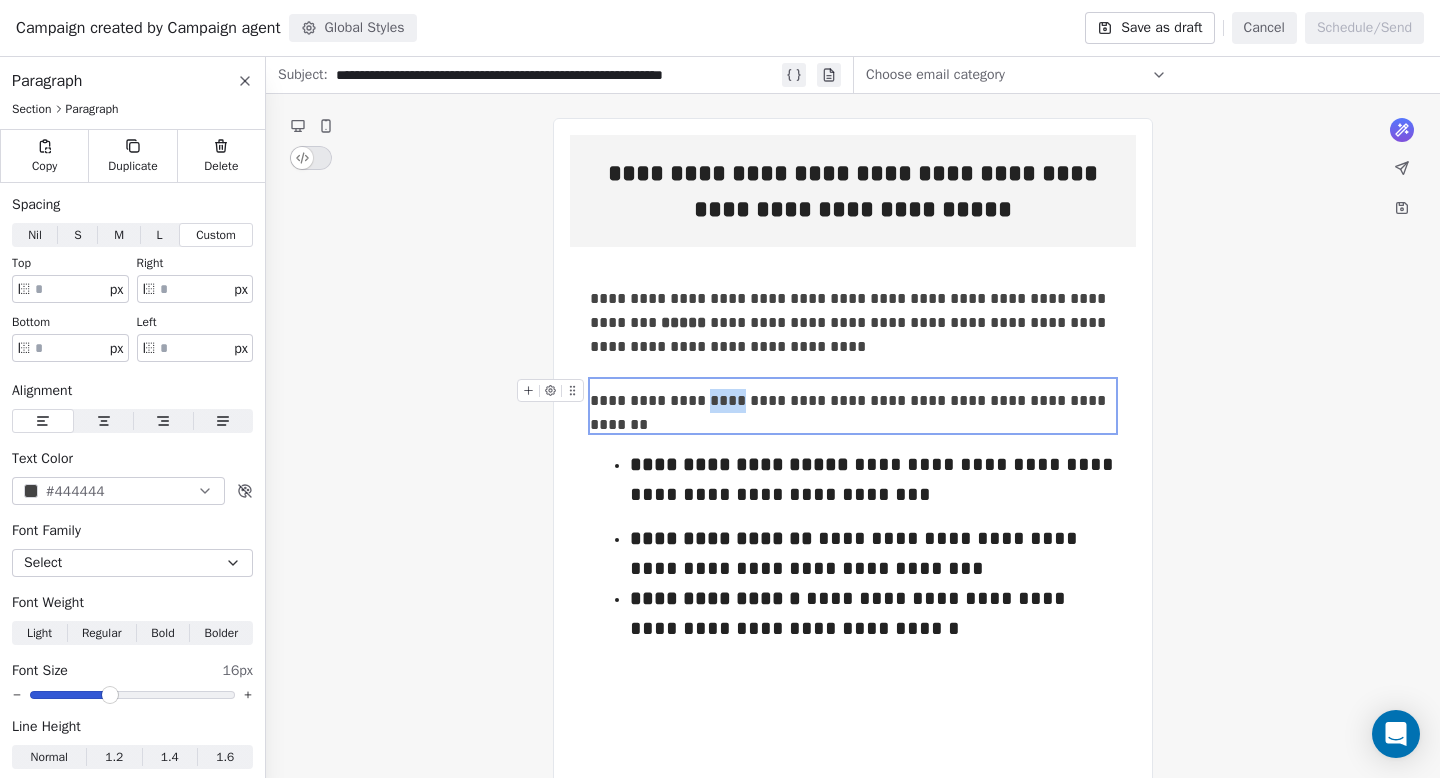 click on "**********" at bounding box center (853, 401) 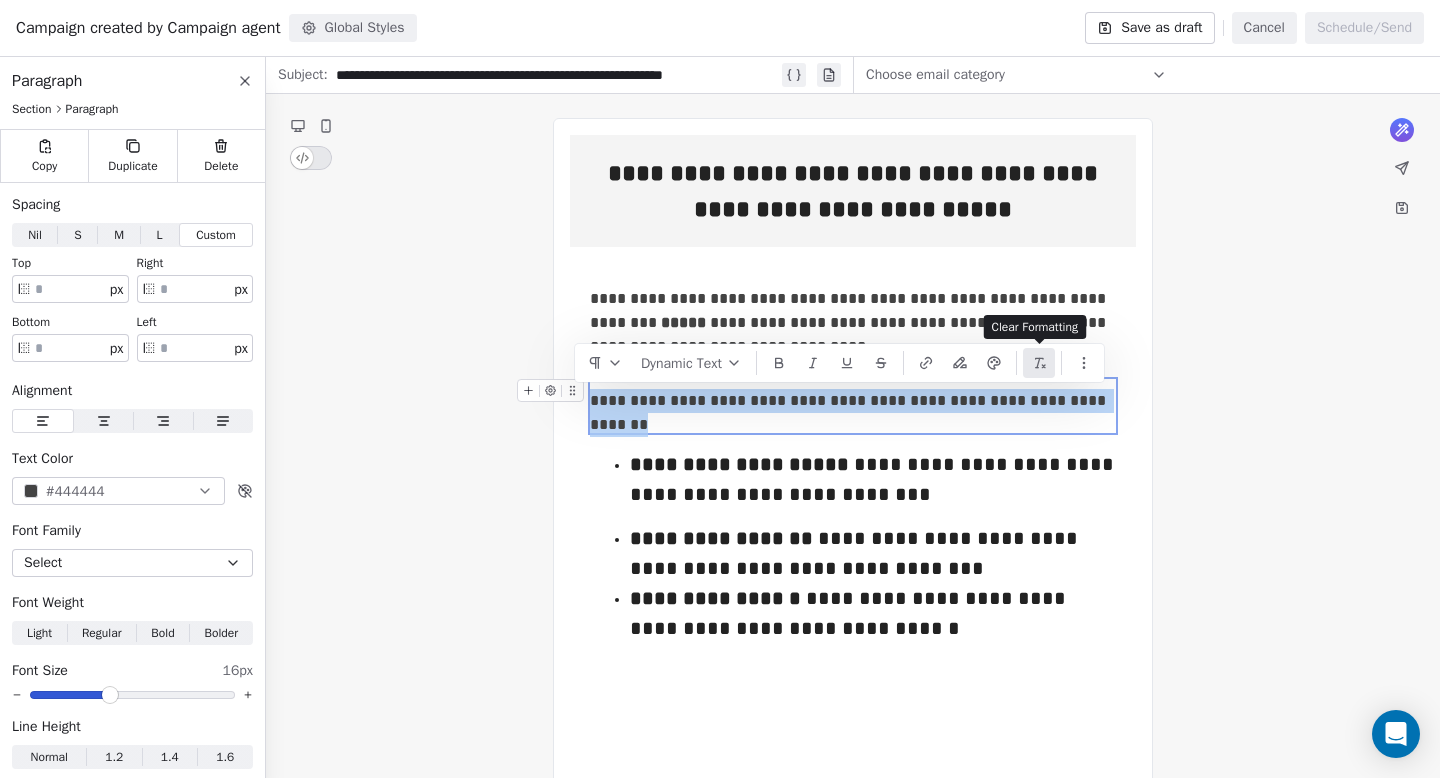 click 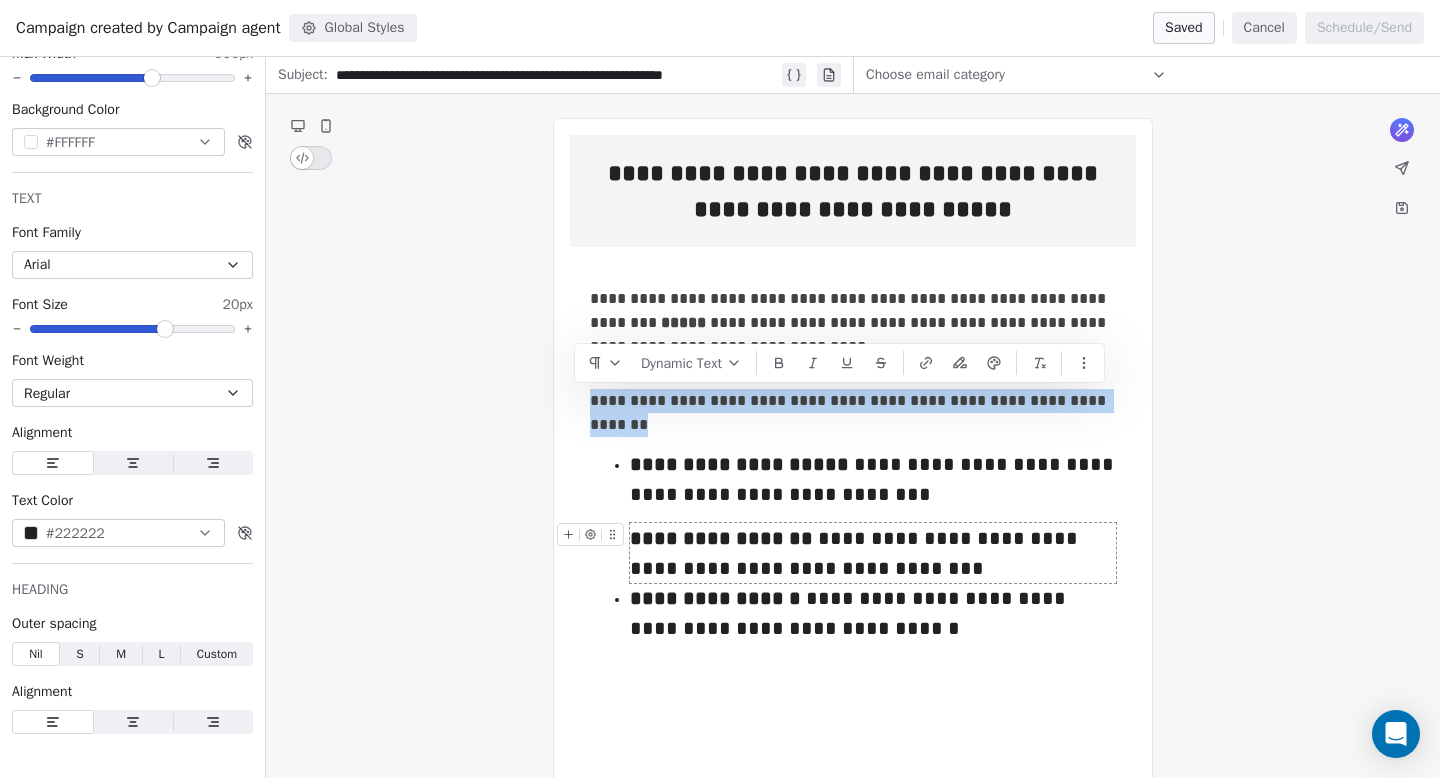 click on "**********" at bounding box center (873, 553) 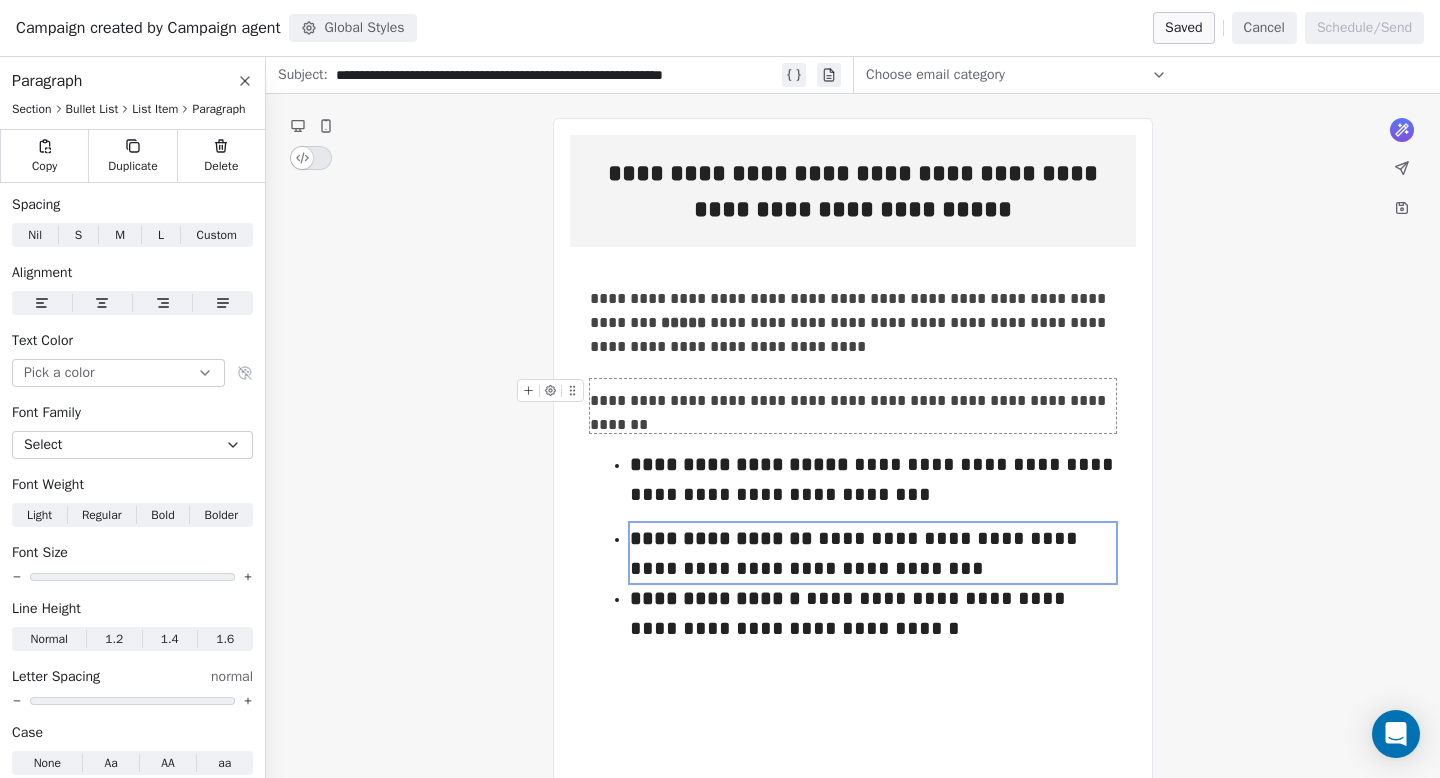 click on "**********" at bounding box center [853, 401] 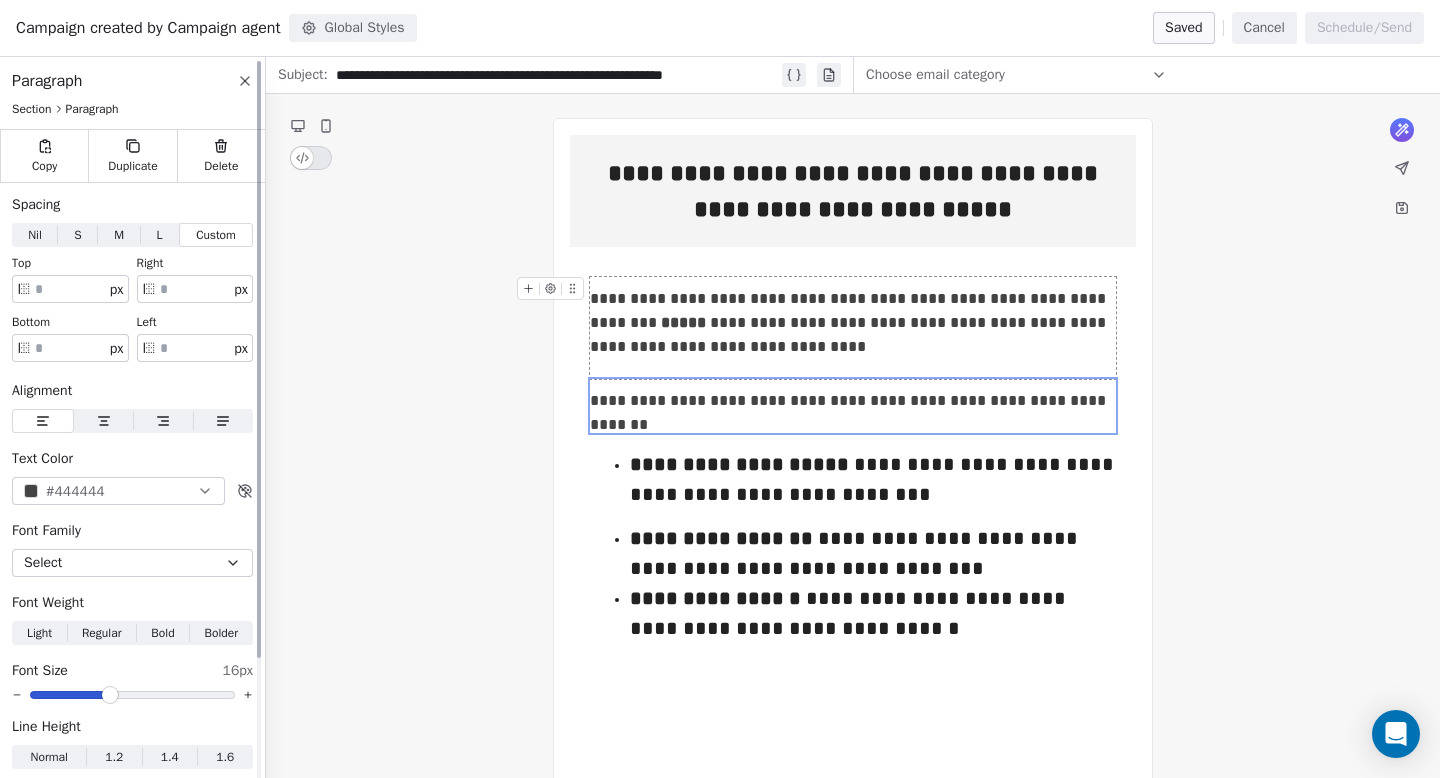 scroll, scrollTop: 150, scrollLeft: 0, axis: vertical 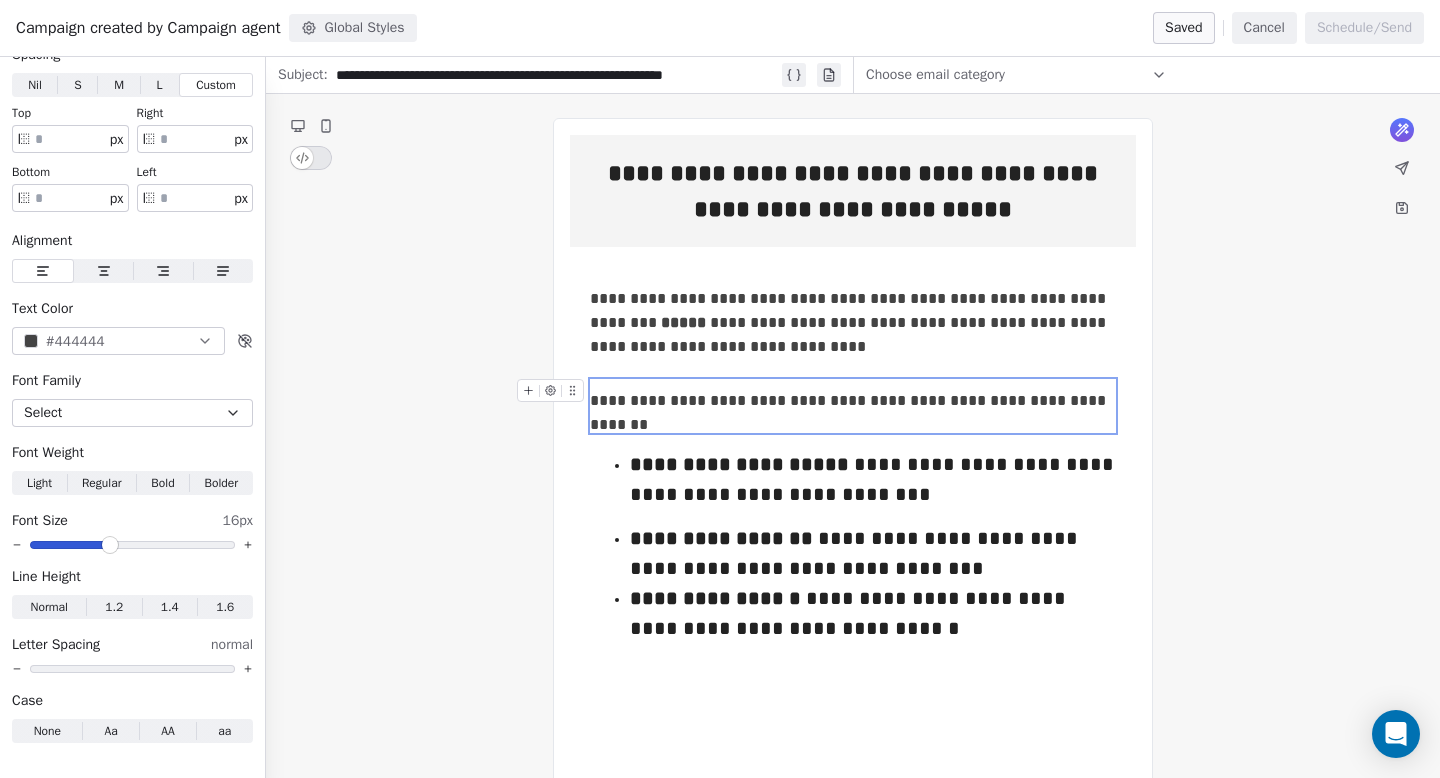 click on "**********" at bounding box center [853, 401] 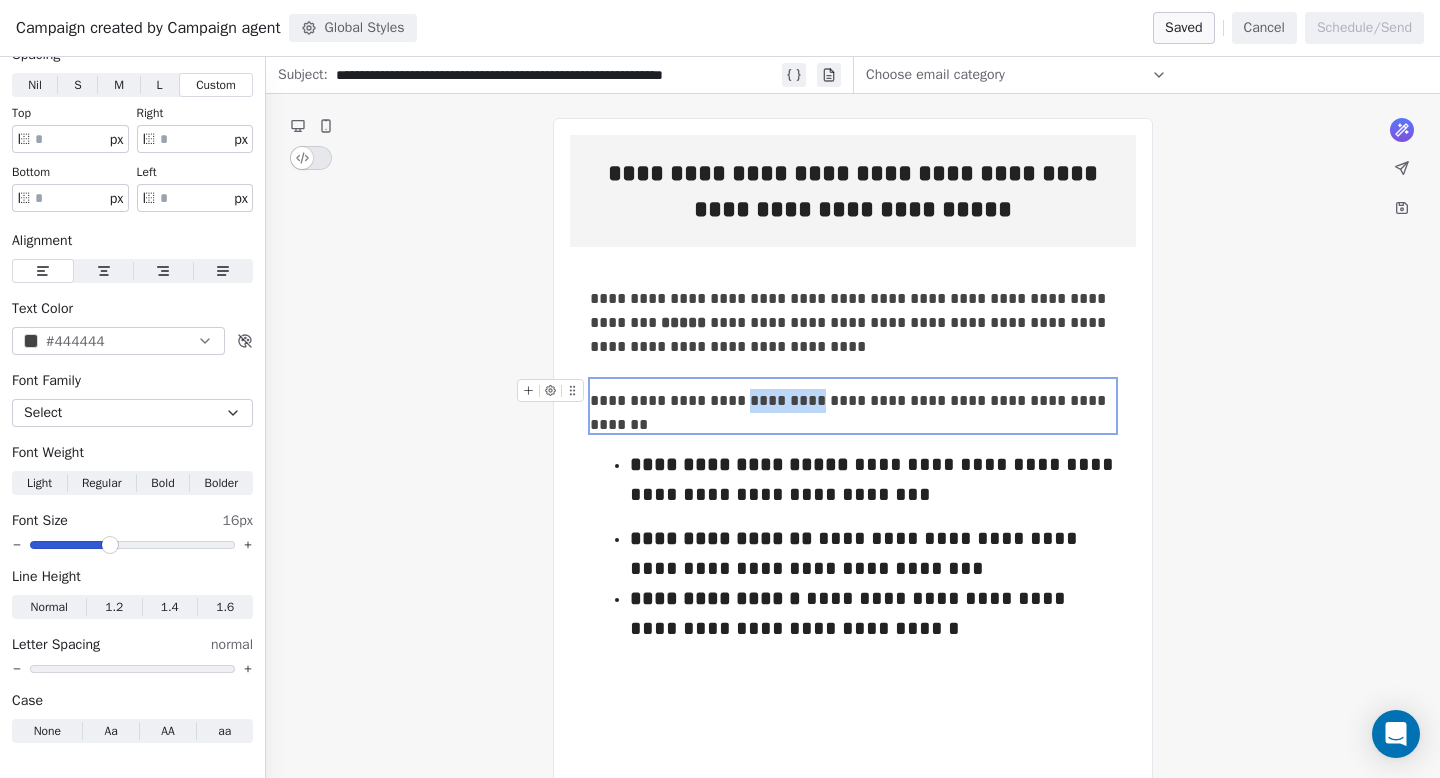 click on "**********" at bounding box center (853, 401) 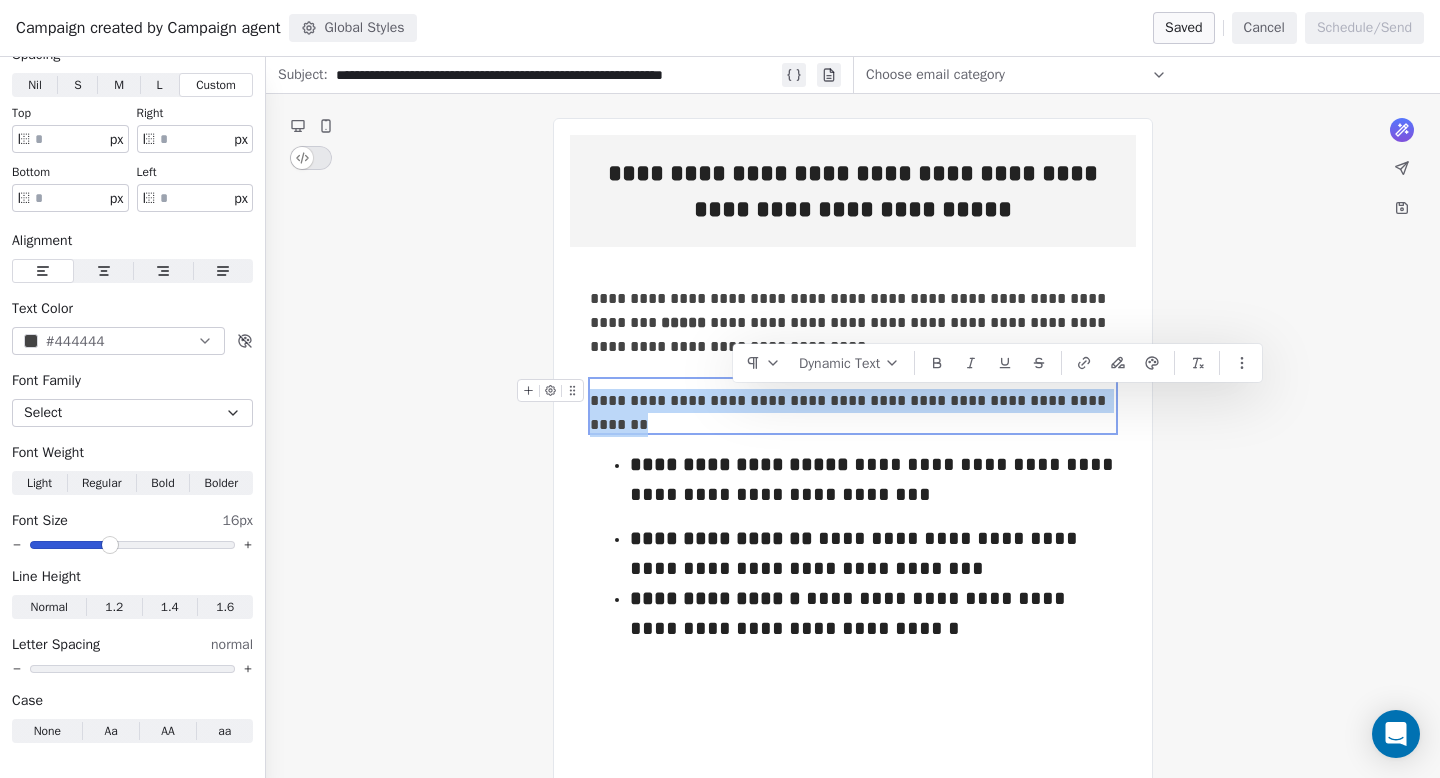 click on "**********" at bounding box center (853, 401) 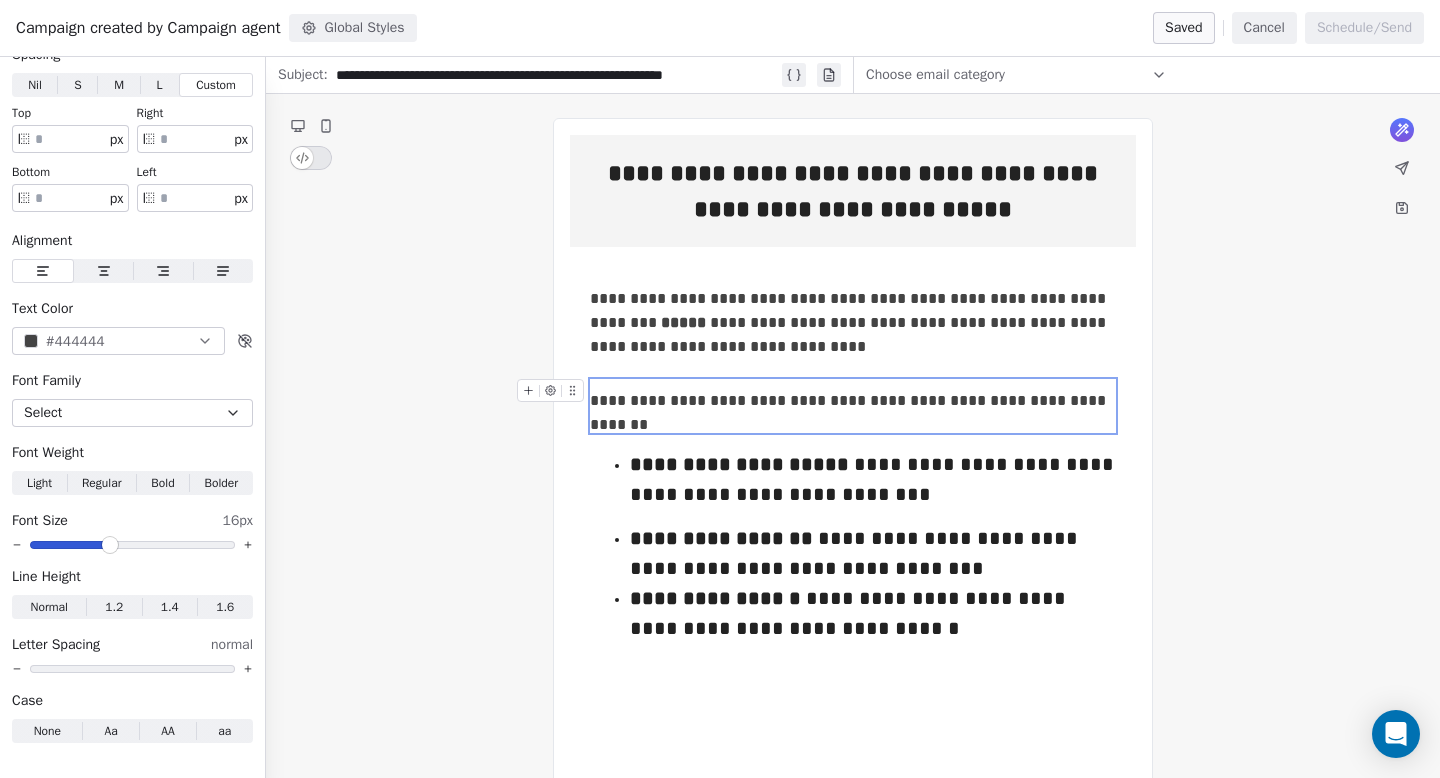click on "**********" at bounding box center [853, 401] 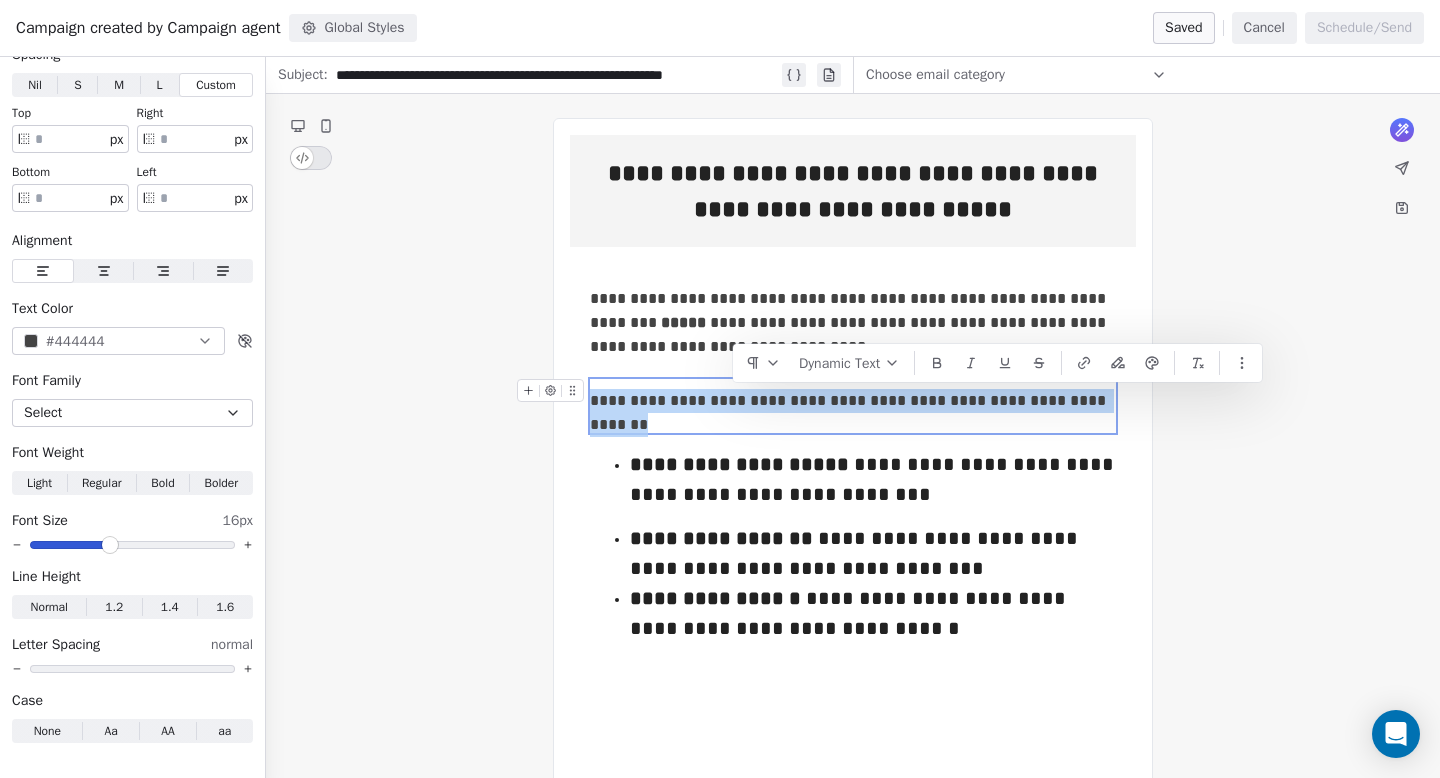 click on "**********" at bounding box center (853, 401) 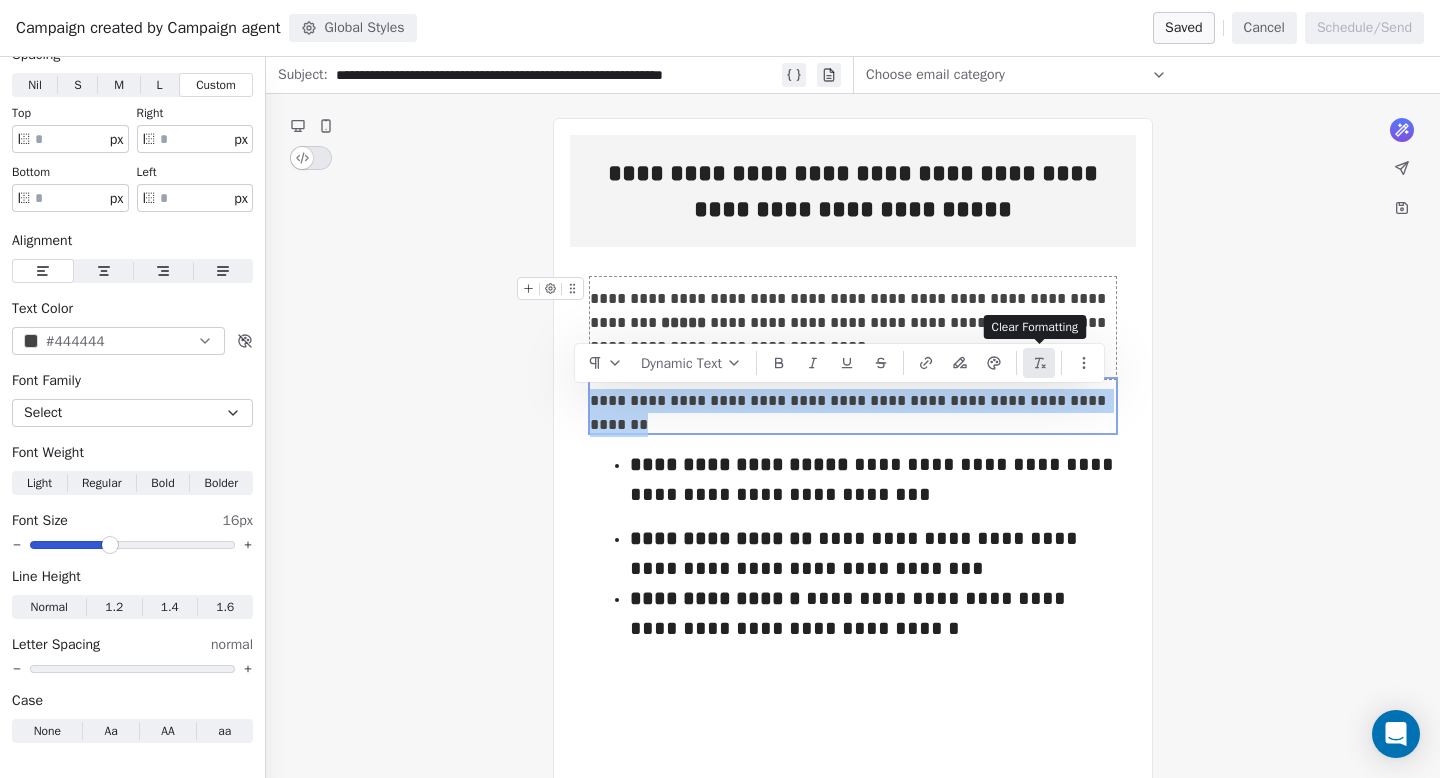 click 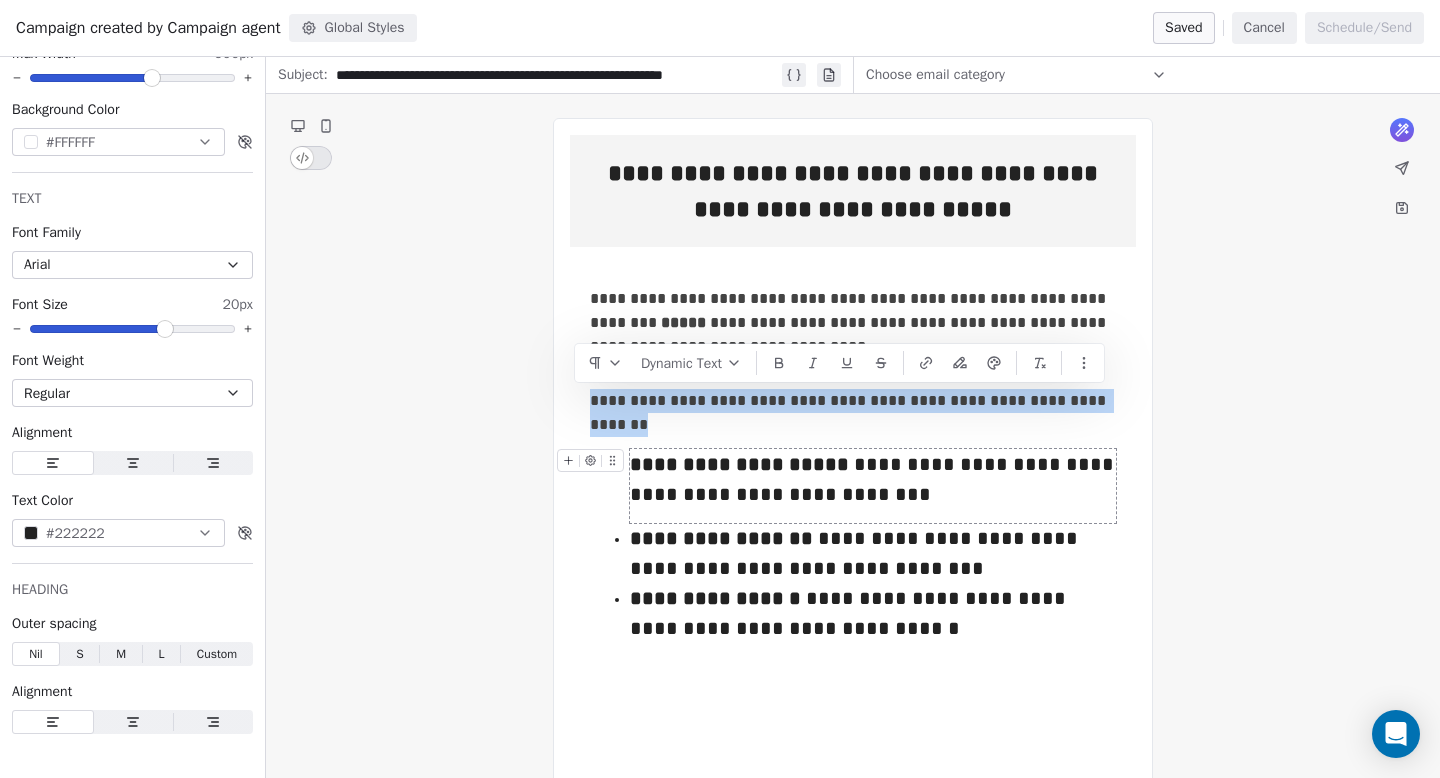 click on "**********" at bounding box center (873, 479) 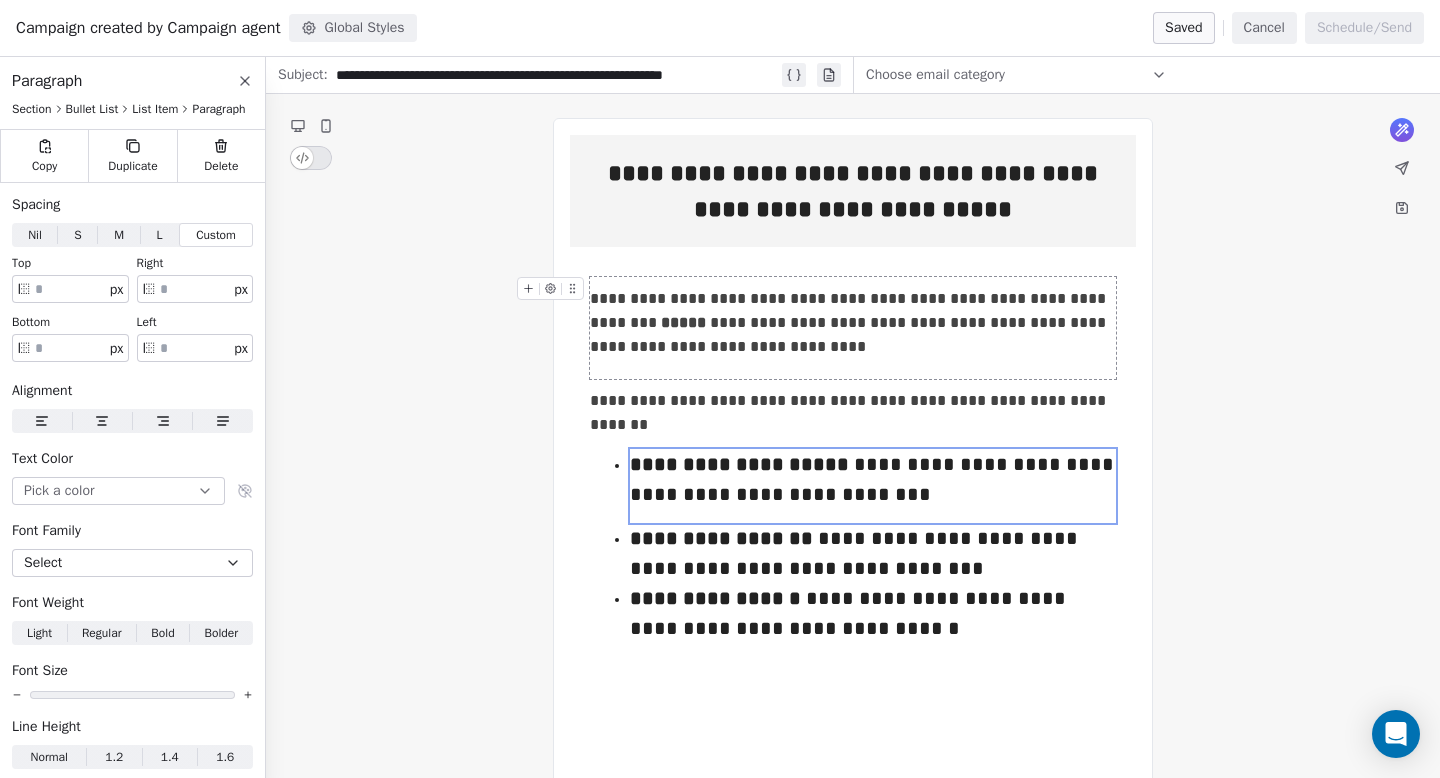 click on "**********" at bounding box center (853, 323) 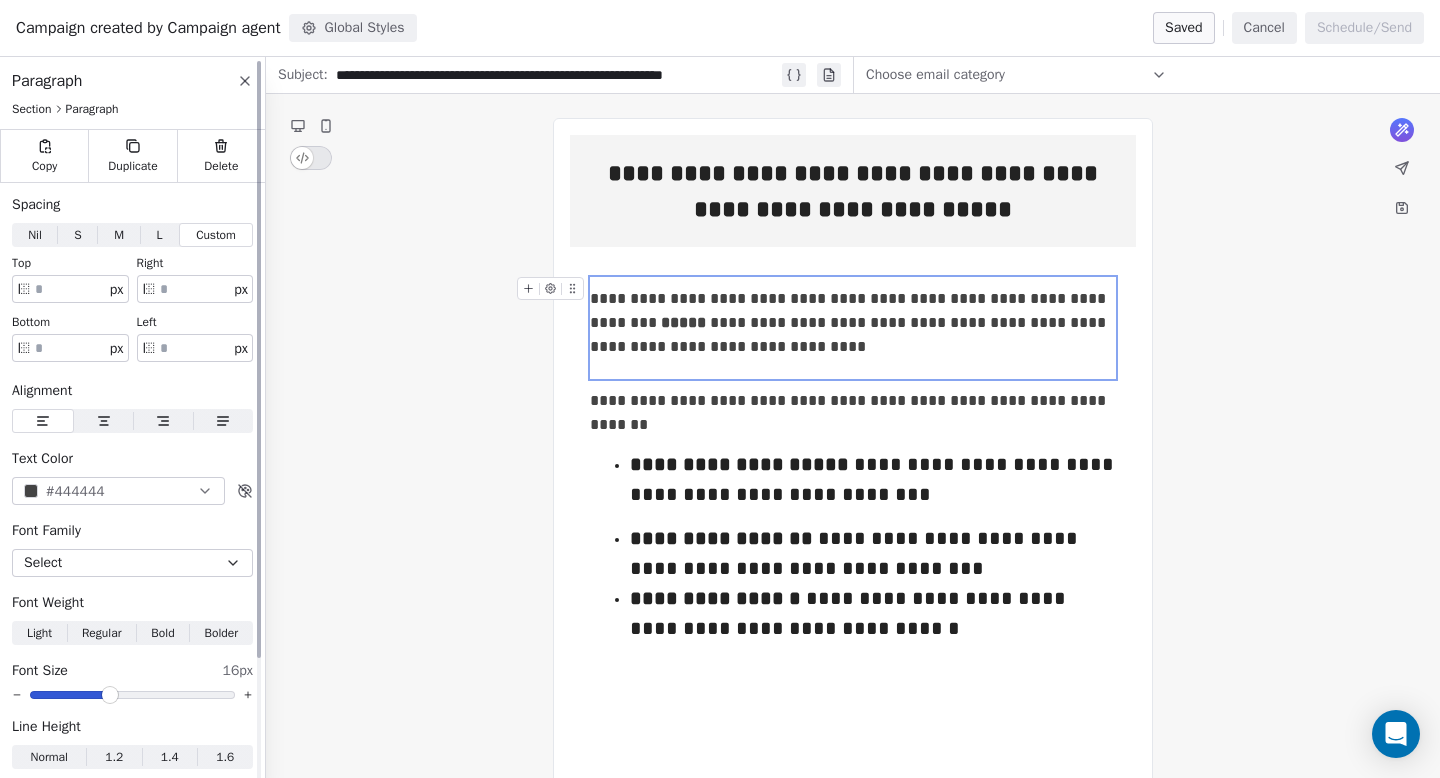 scroll, scrollTop: 150, scrollLeft: 0, axis: vertical 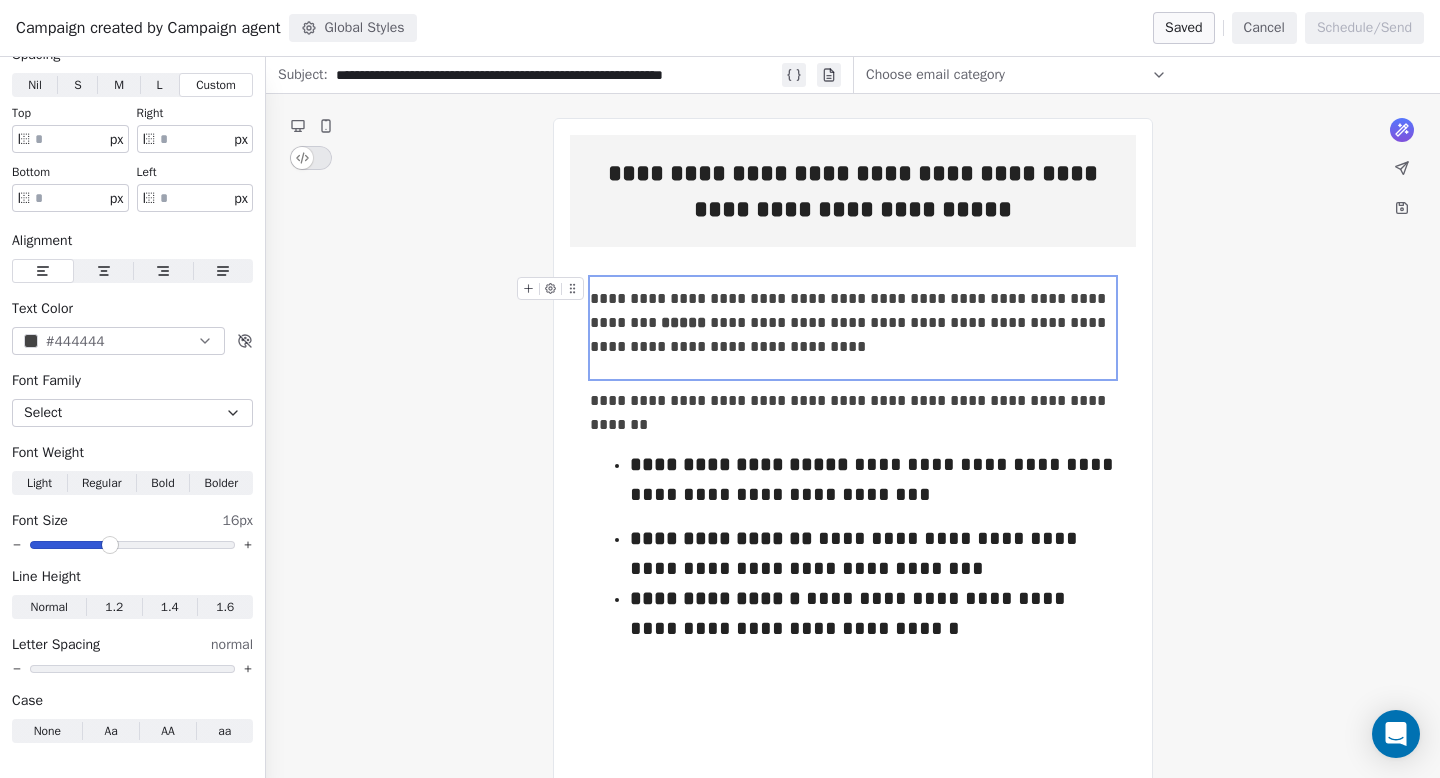 click on "Global Styles" at bounding box center (353, 28) 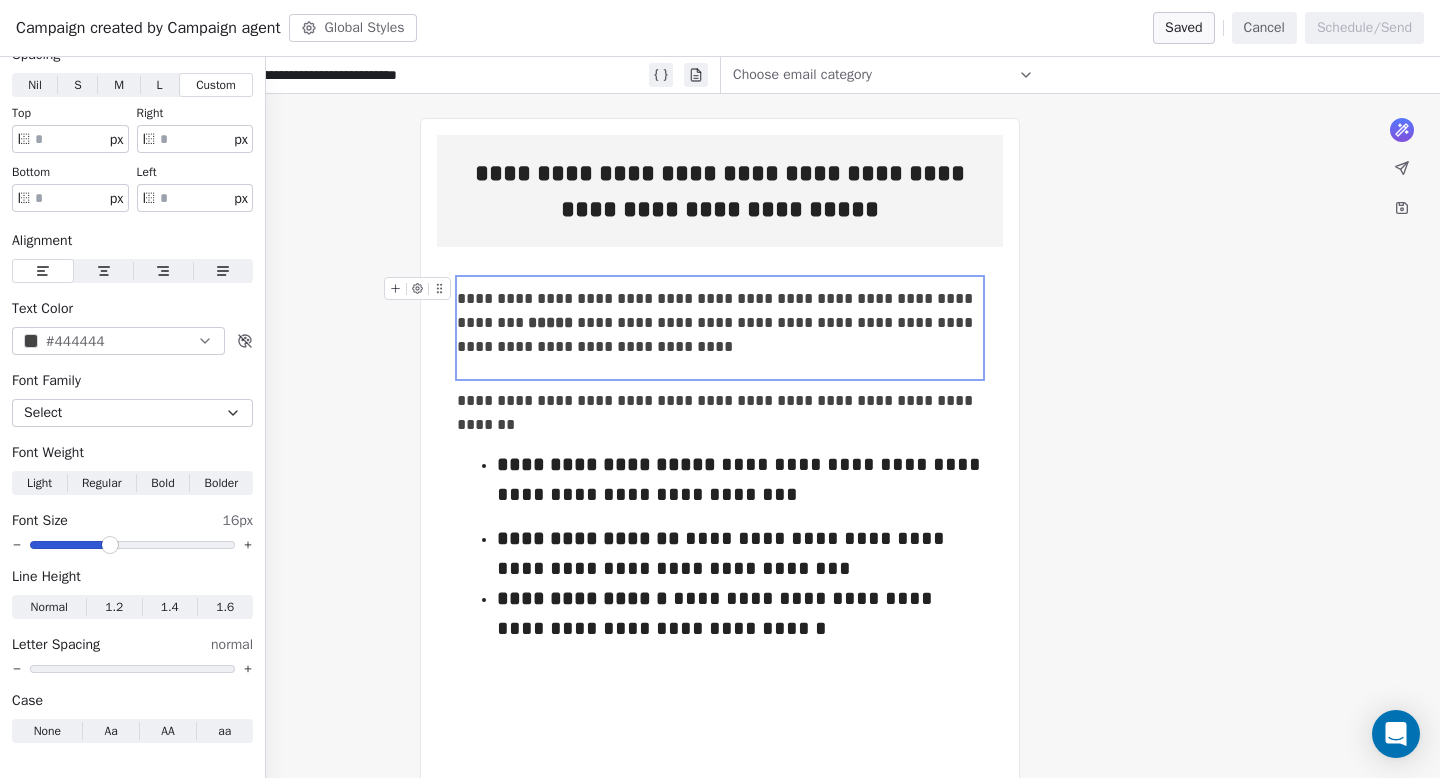 click on "Global Styles" at bounding box center [353, 28] 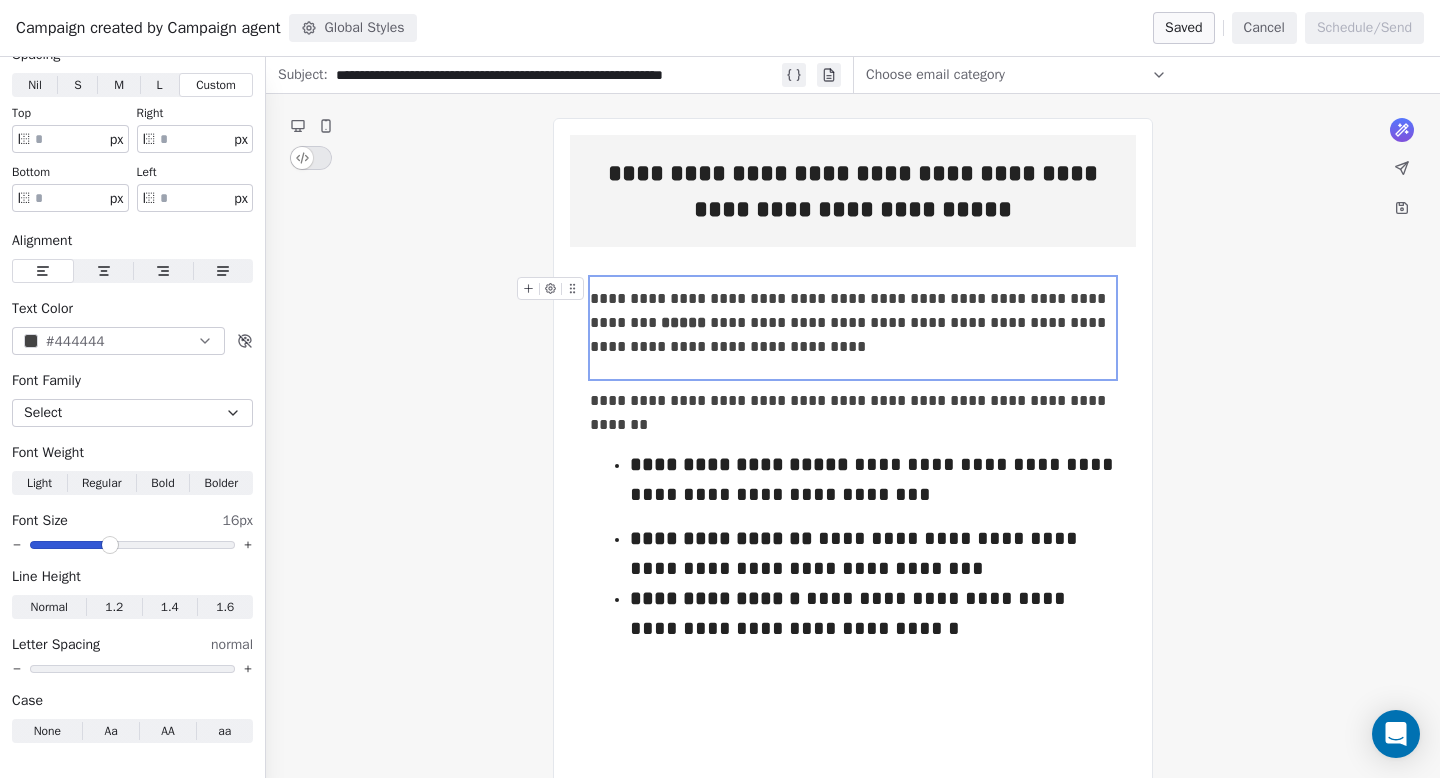 click on "Global Styles" at bounding box center [353, 28] 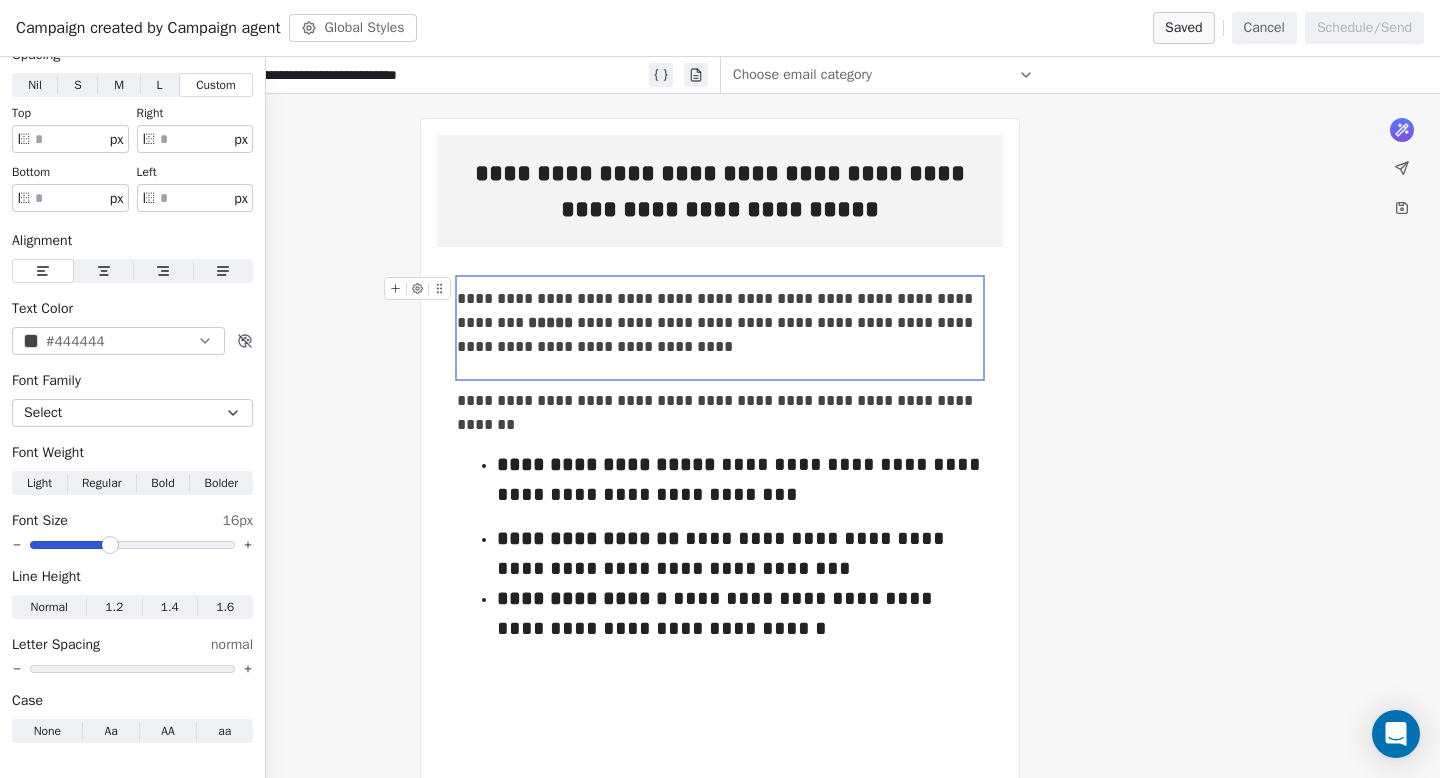 click on "Global Styles" at bounding box center [353, 28] 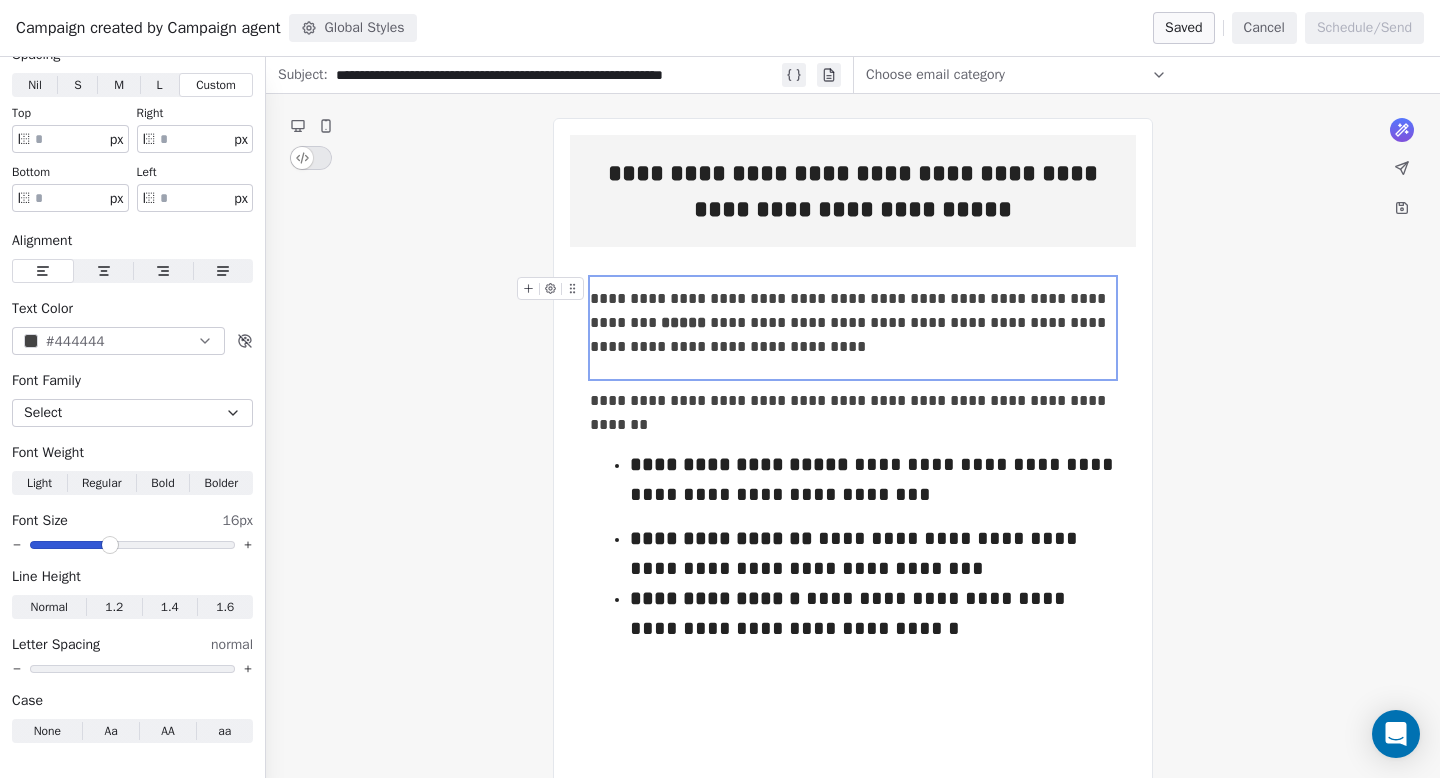 click on "**********" at bounding box center (853, 750) 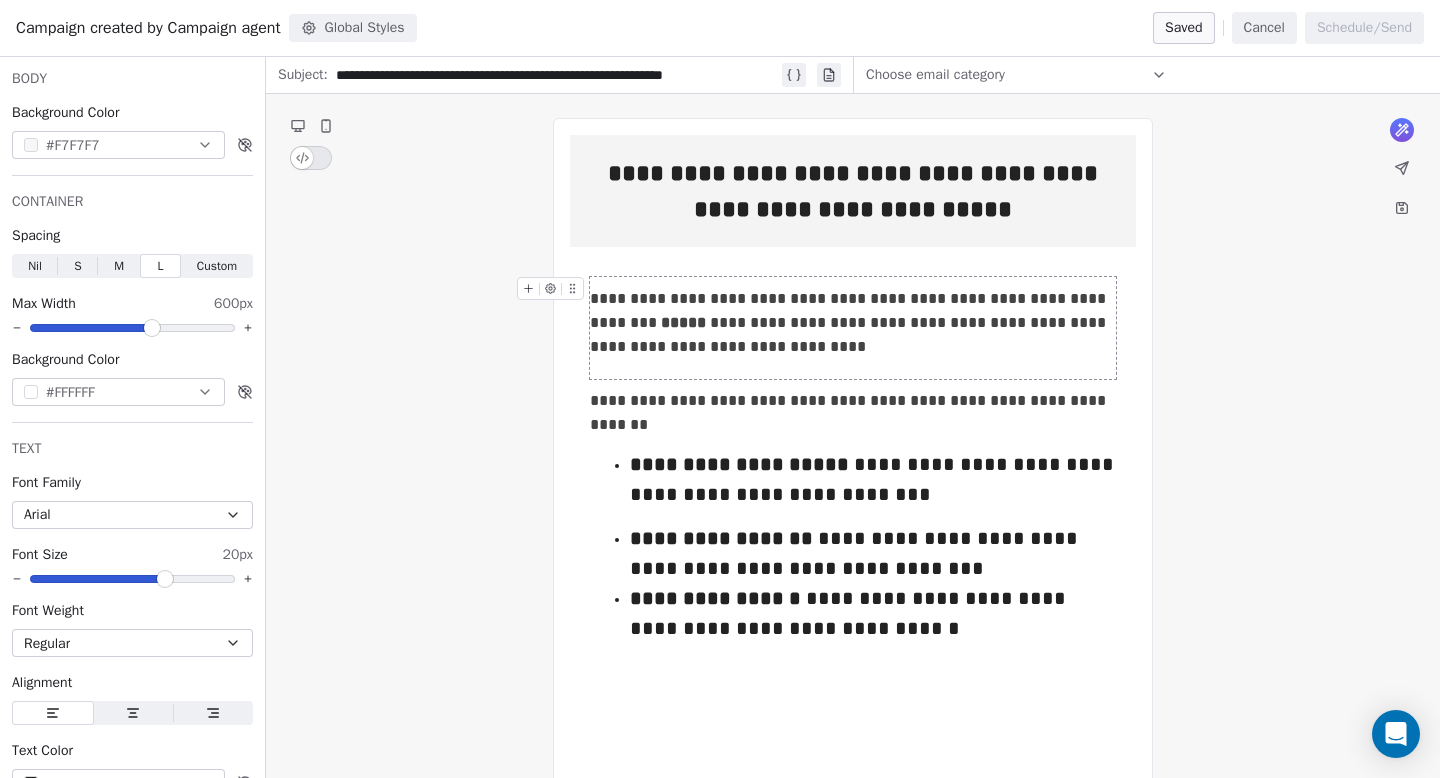 click on "Global Styles" at bounding box center [353, 28] 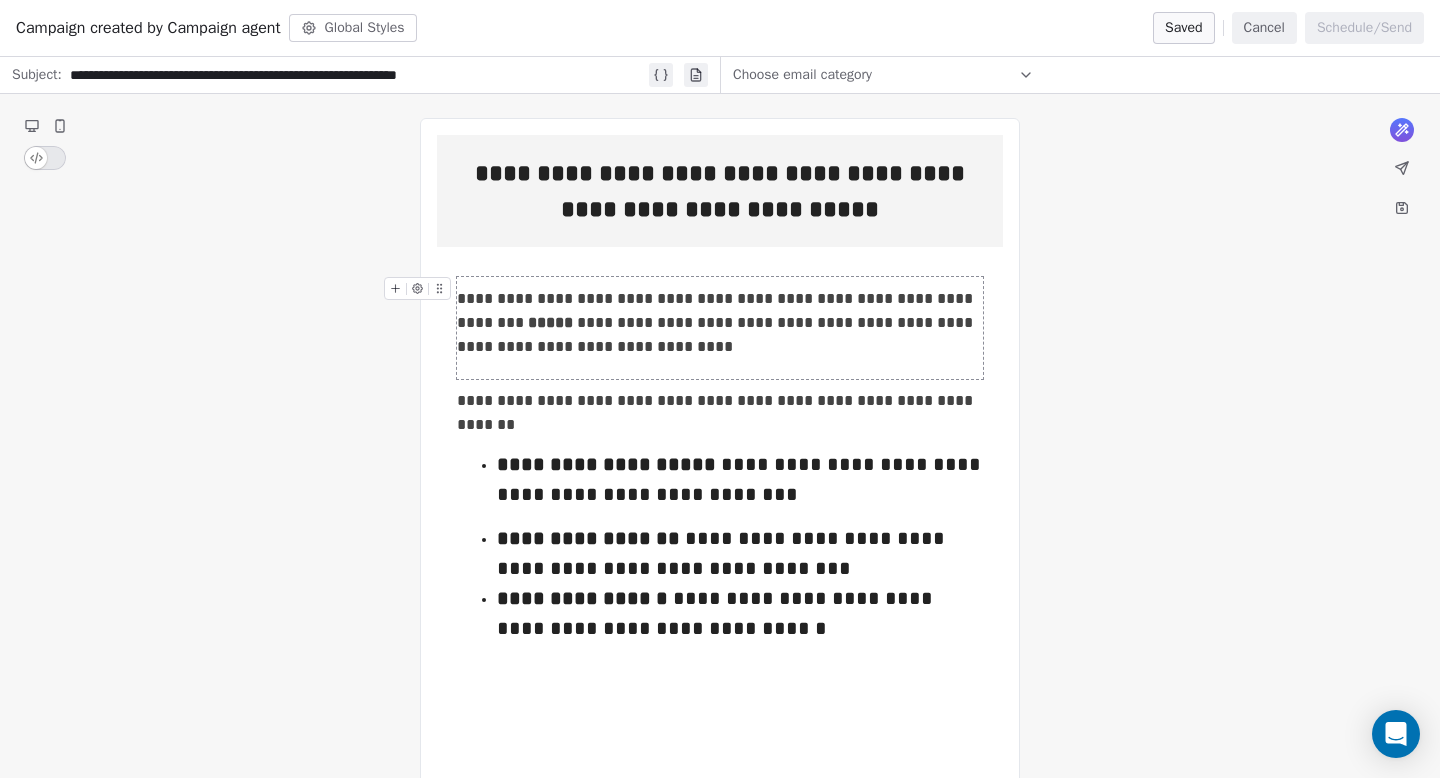 click on "**********" at bounding box center (720, 323) 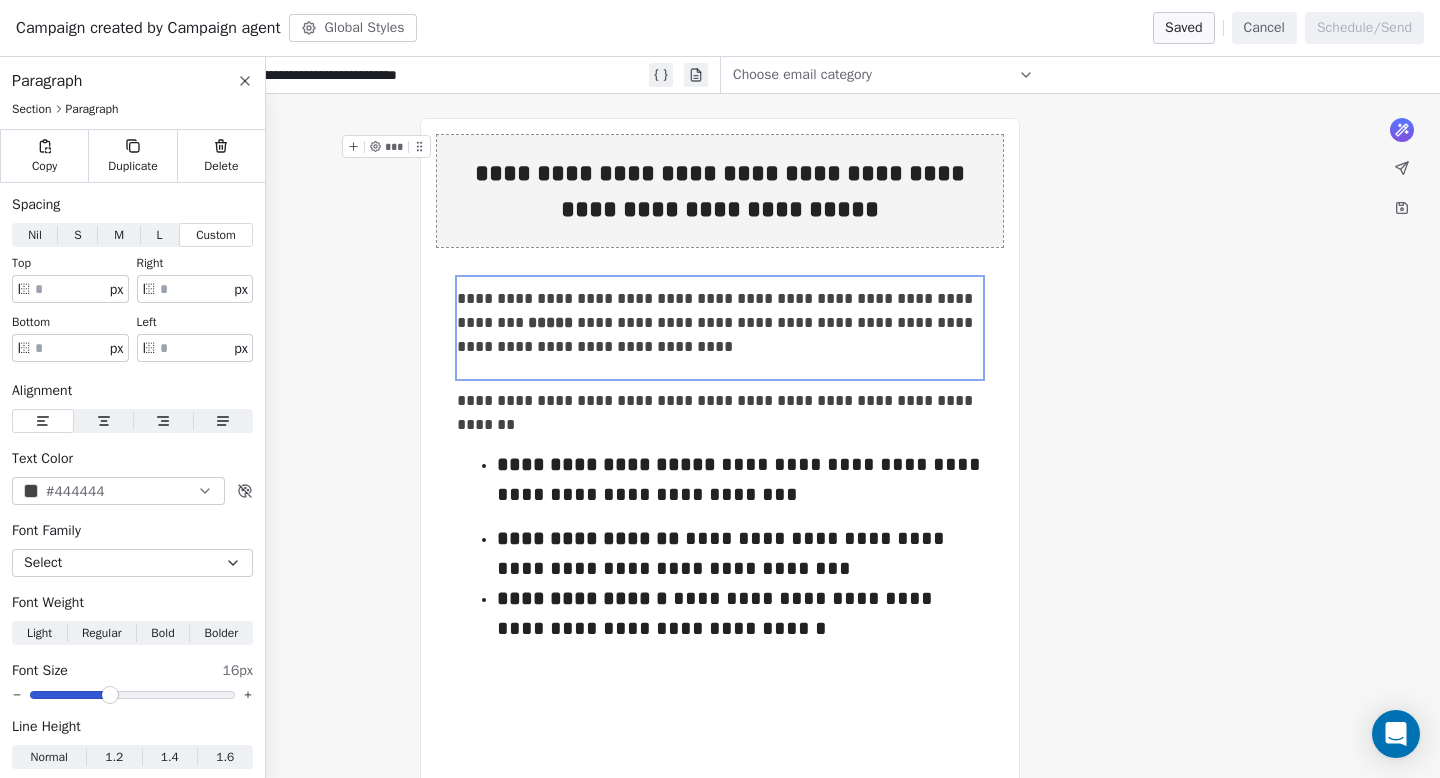 click on "**********" at bounding box center [720, 750] 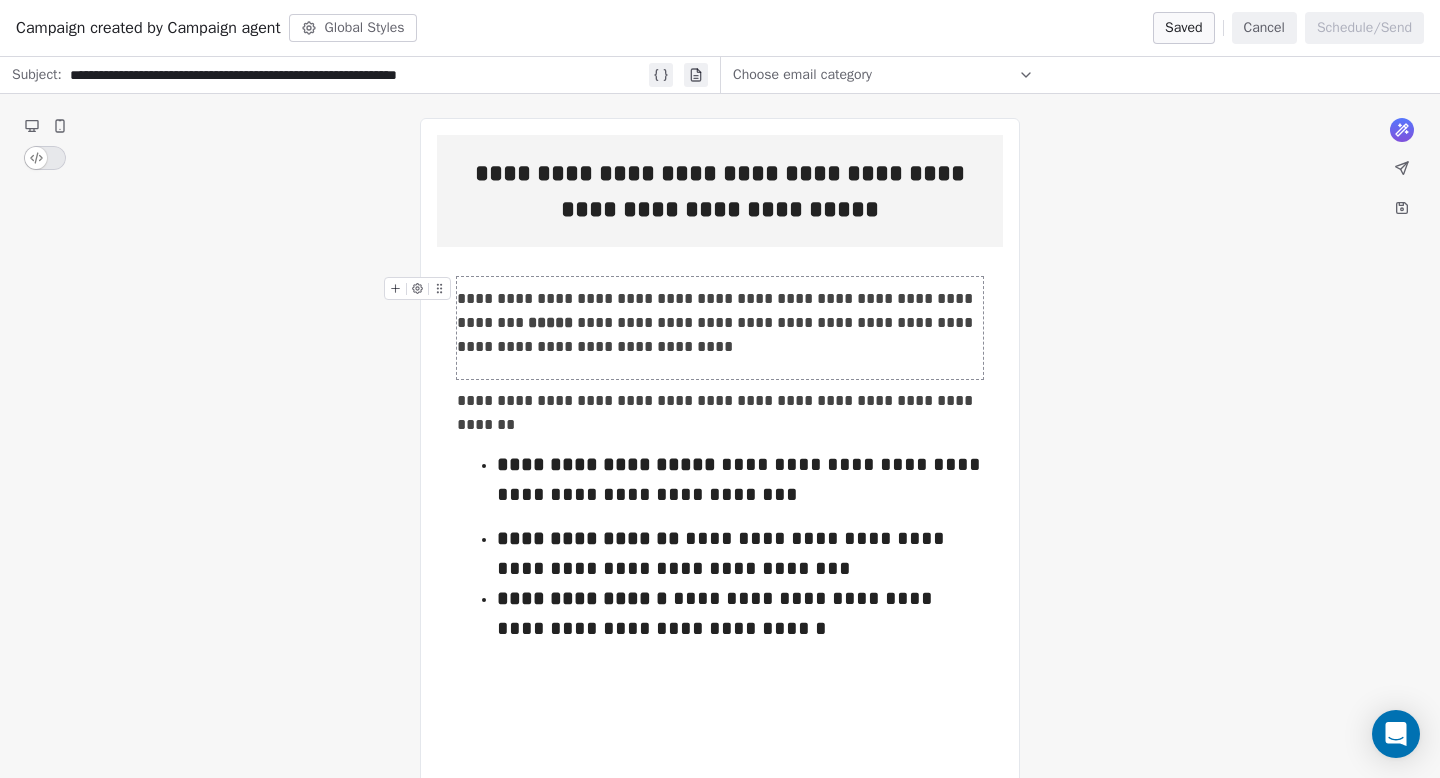 click on "**********" at bounding box center [720, 323] 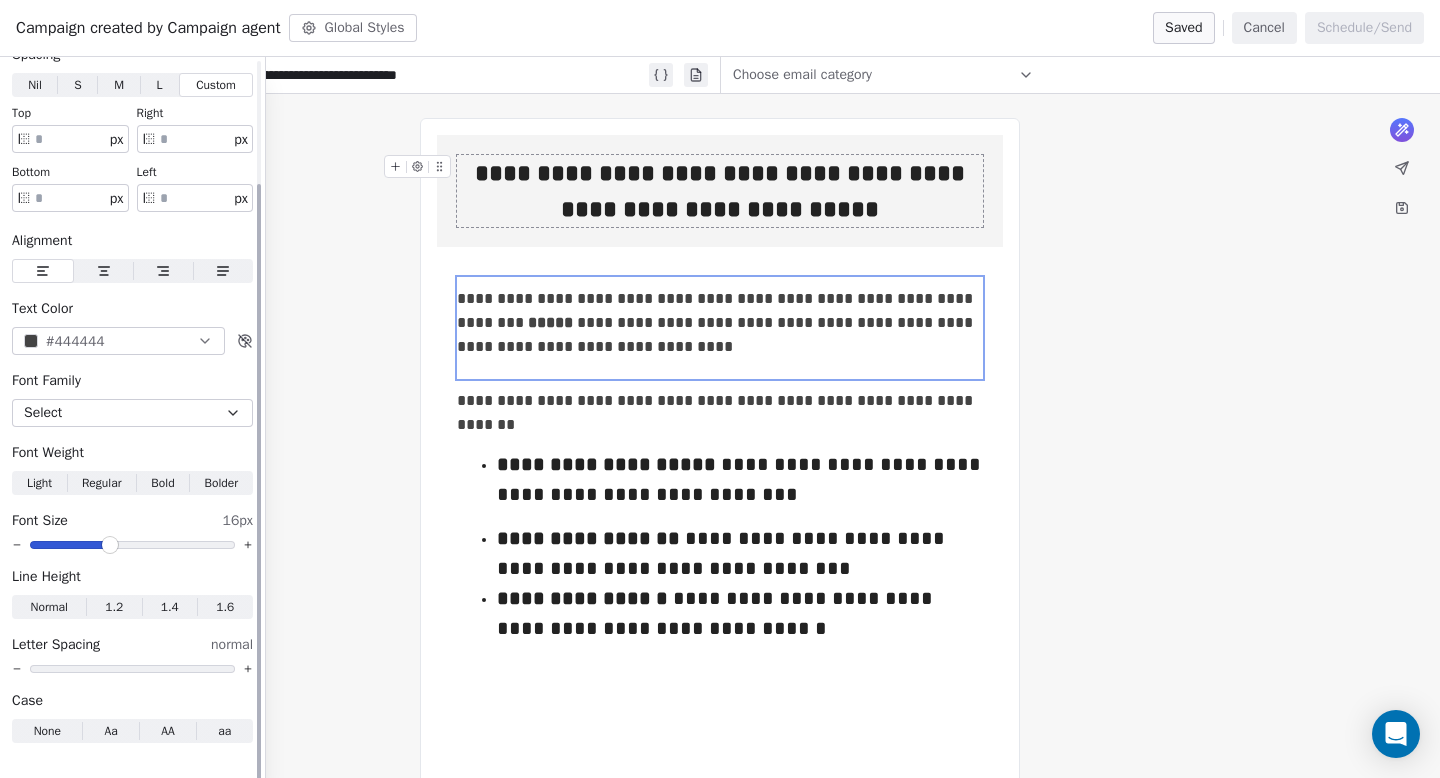 scroll, scrollTop: 0, scrollLeft: 0, axis: both 